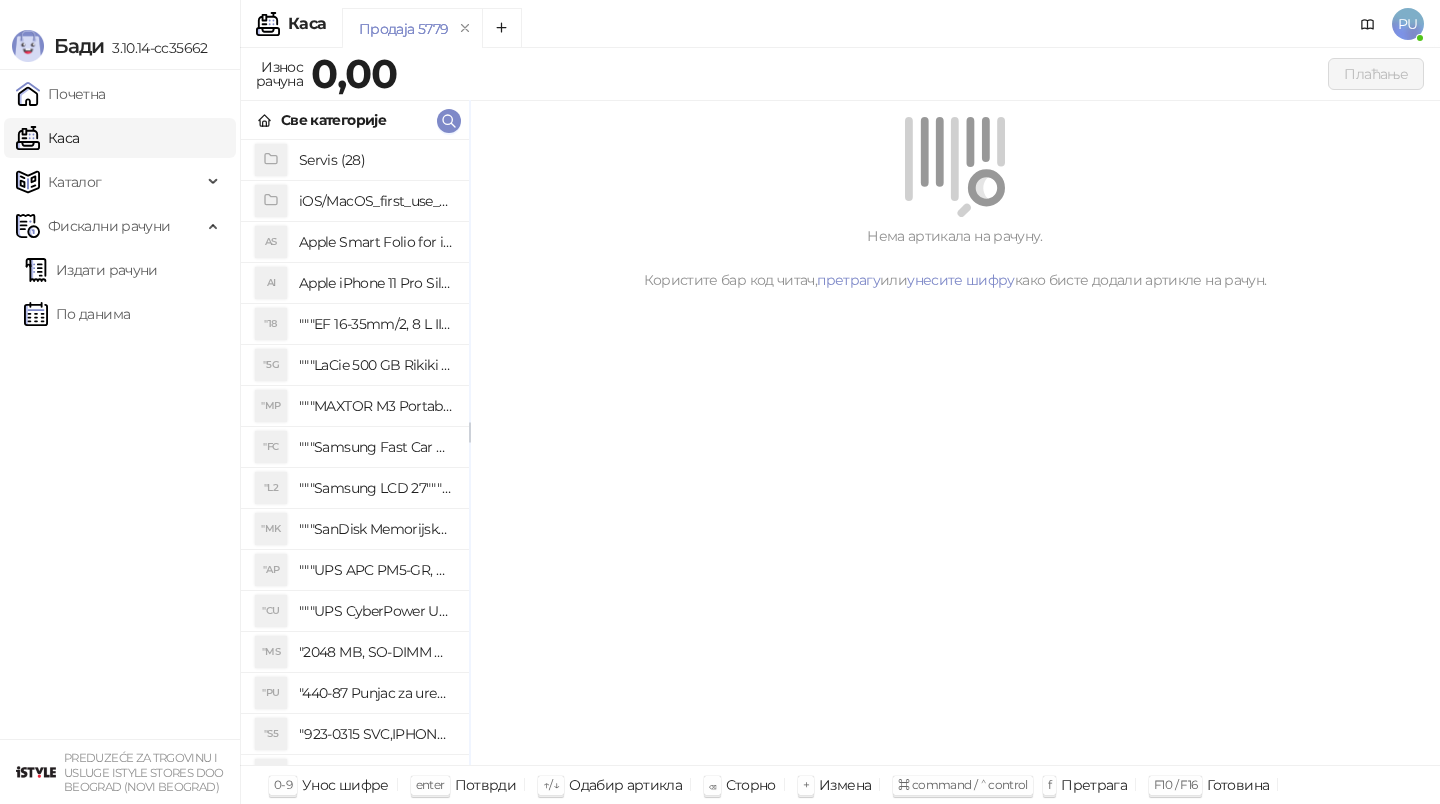 scroll, scrollTop: 0, scrollLeft: 0, axis: both 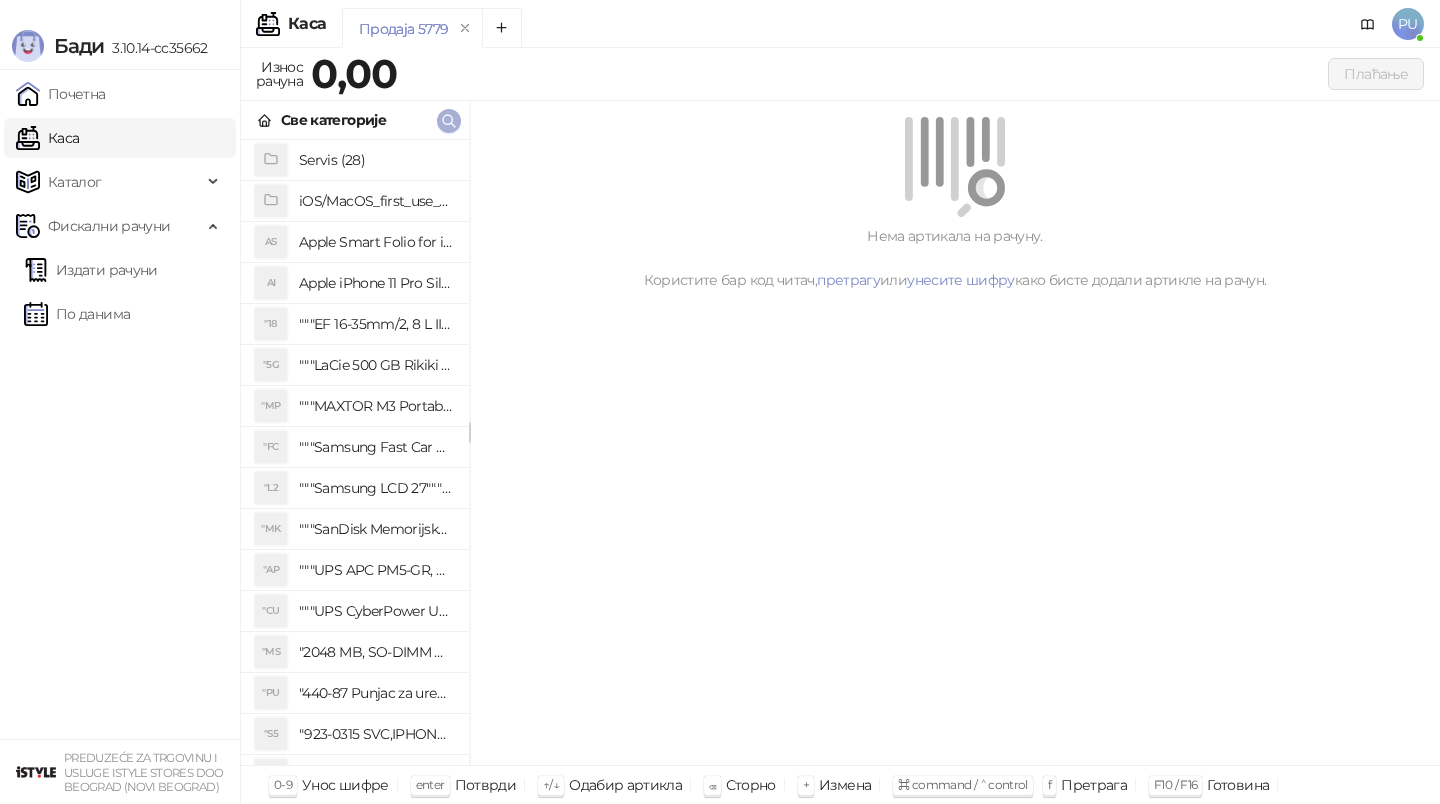 click 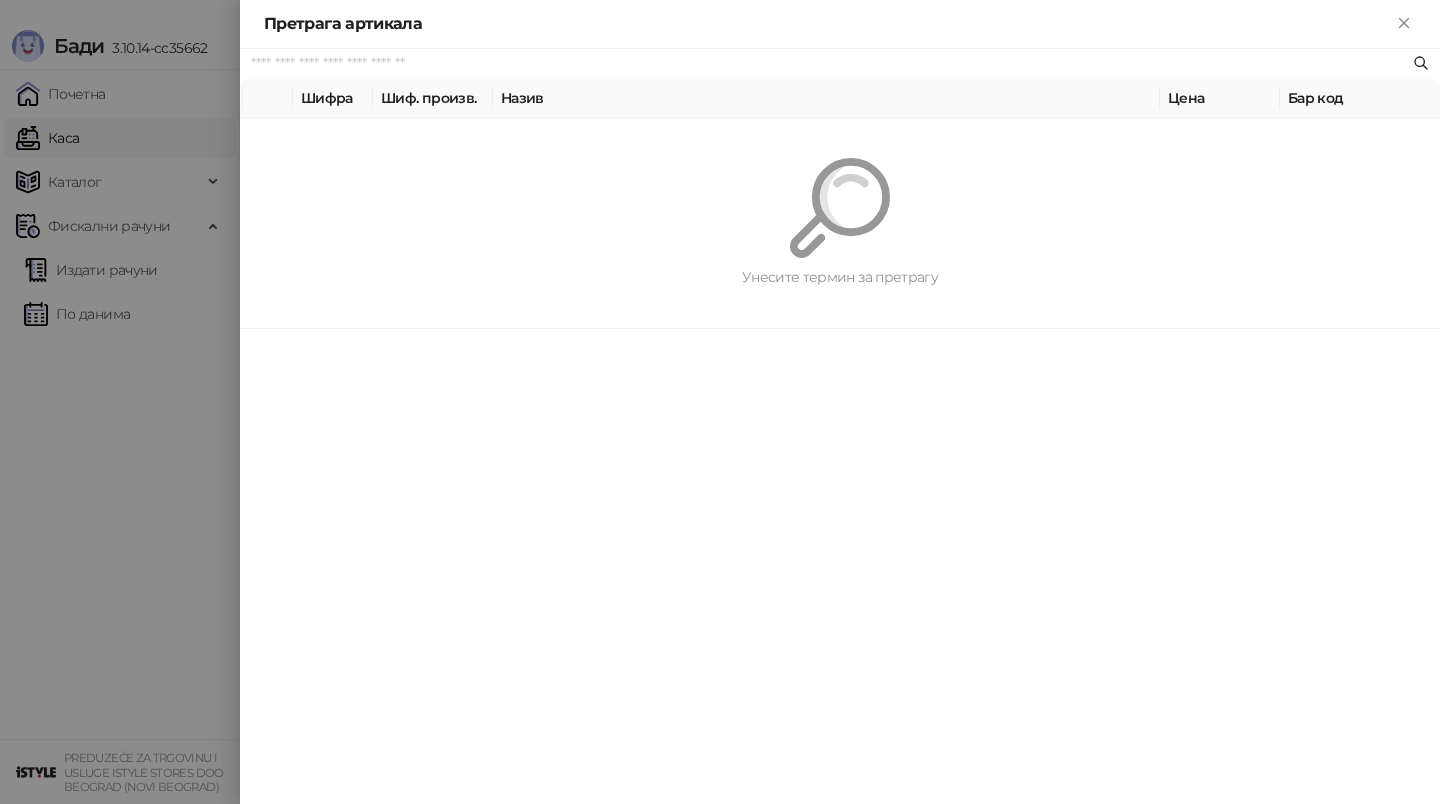 paste on "********" 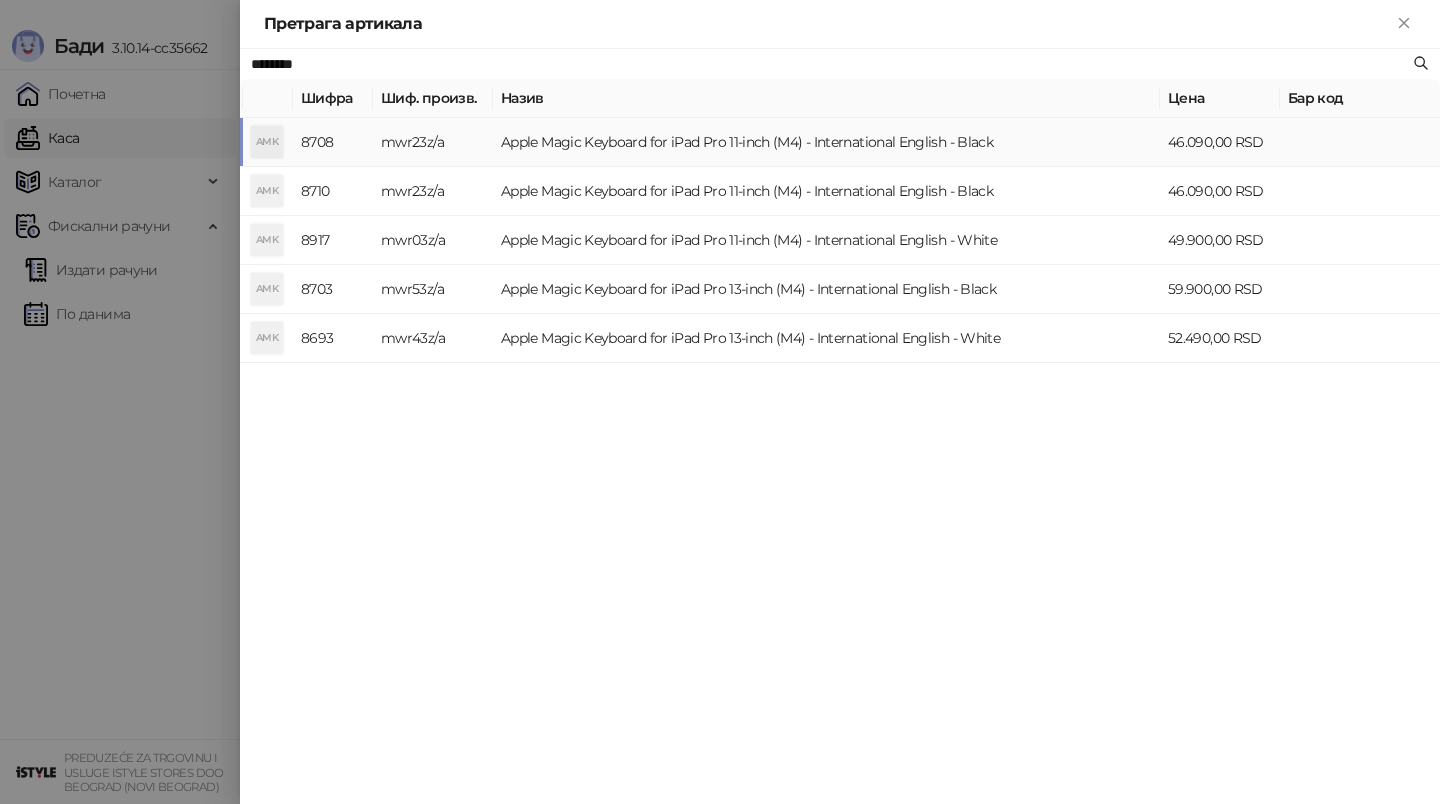 type on "********" 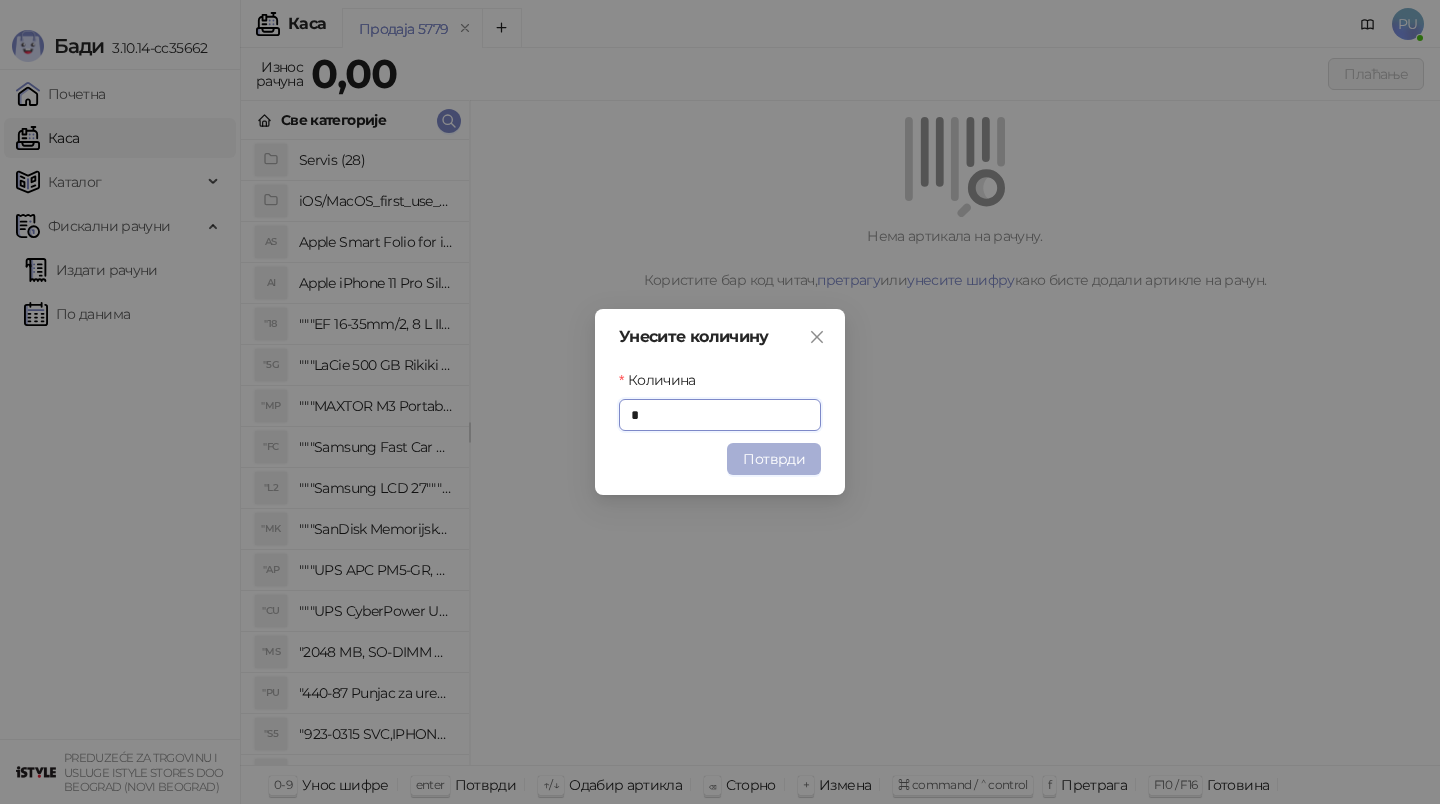 click on "Потврди" at bounding box center (774, 459) 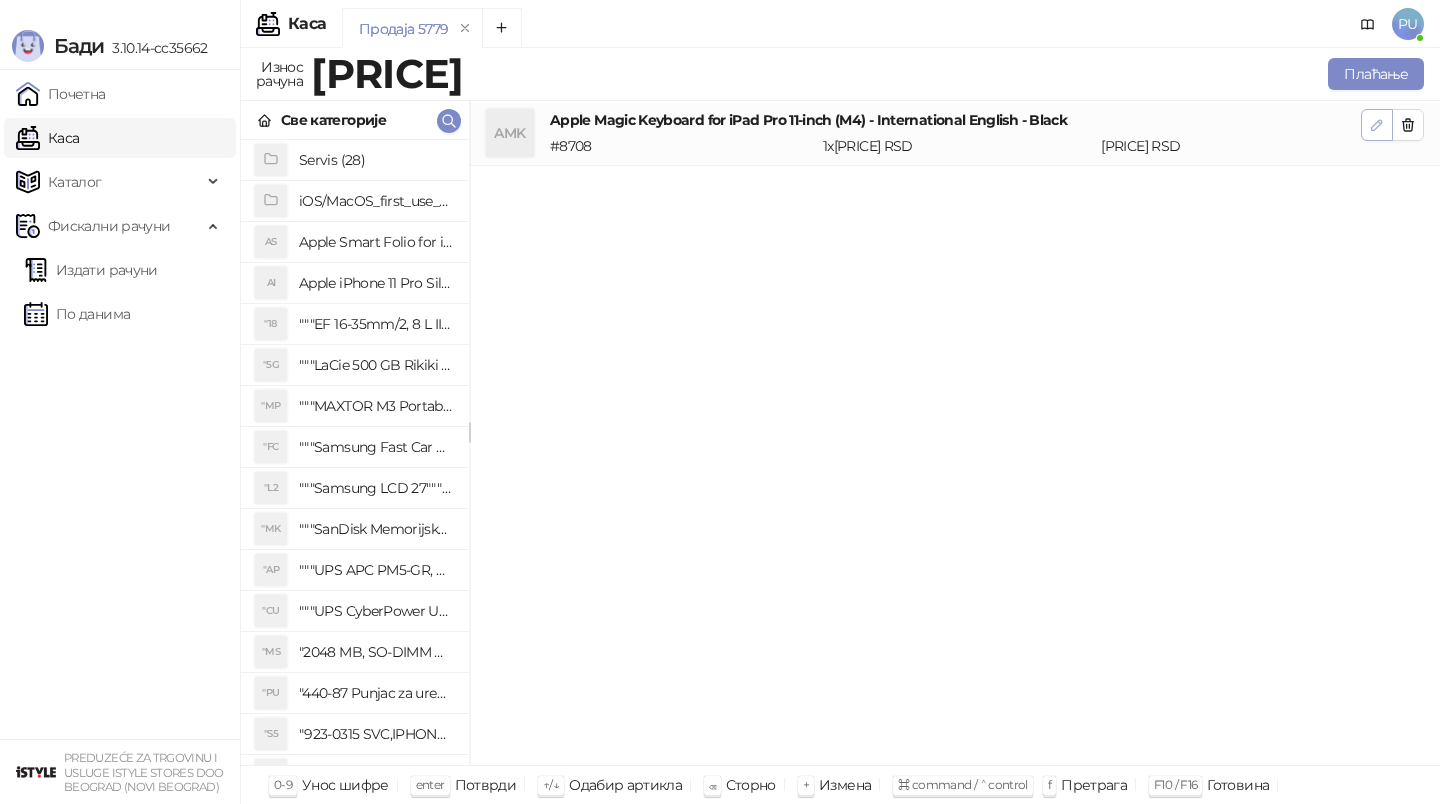 click at bounding box center [1377, 125] 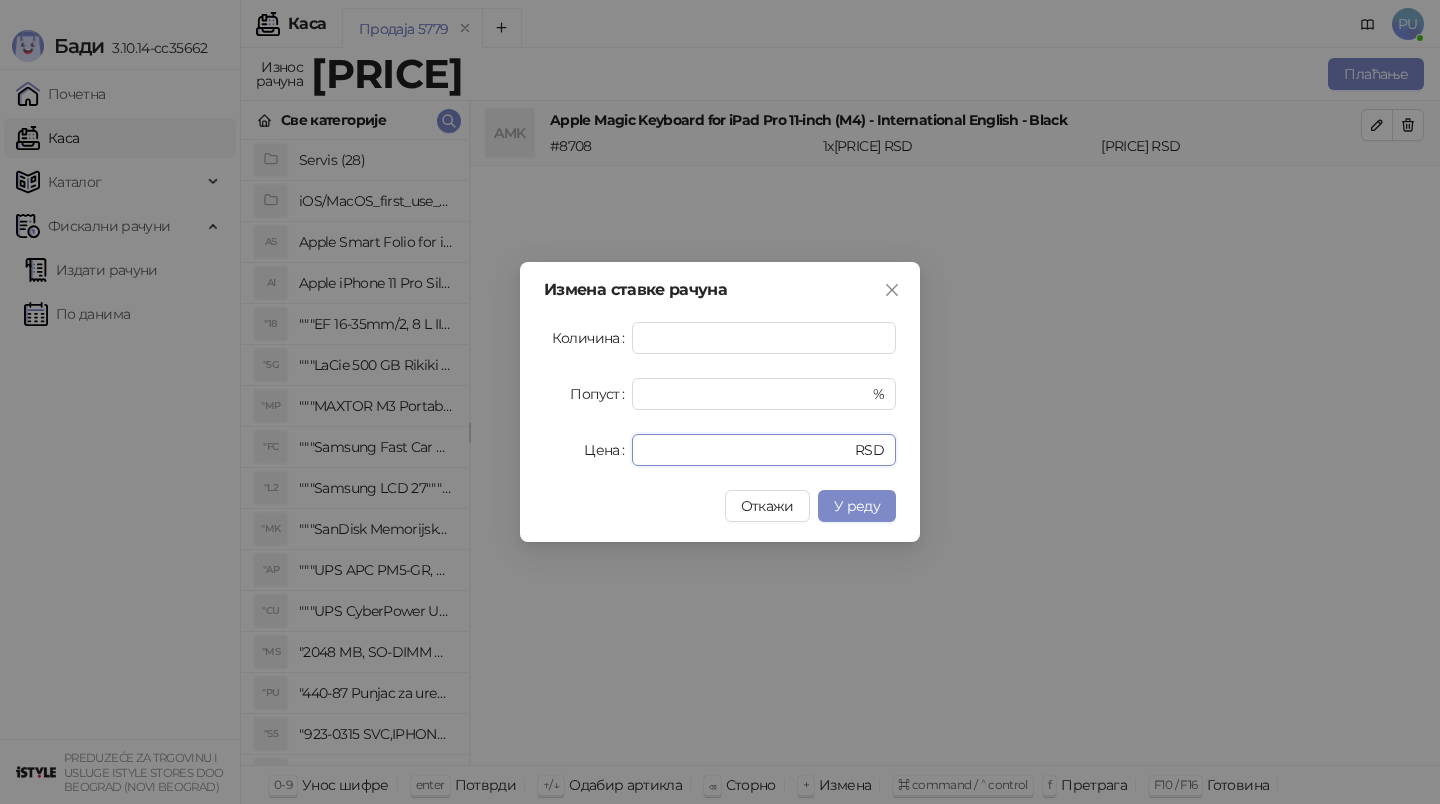 drag, startPoint x: 725, startPoint y: 448, endPoint x: 260, endPoint y: 356, distance: 474.0137 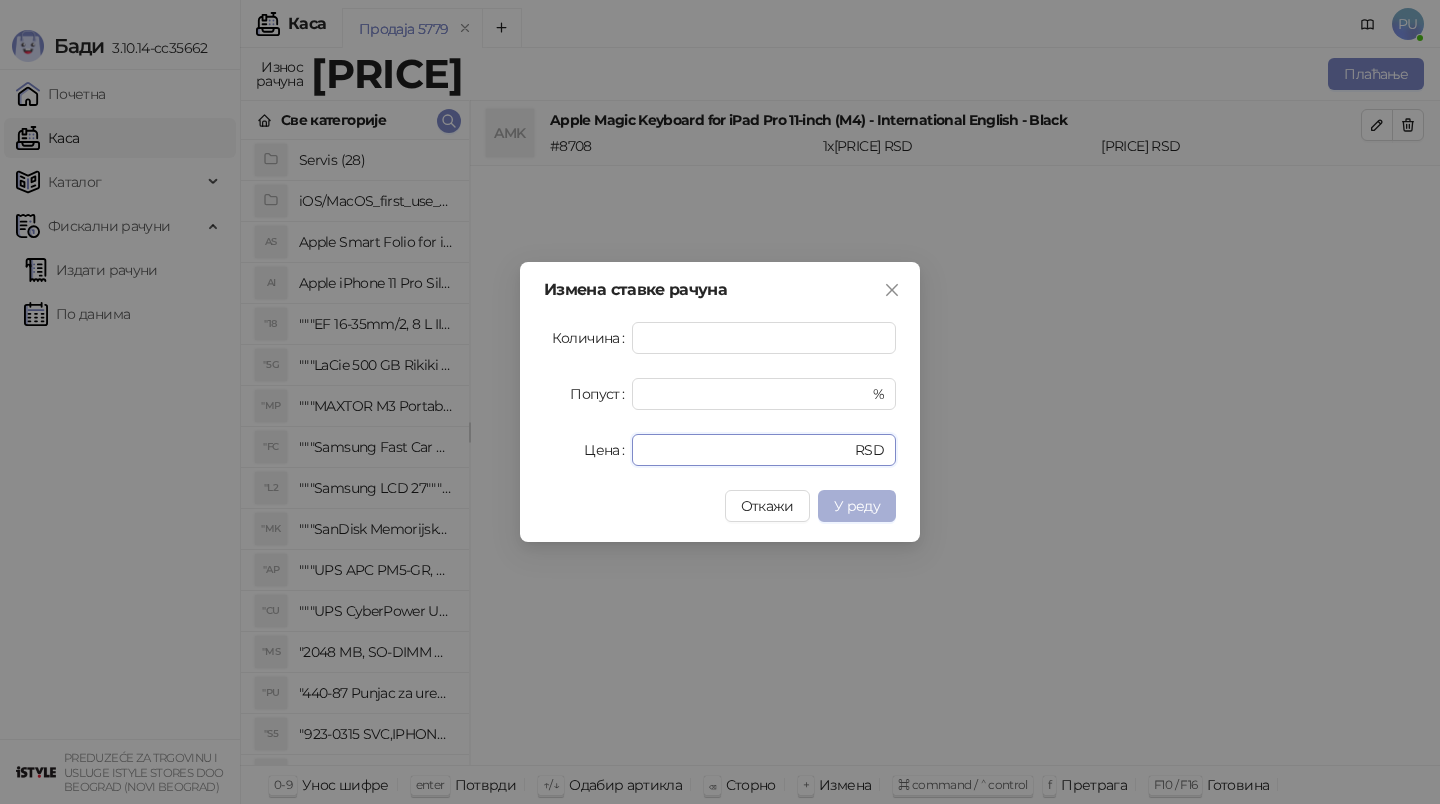 type on "*****" 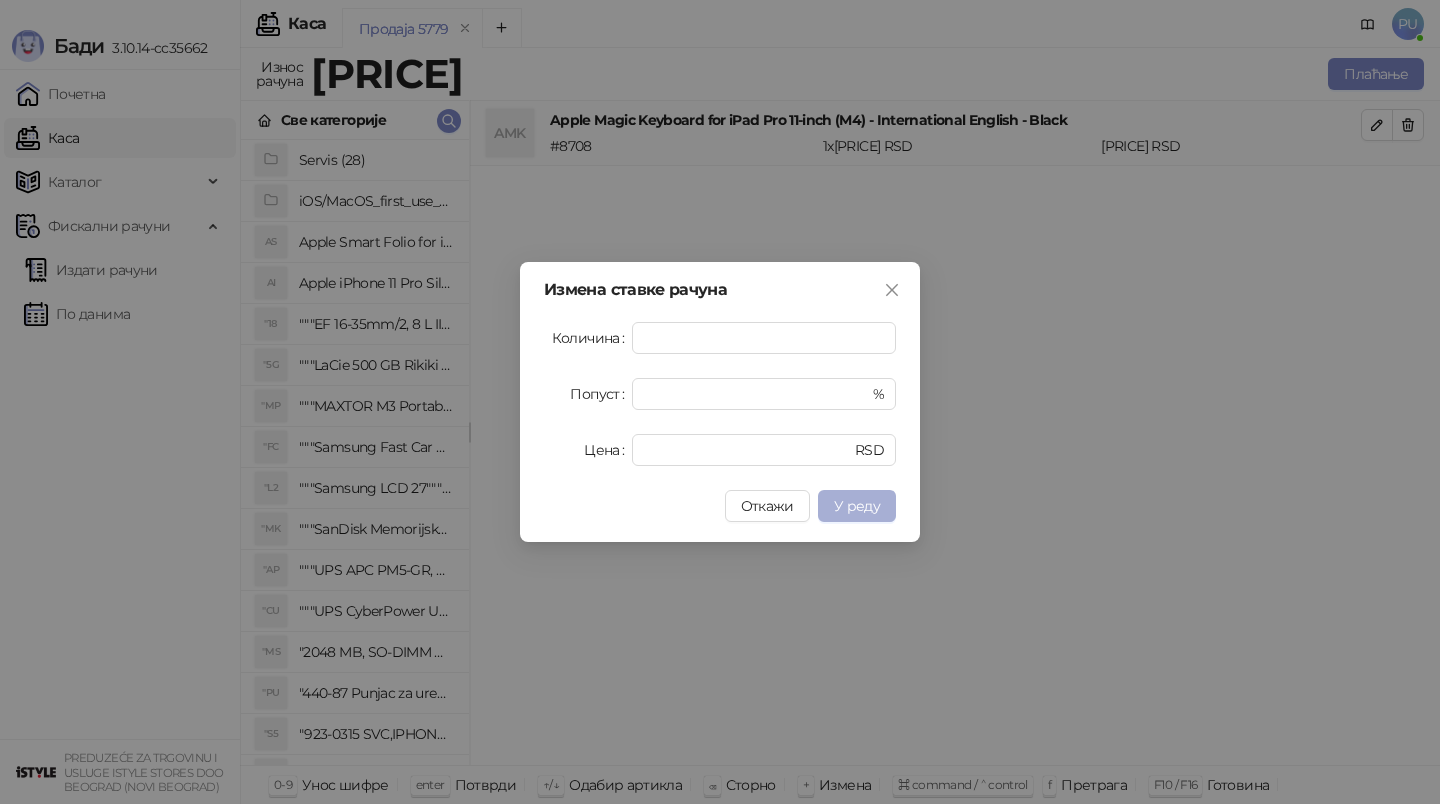 click on "У реду" at bounding box center (857, 506) 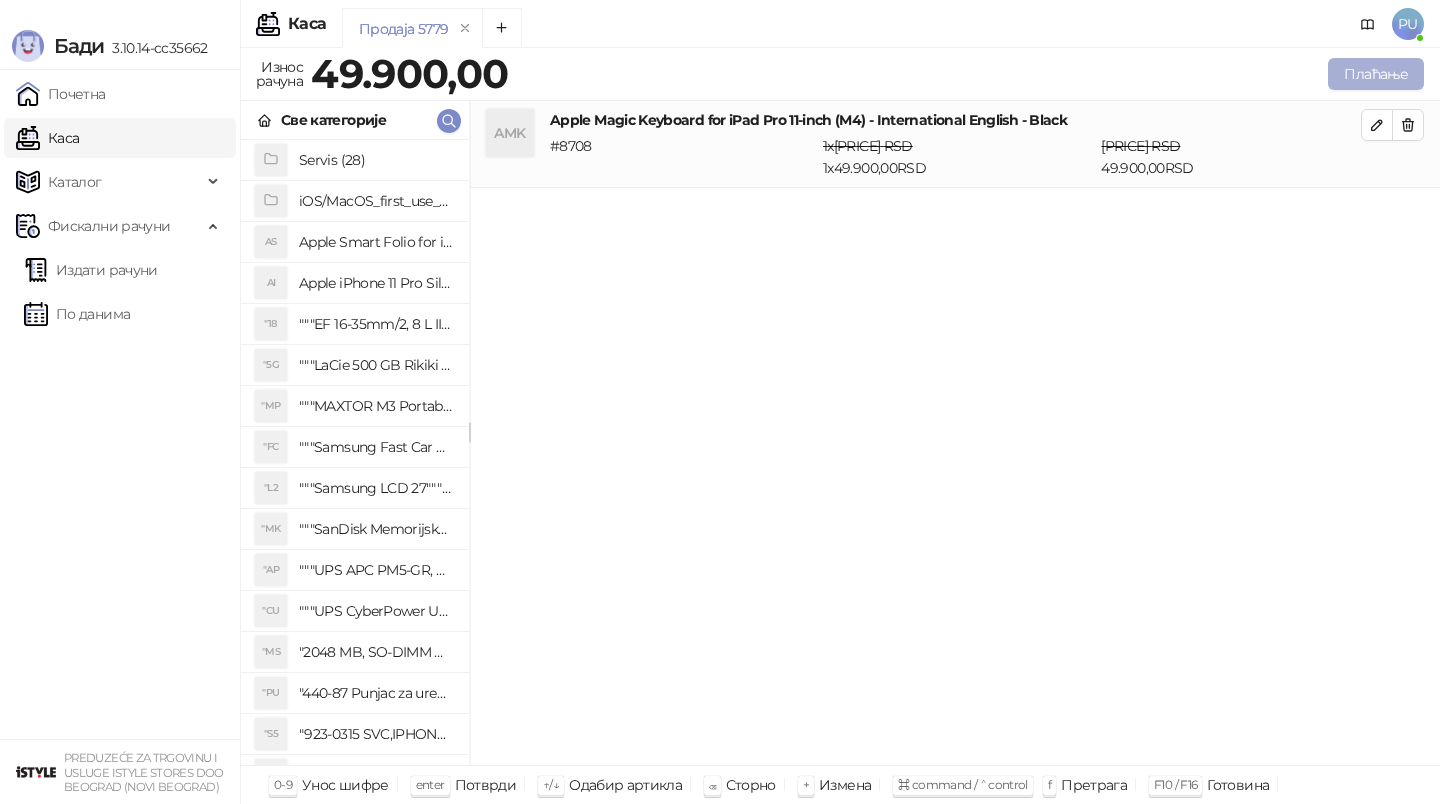 click on "Плаћање" at bounding box center [1376, 74] 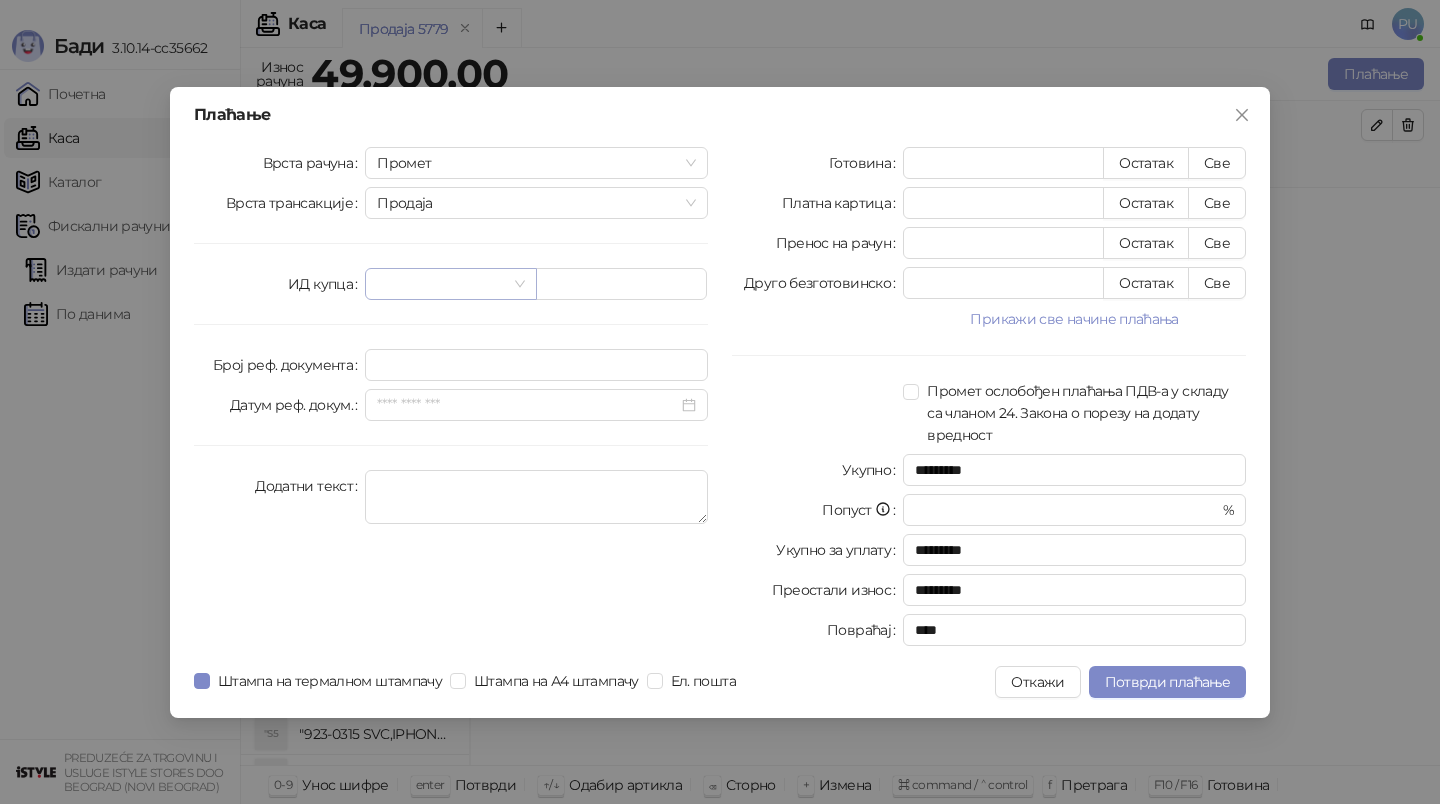 click at bounding box center [450, 284] 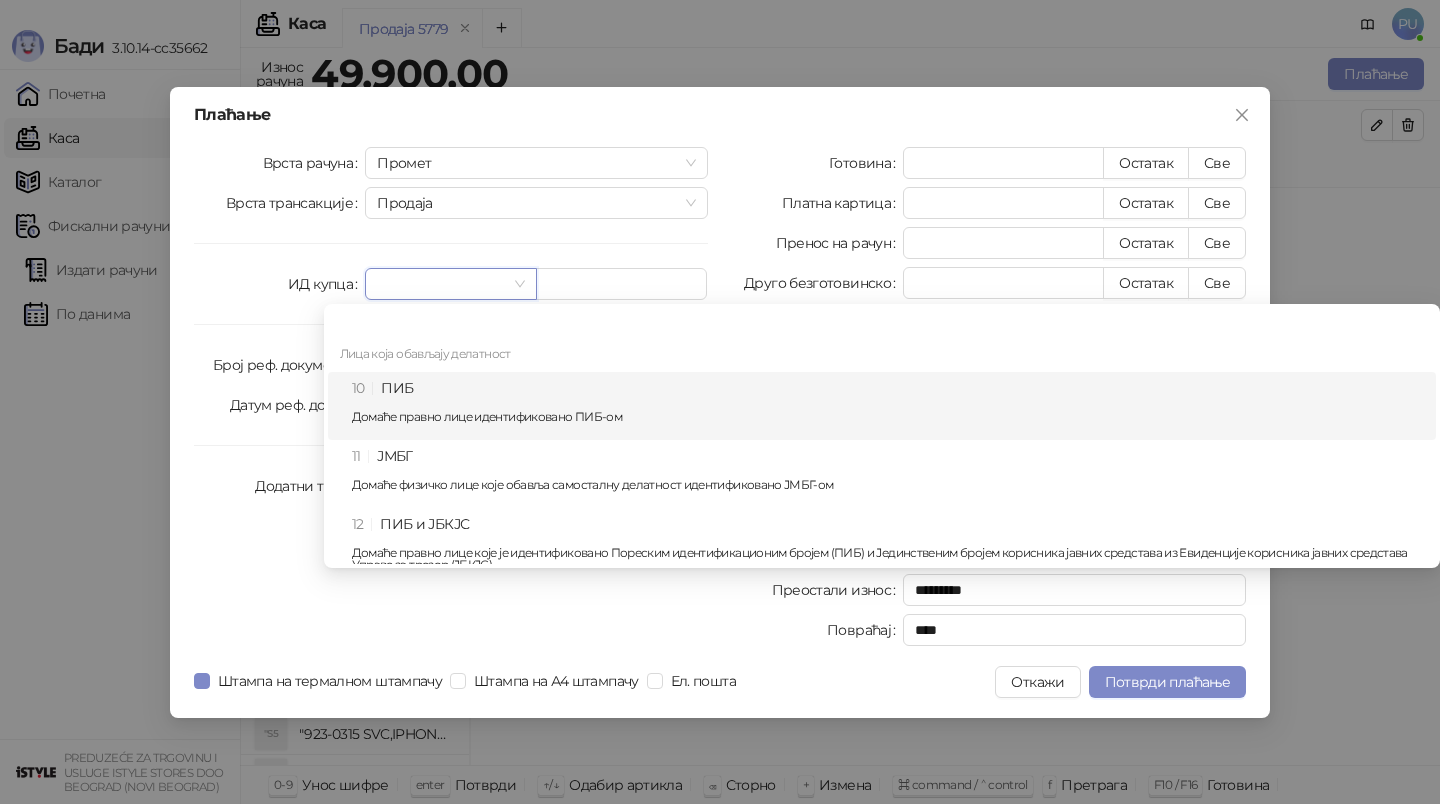 click on "10 ПИБ Домаће правно лице идентификовано ПИБ-ом" at bounding box center (888, 406) 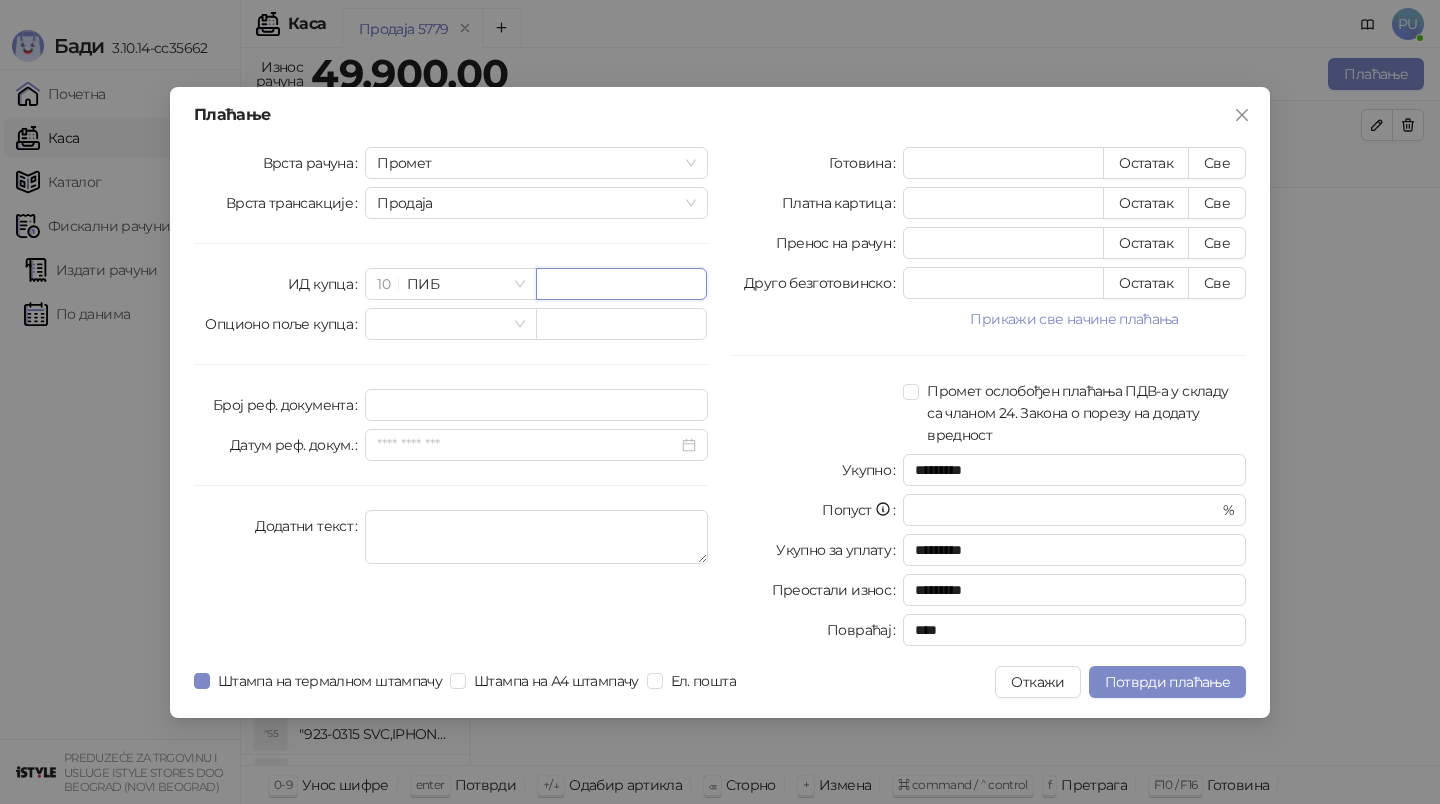 paste on "*********" 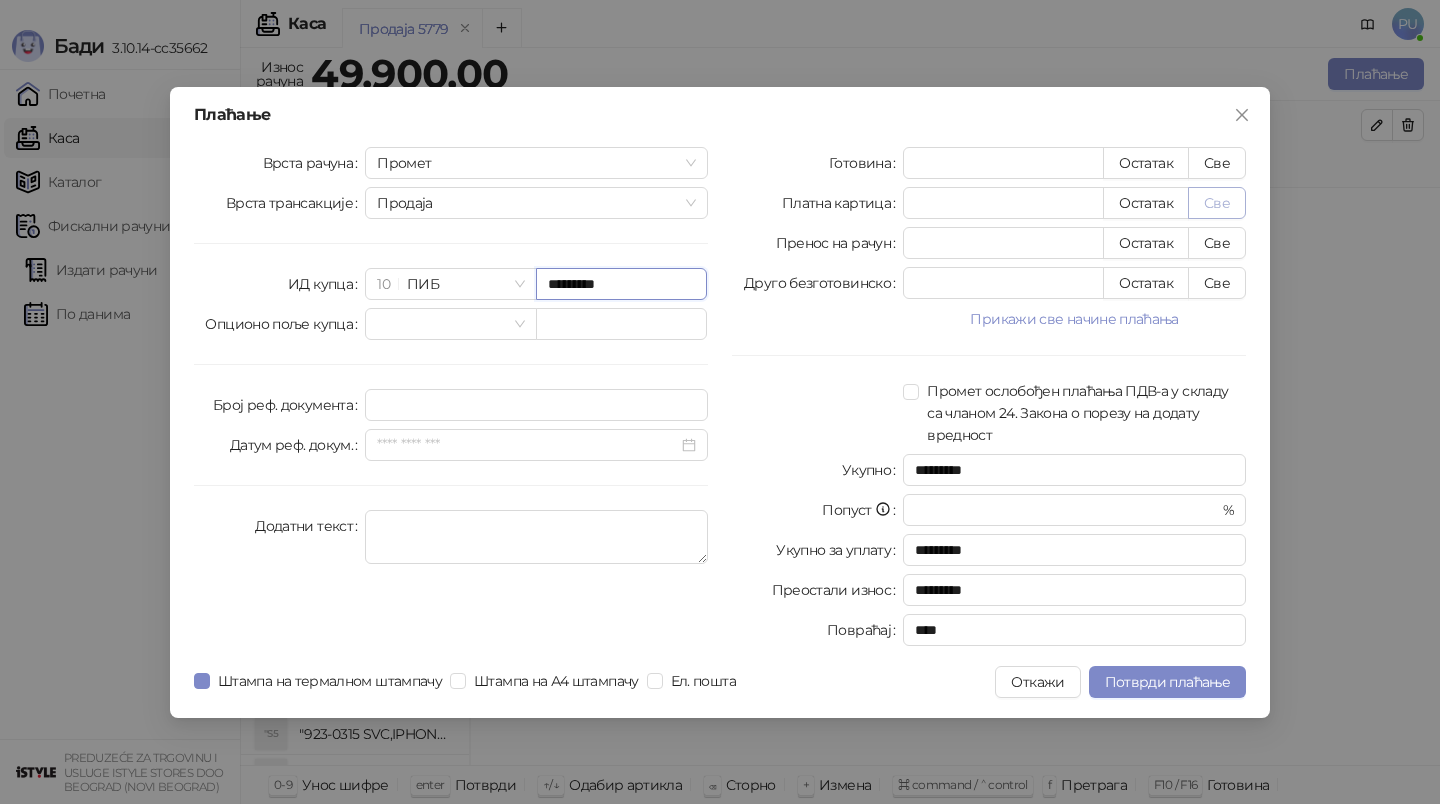 type on "*********" 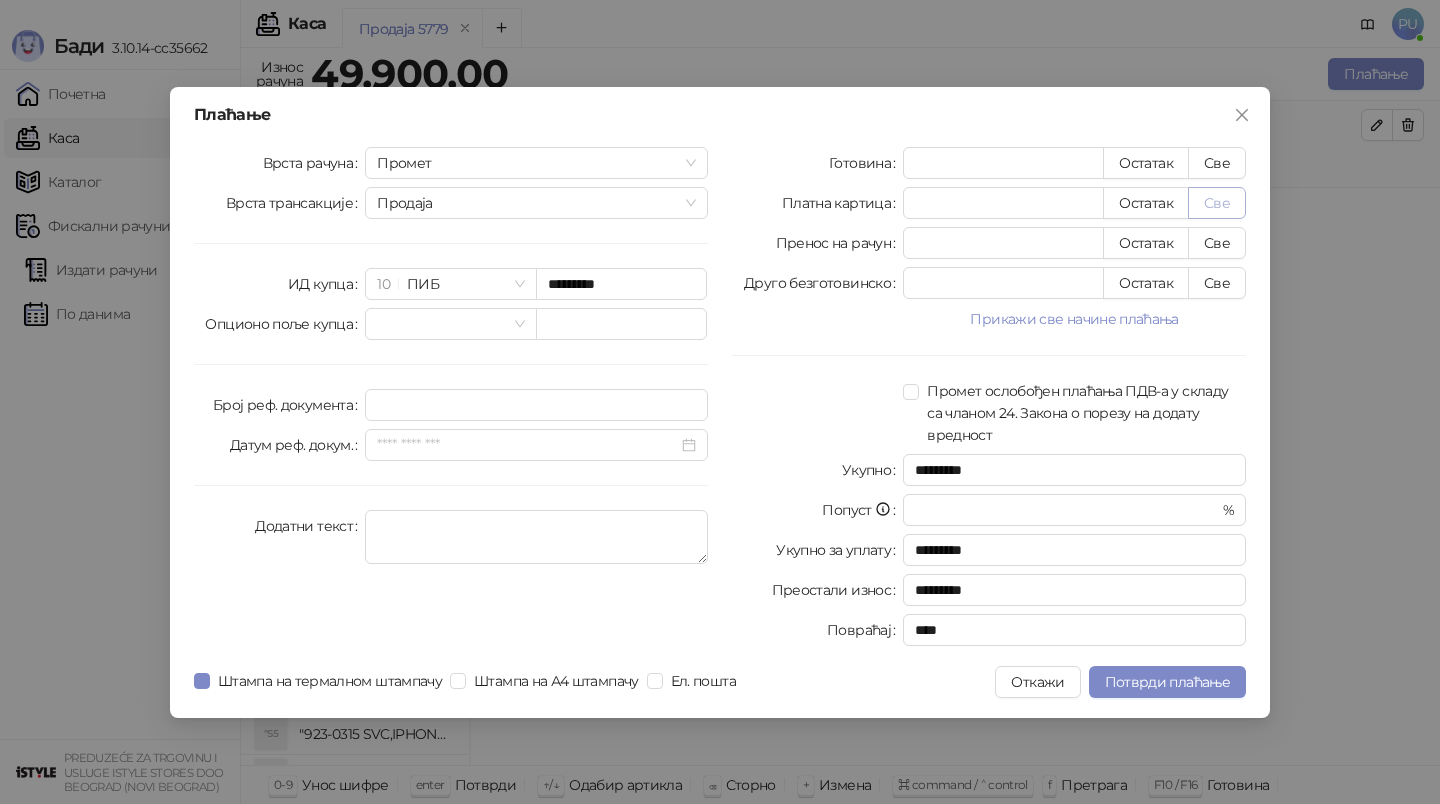 click on "Све" at bounding box center (1217, 203) 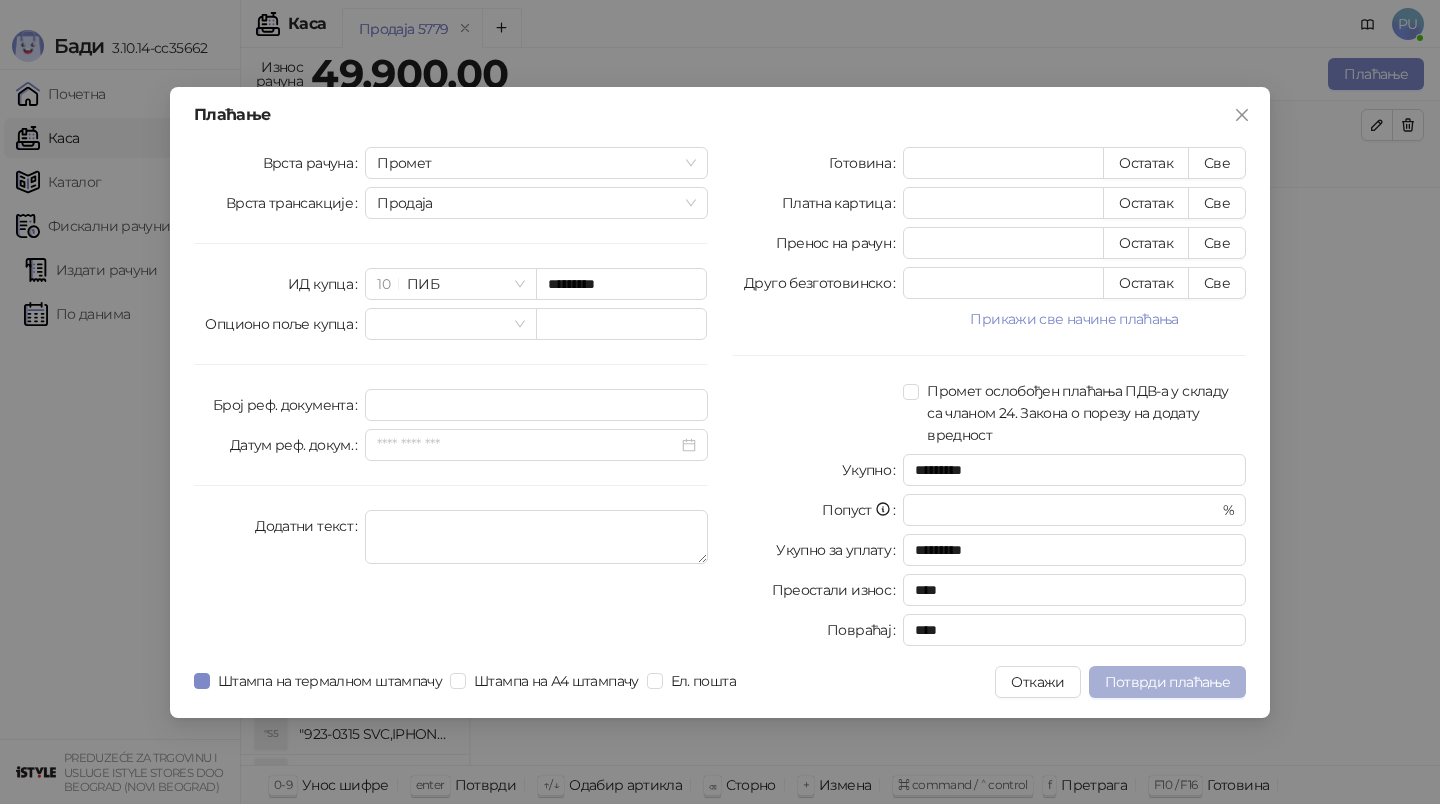 click on "Потврди плаћање" at bounding box center (1167, 682) 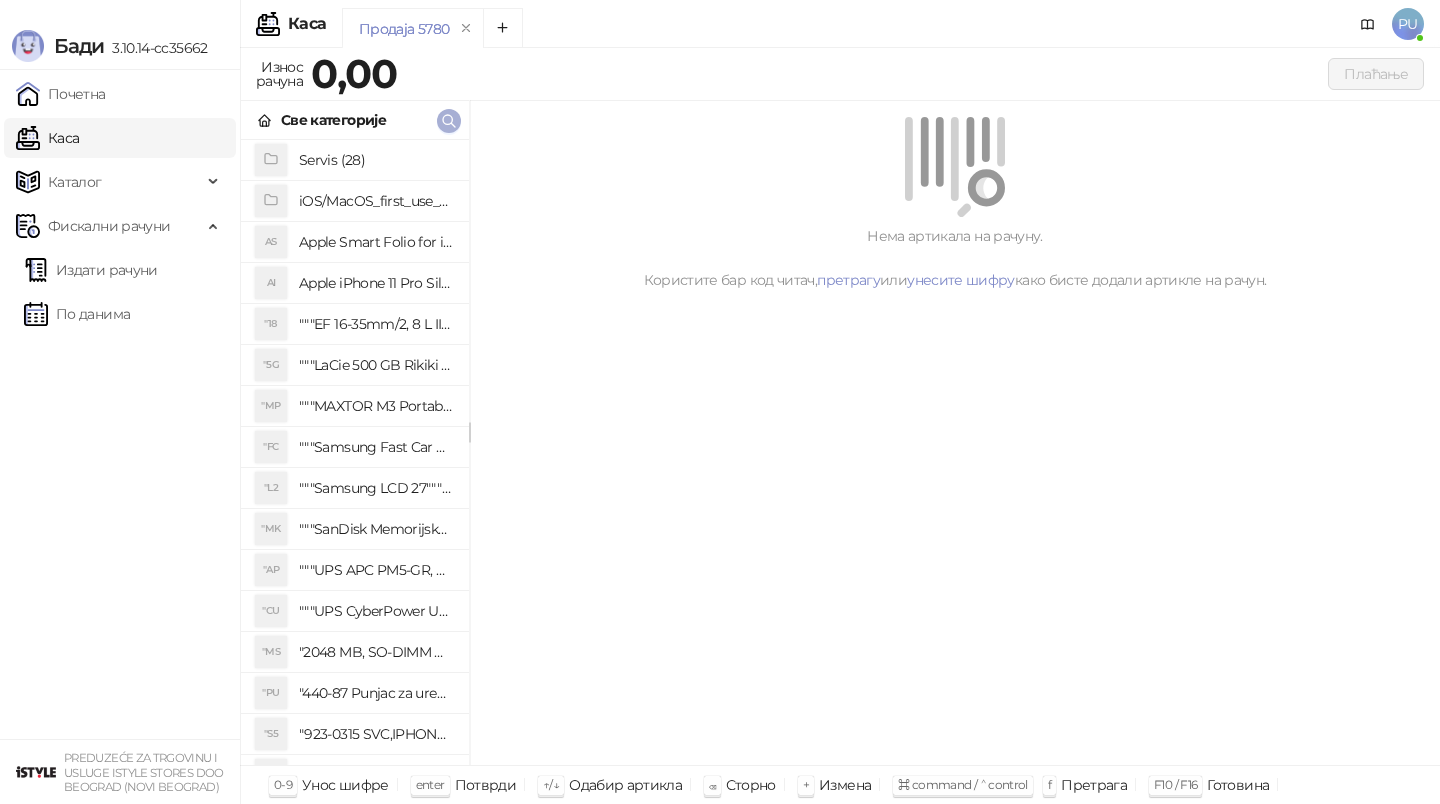 click 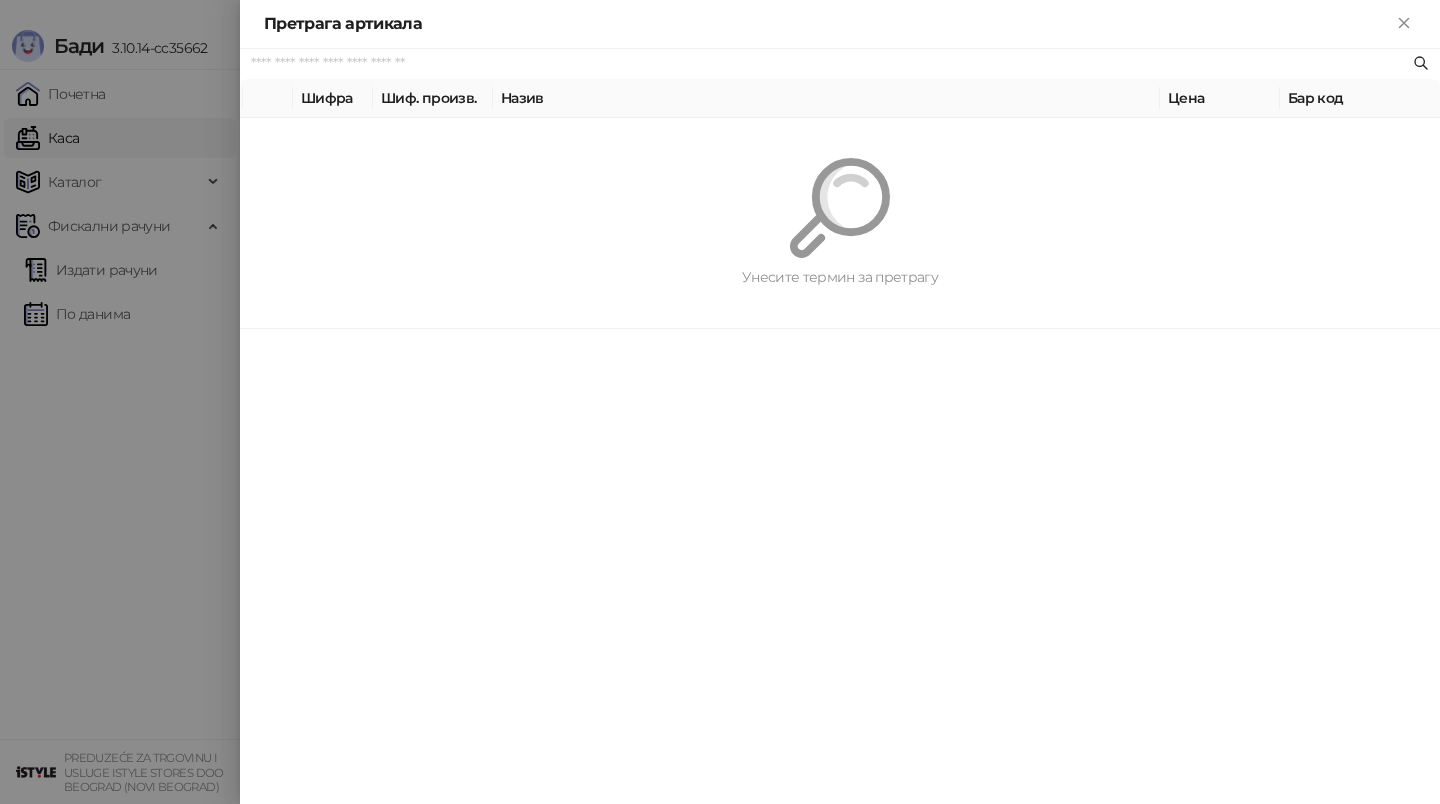 paste on "**********" 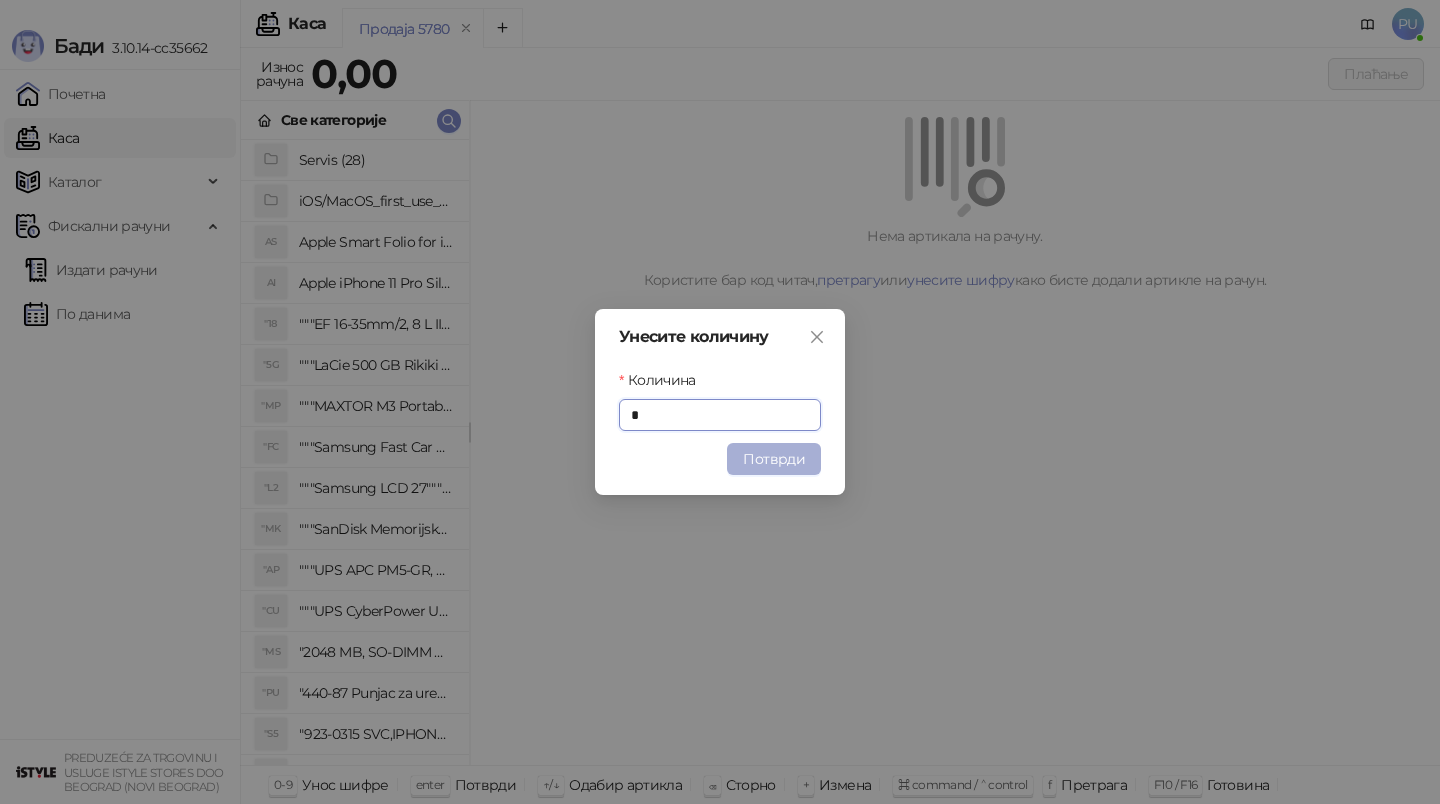 click on "Потврди" at bounding box center [774, 459] 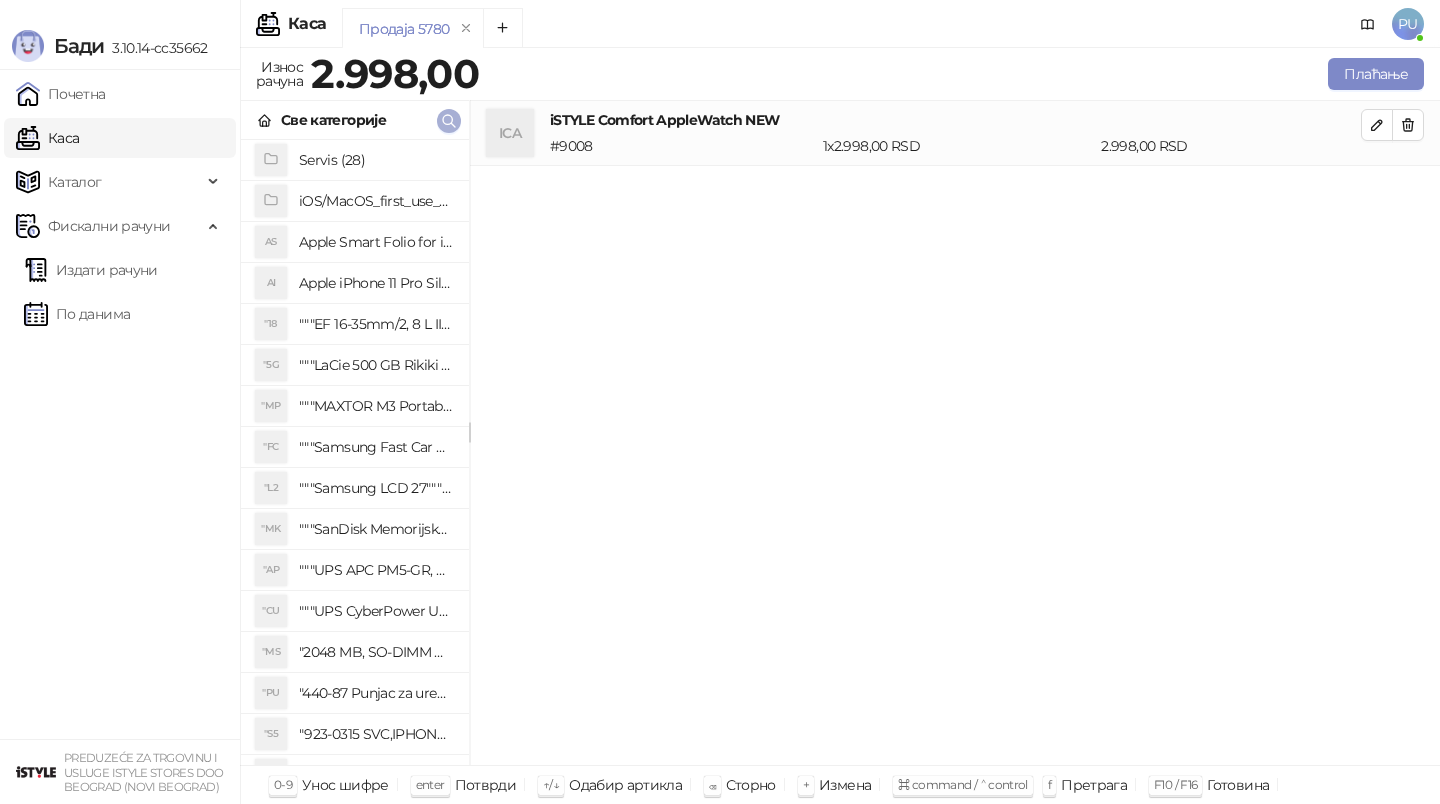 click 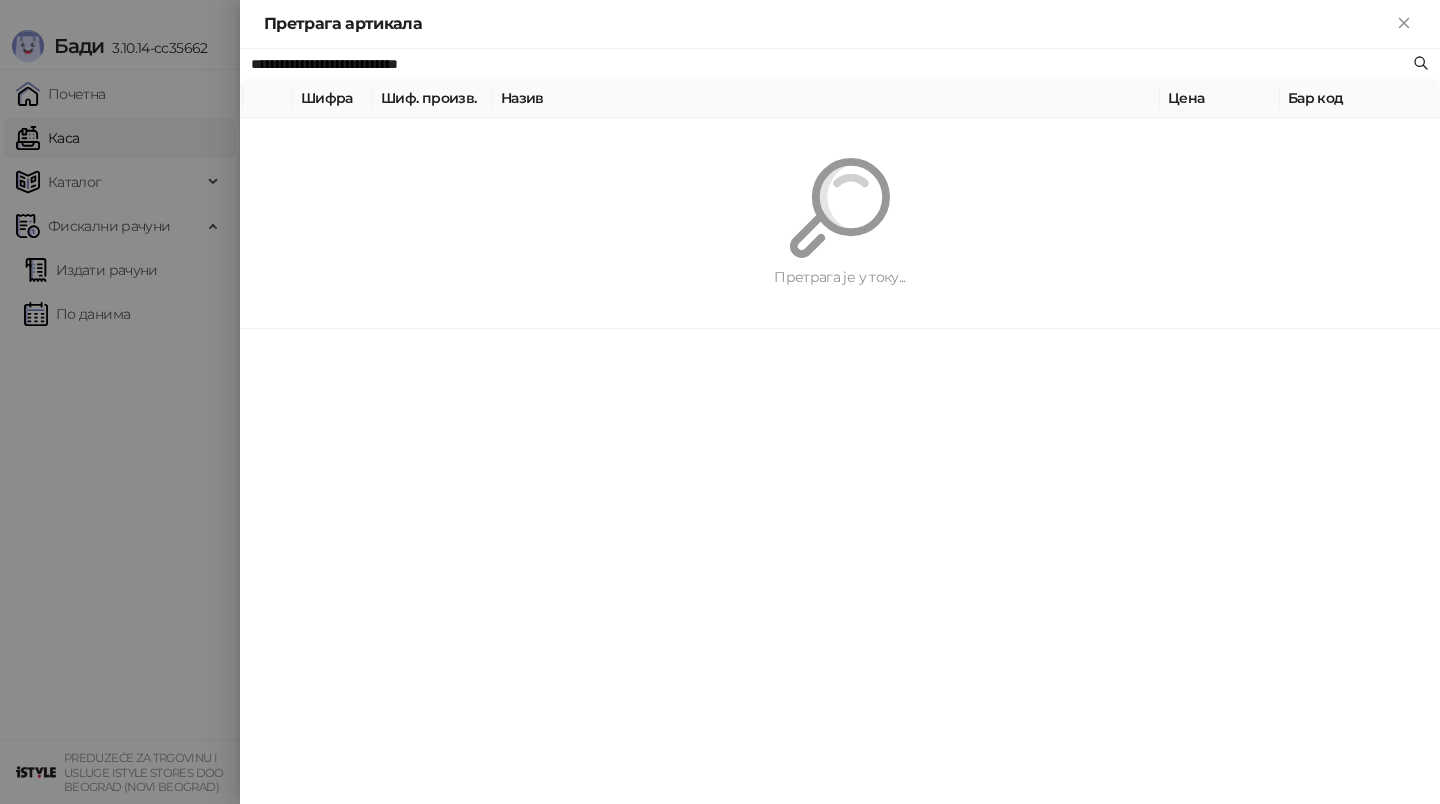 paste 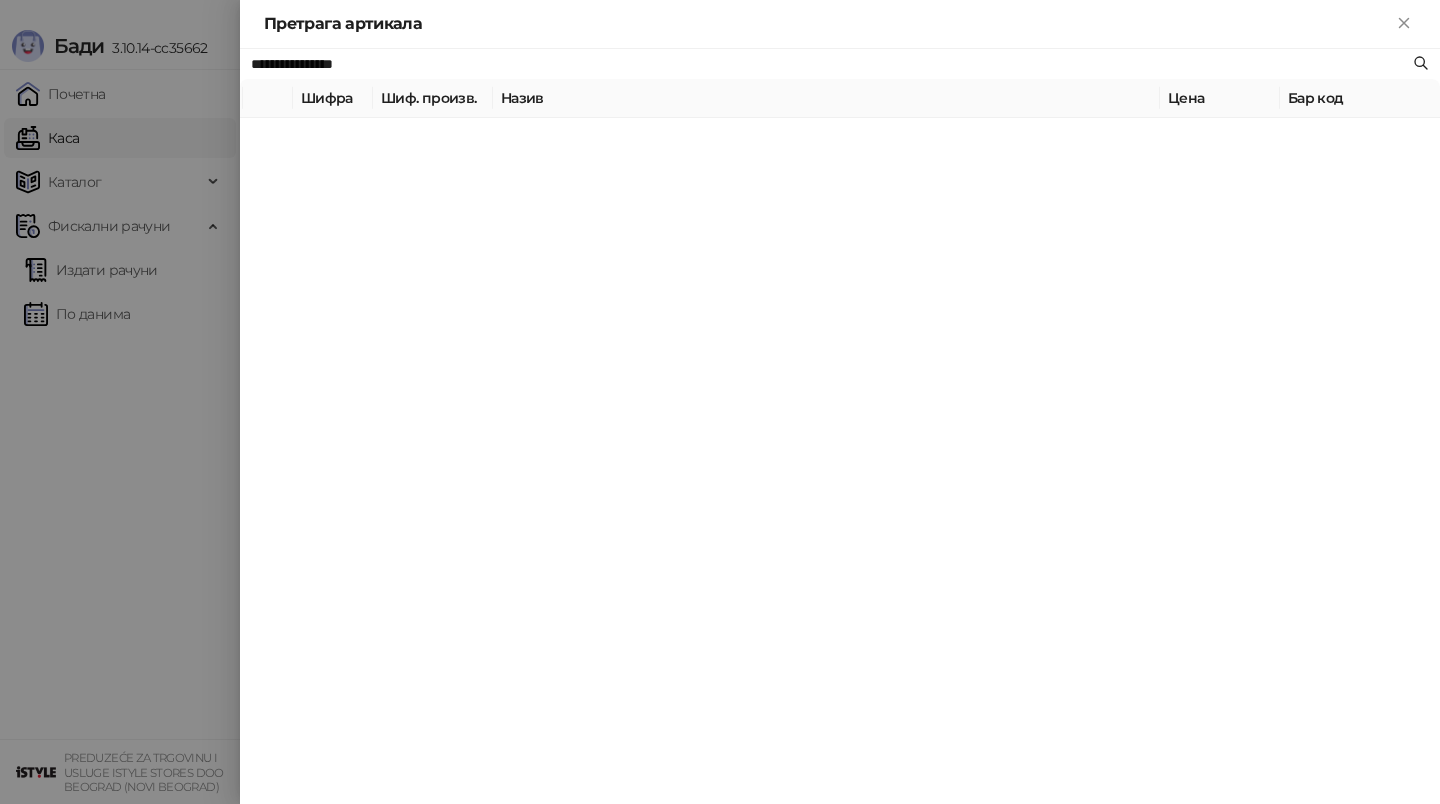 type on "**********" 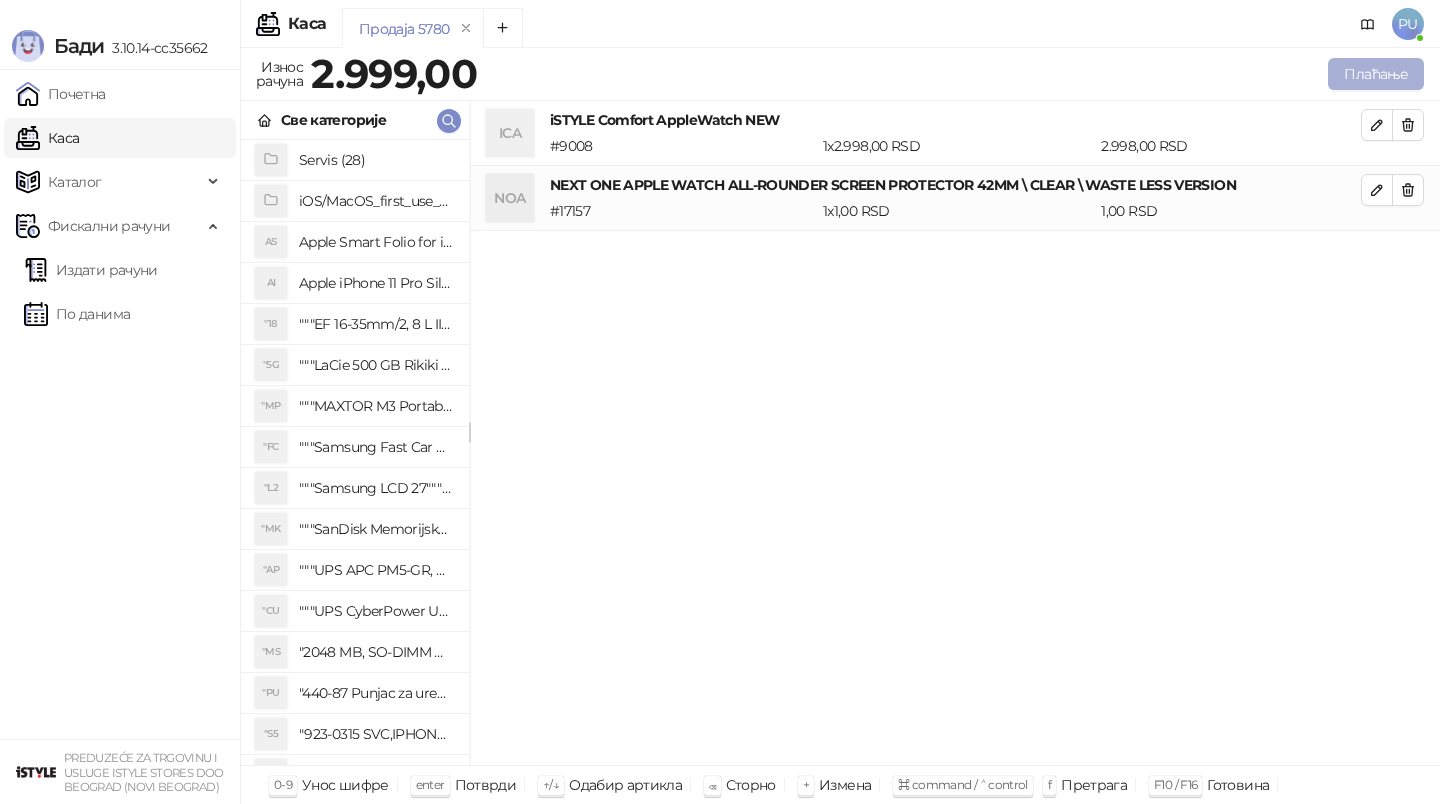 click on "Плаћање" at bounding box center (1376, 74) 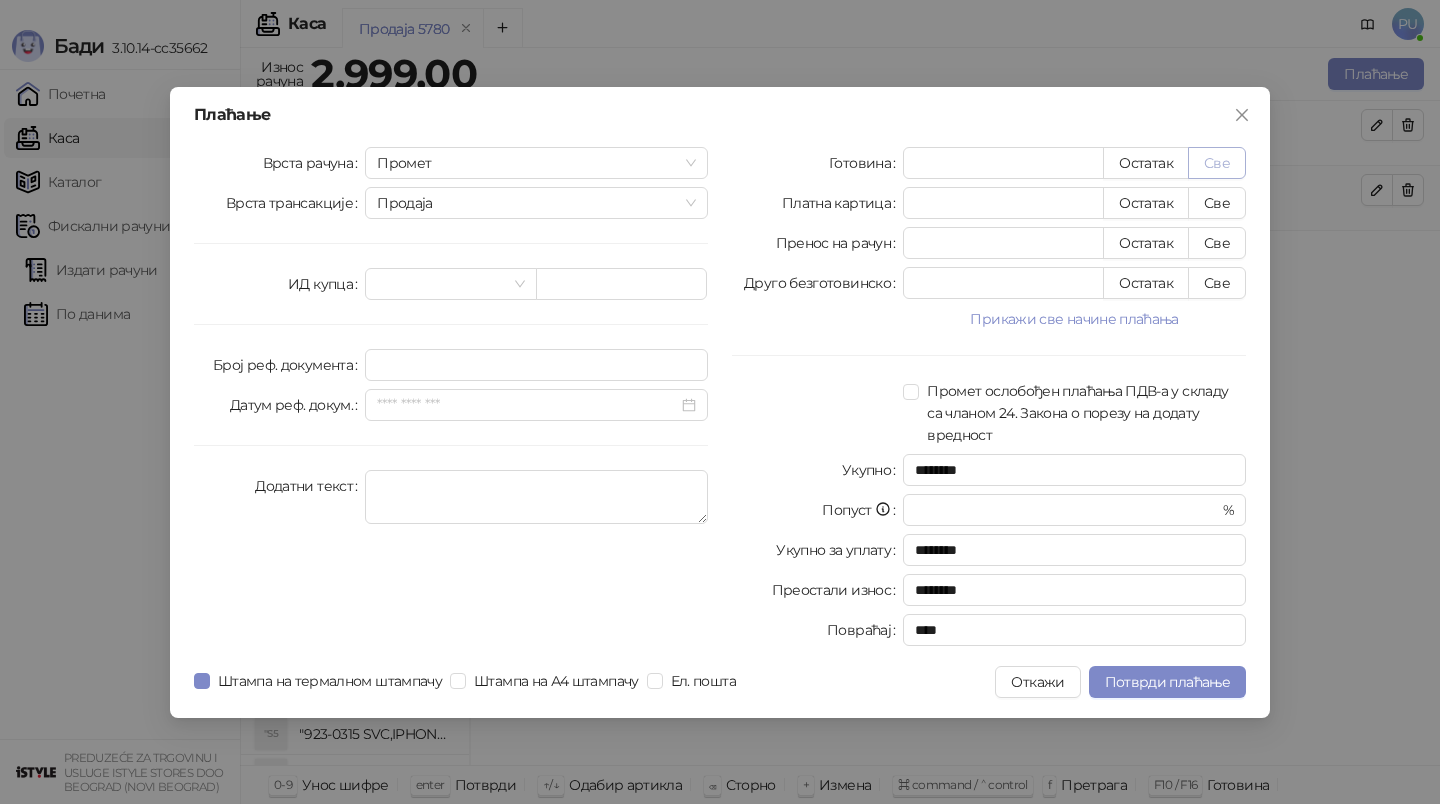 click on "Све" at bounding box center (1217, 163) 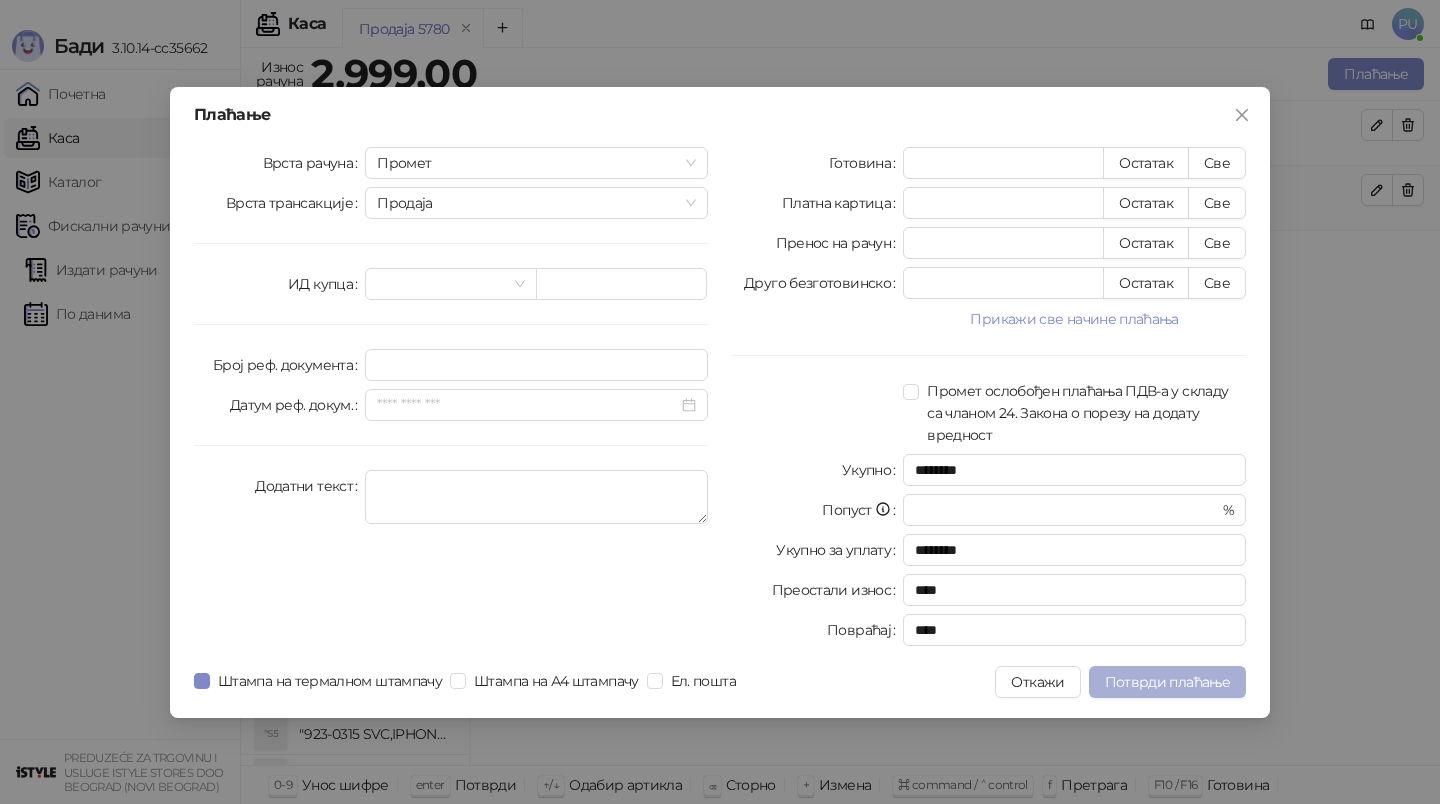 click on "Потврди плаћање" at bounding box center [1167, 682] 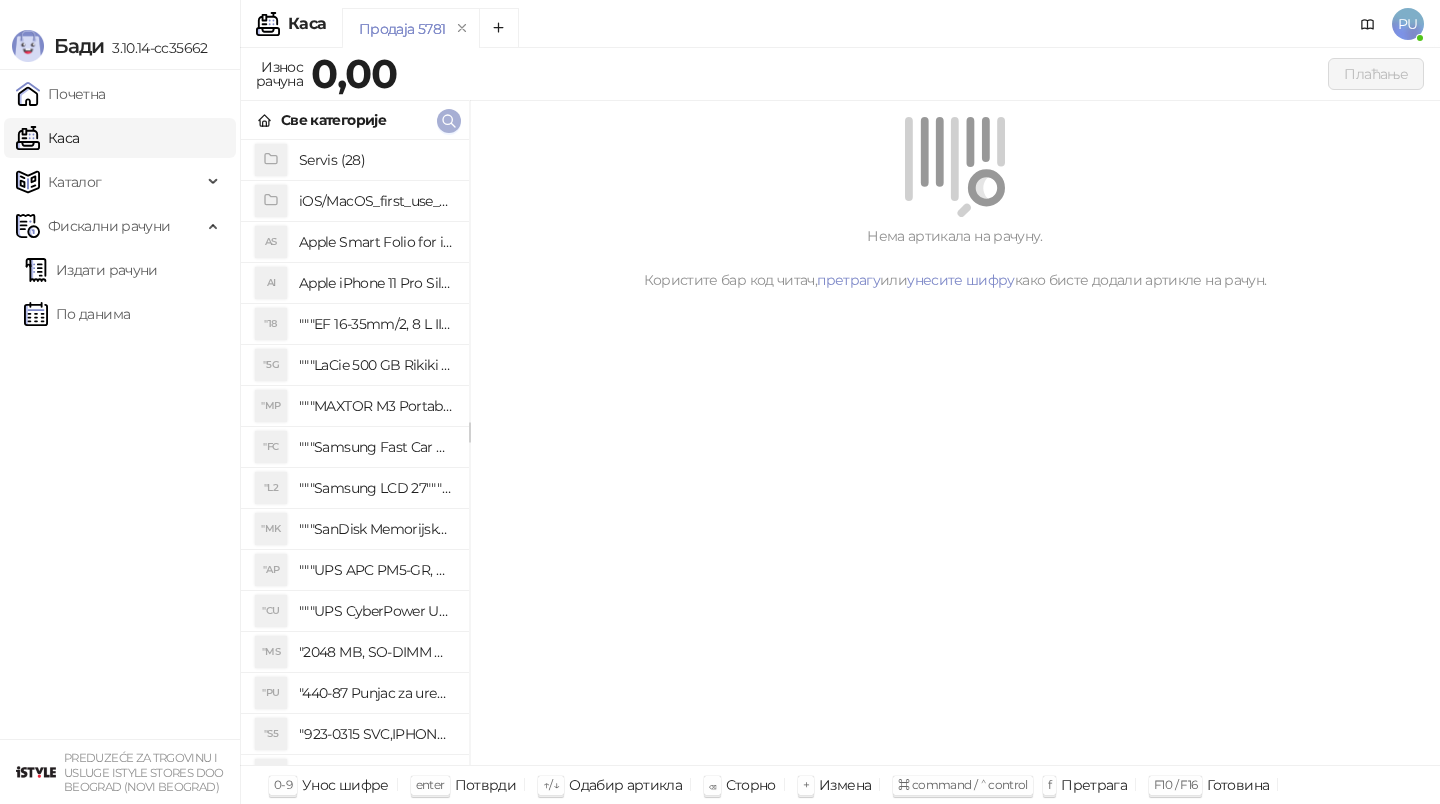click 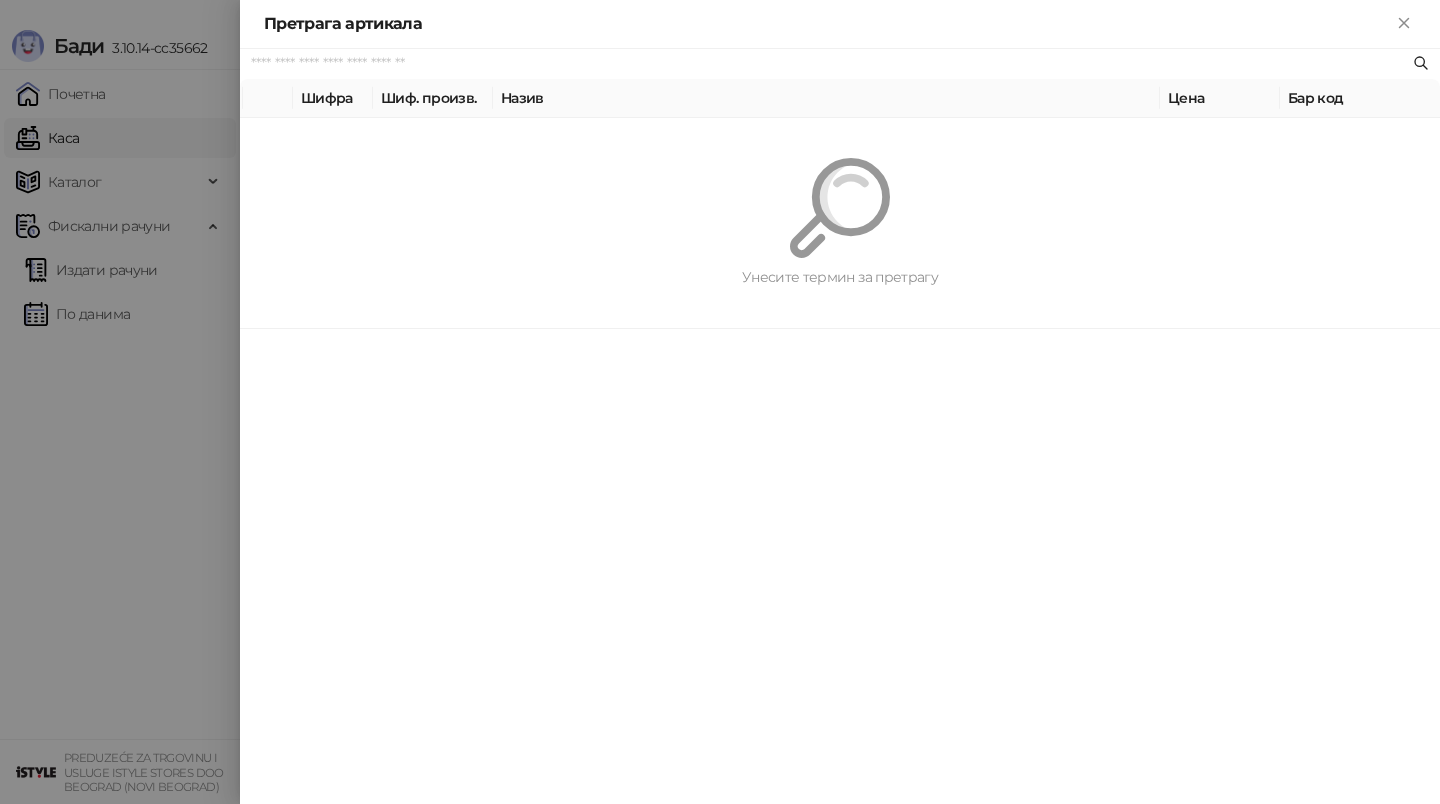 paste on "*********" 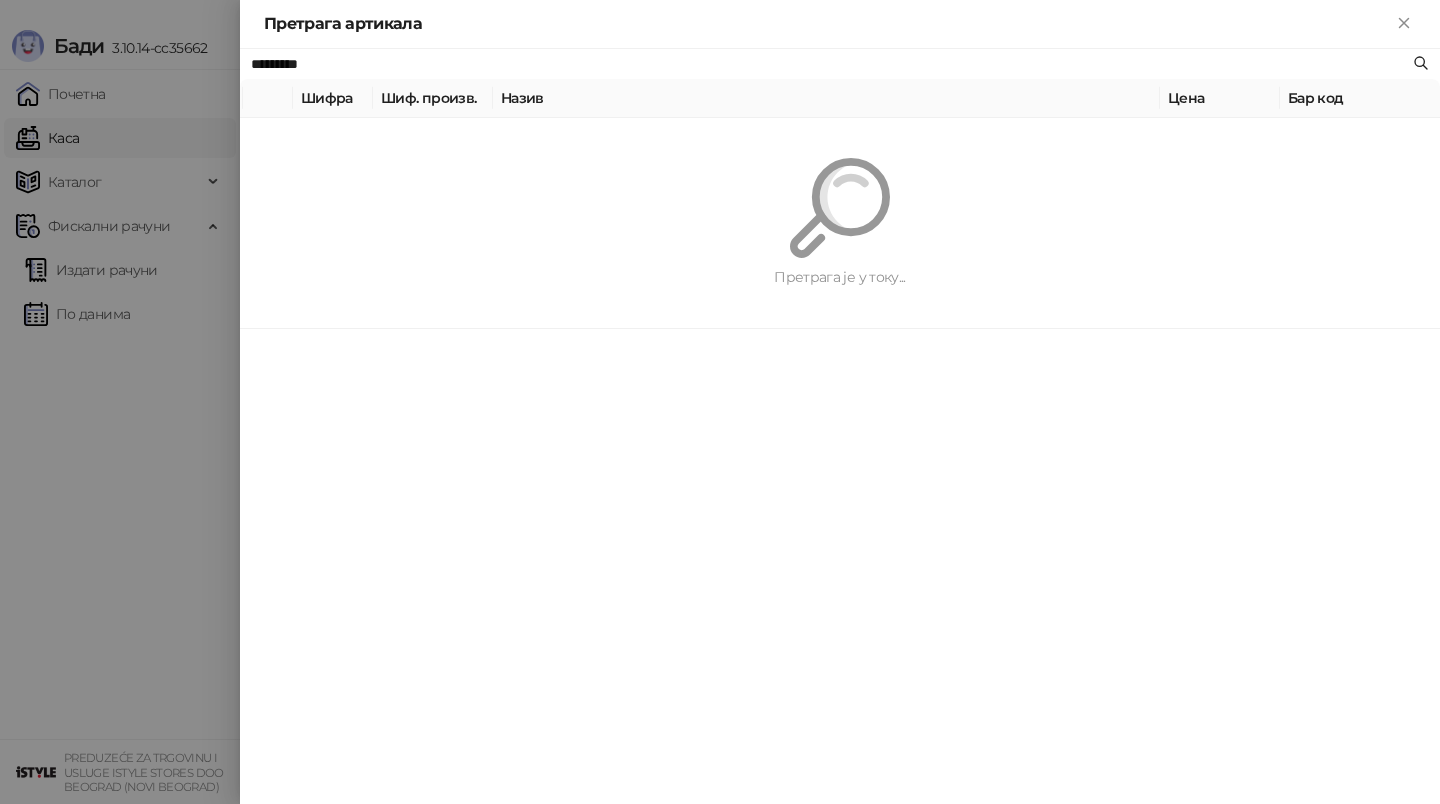 type on "*********" 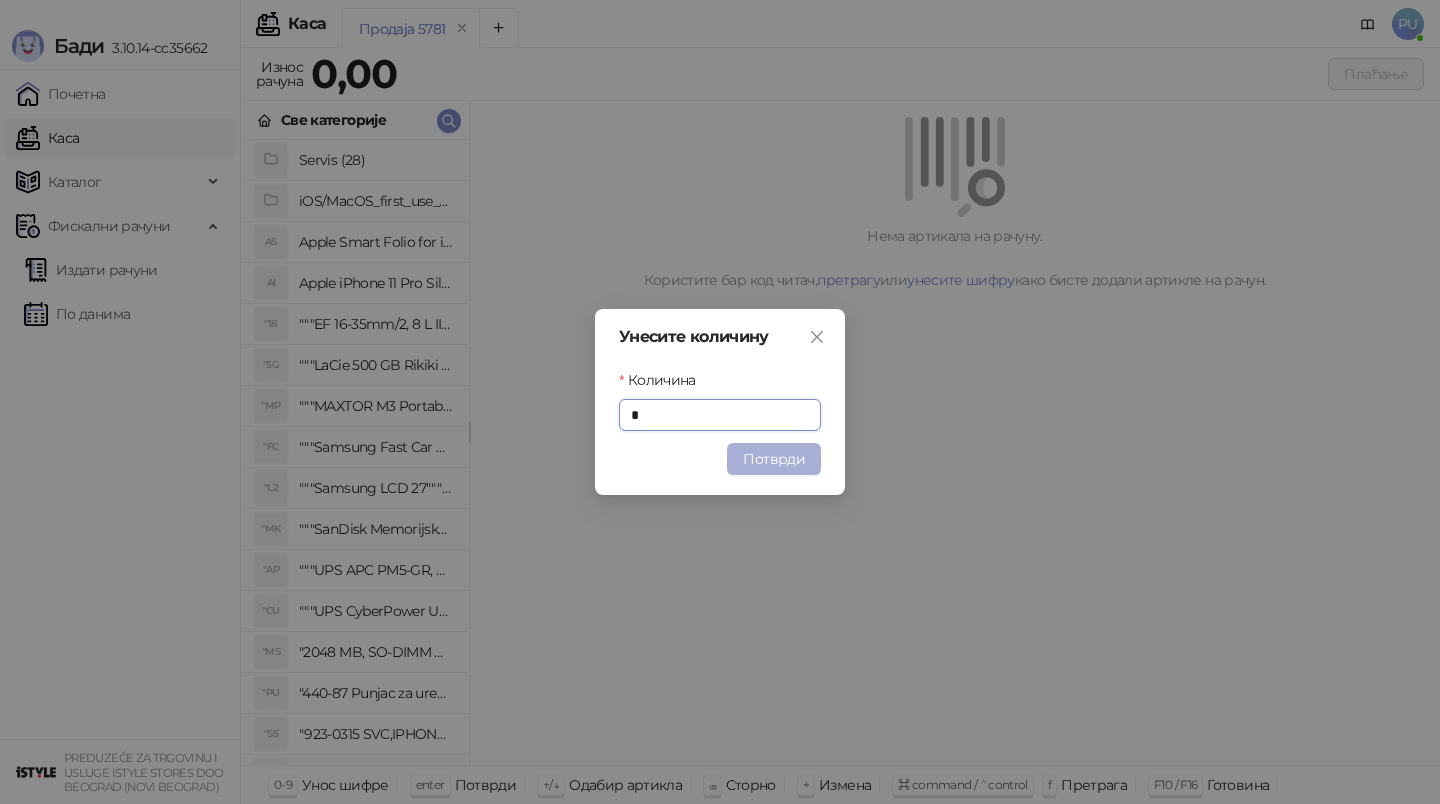 click on "Потврди" at bounding box center (774, 459) 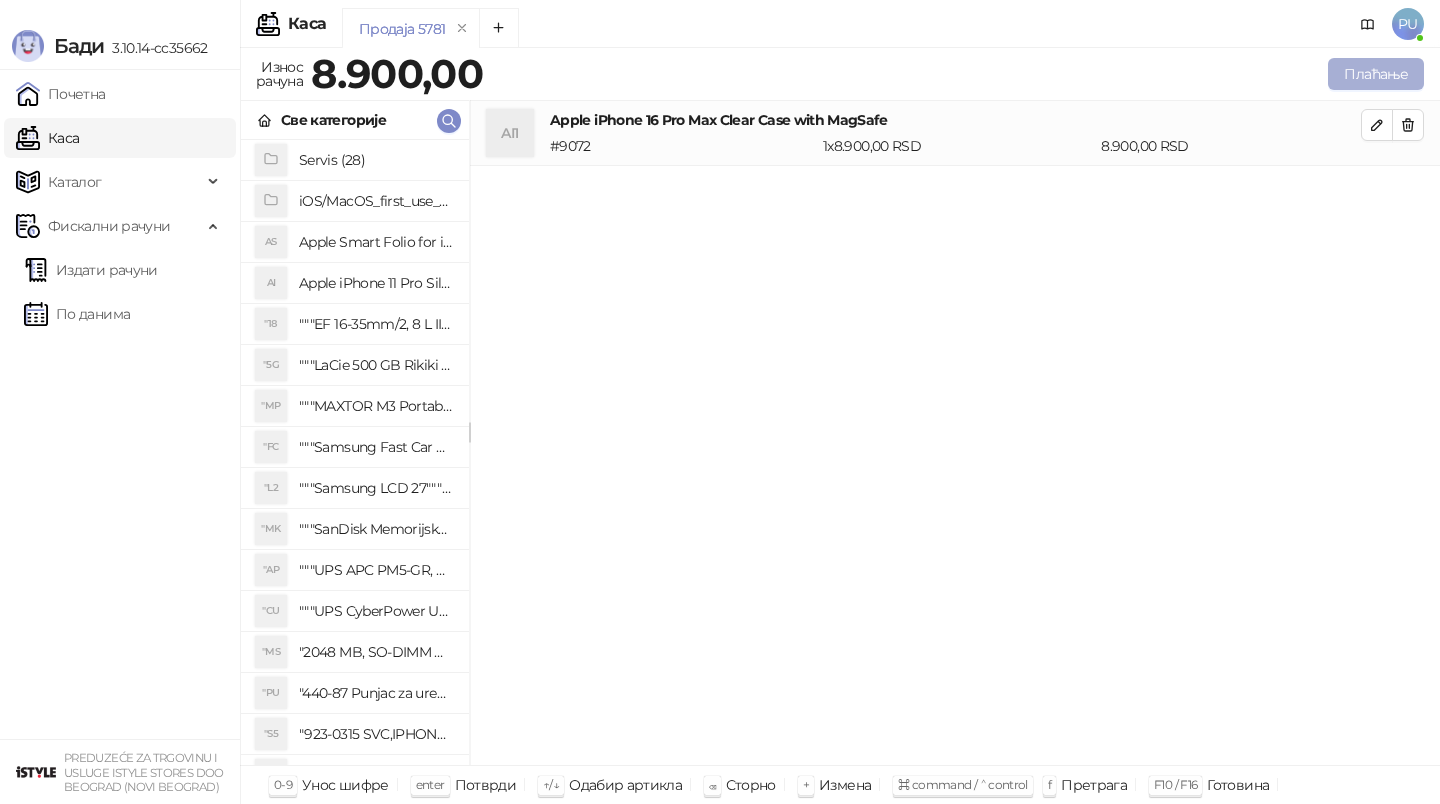 click on "Плаћање" at bounding box center (1376, 74) 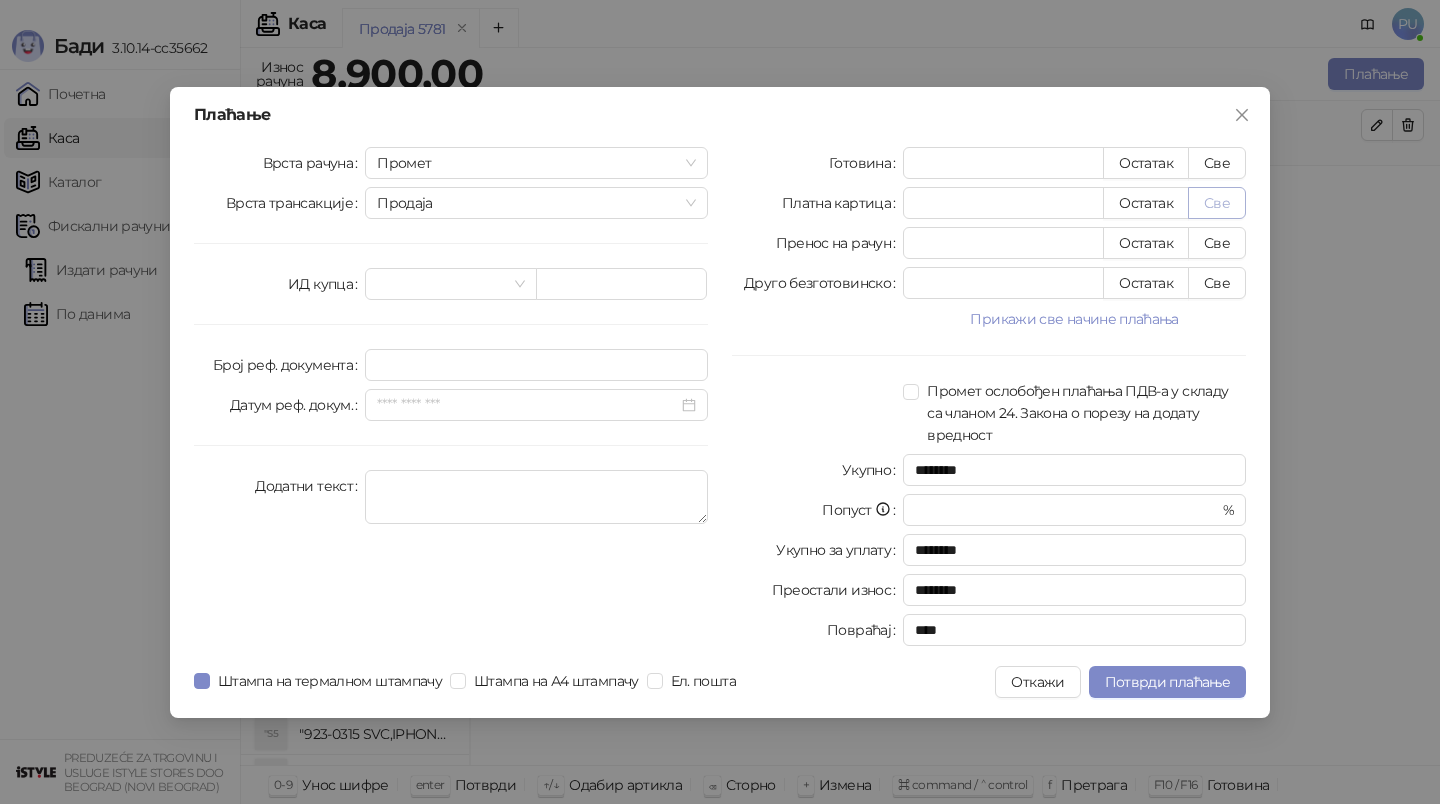 click on "Све" at bounding box center [1217, 203] 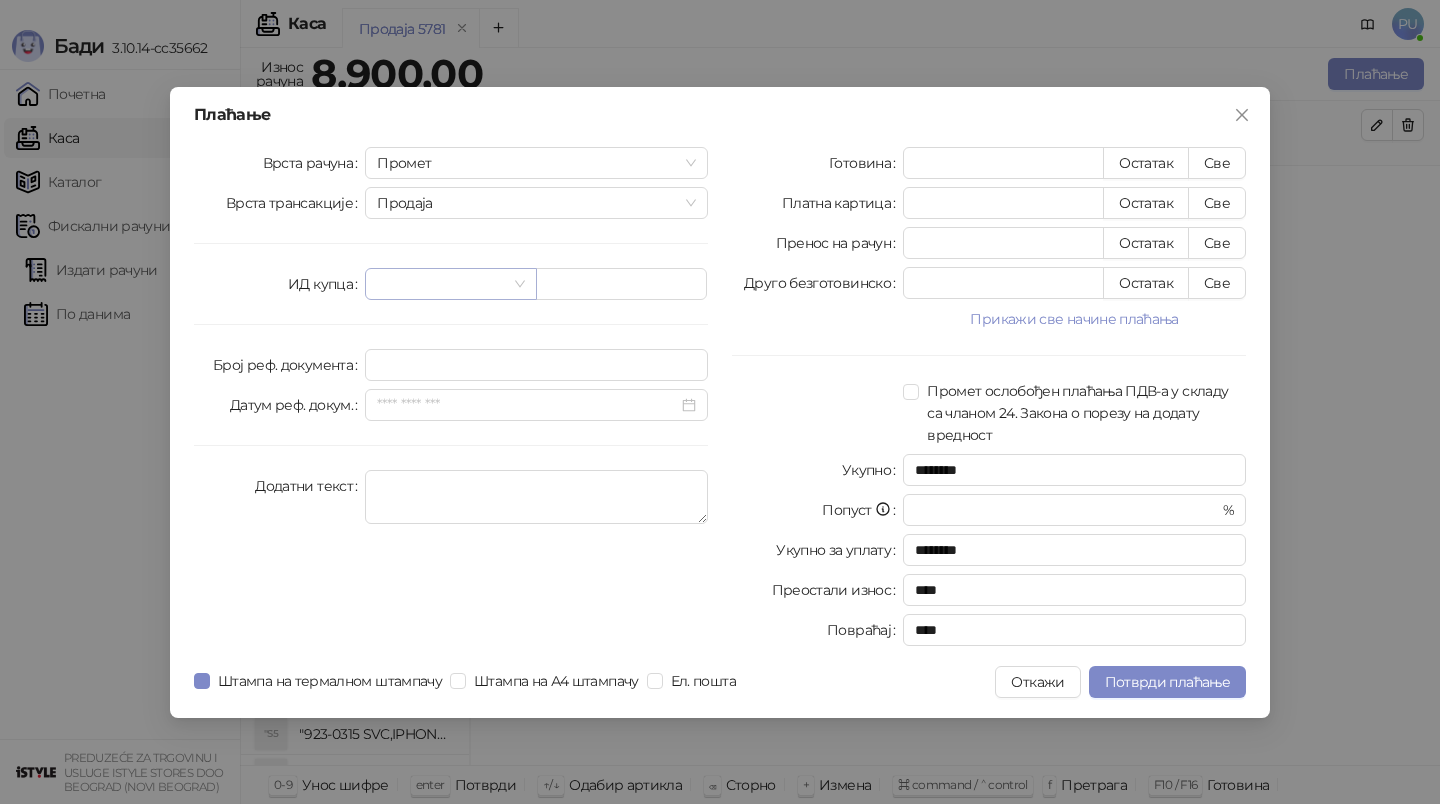 click at bounding box center (450, 284) 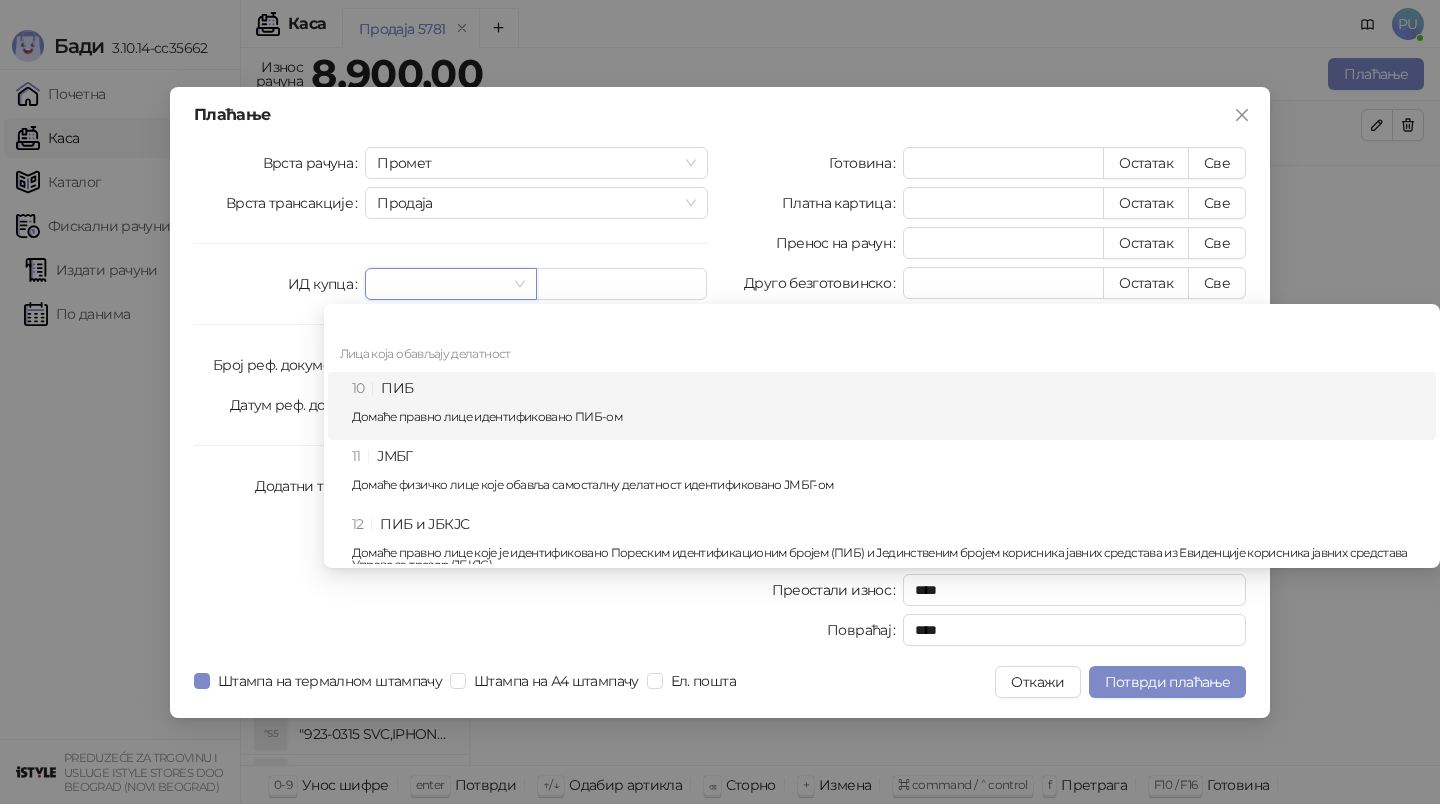 click on "10 ПИБ Домаће правно лице идентификовано ПИБ-ом" at bounding box center (888, 406) 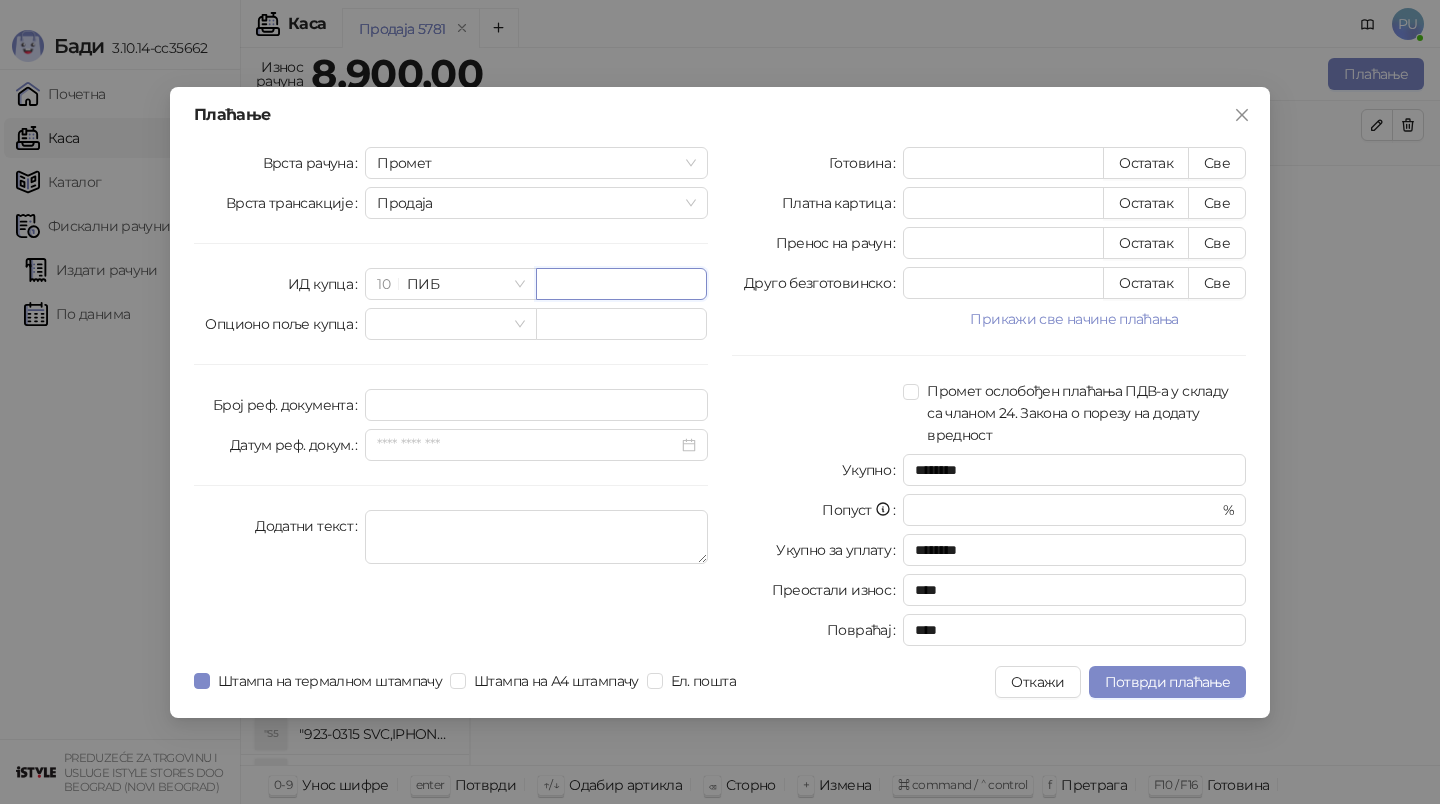 paste on "*********" 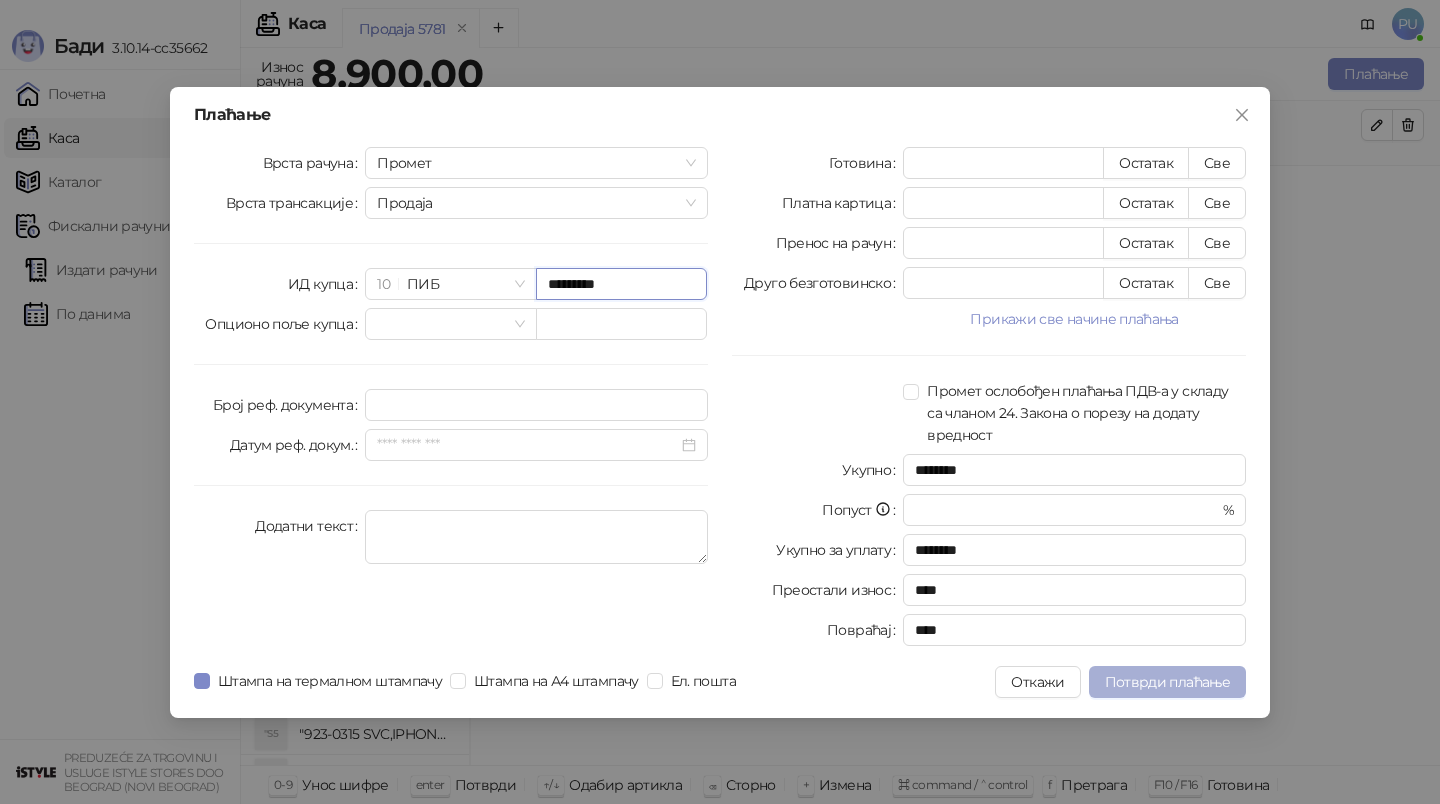 type on "*********" 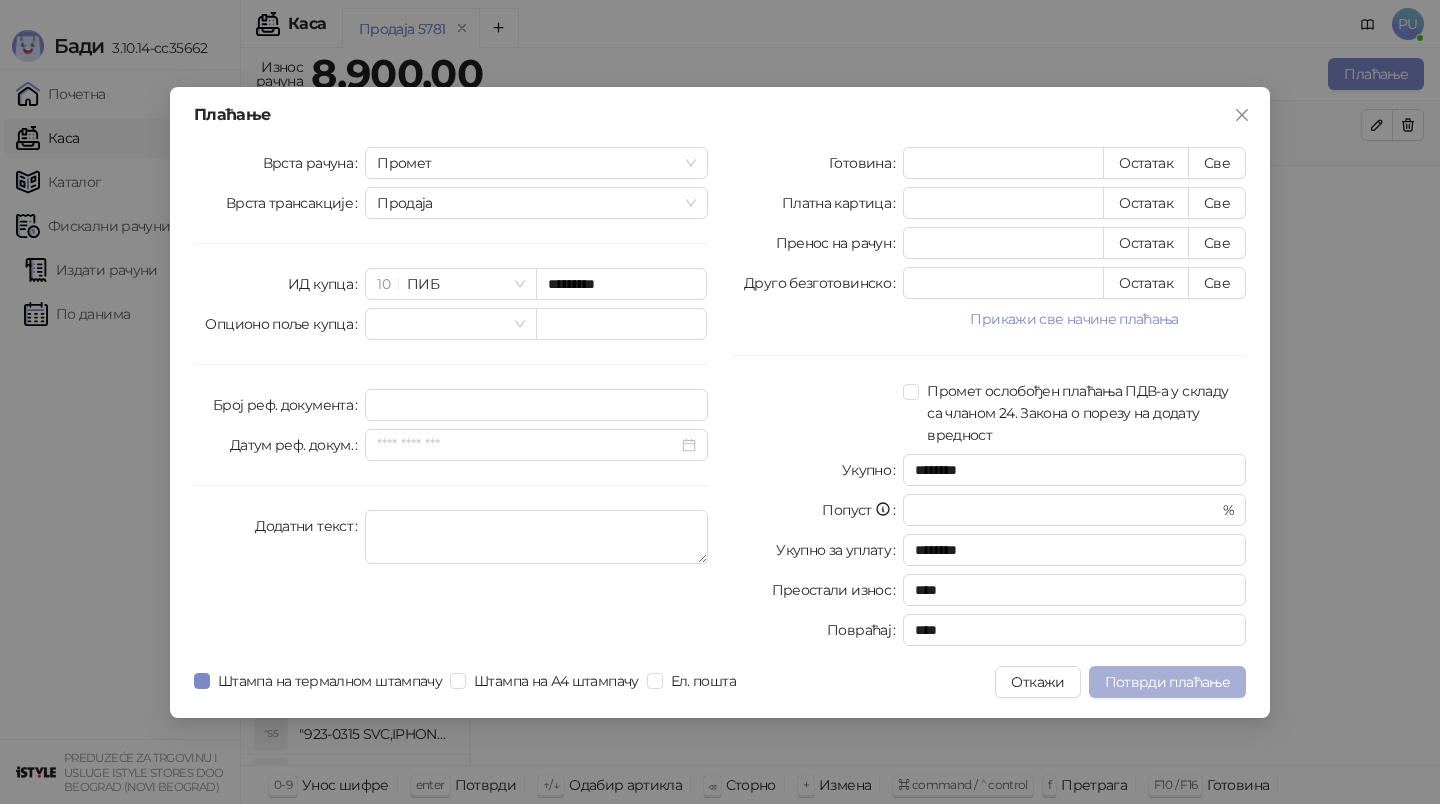 click on "Потврди плаћање" at bounding box center [1167, 682] 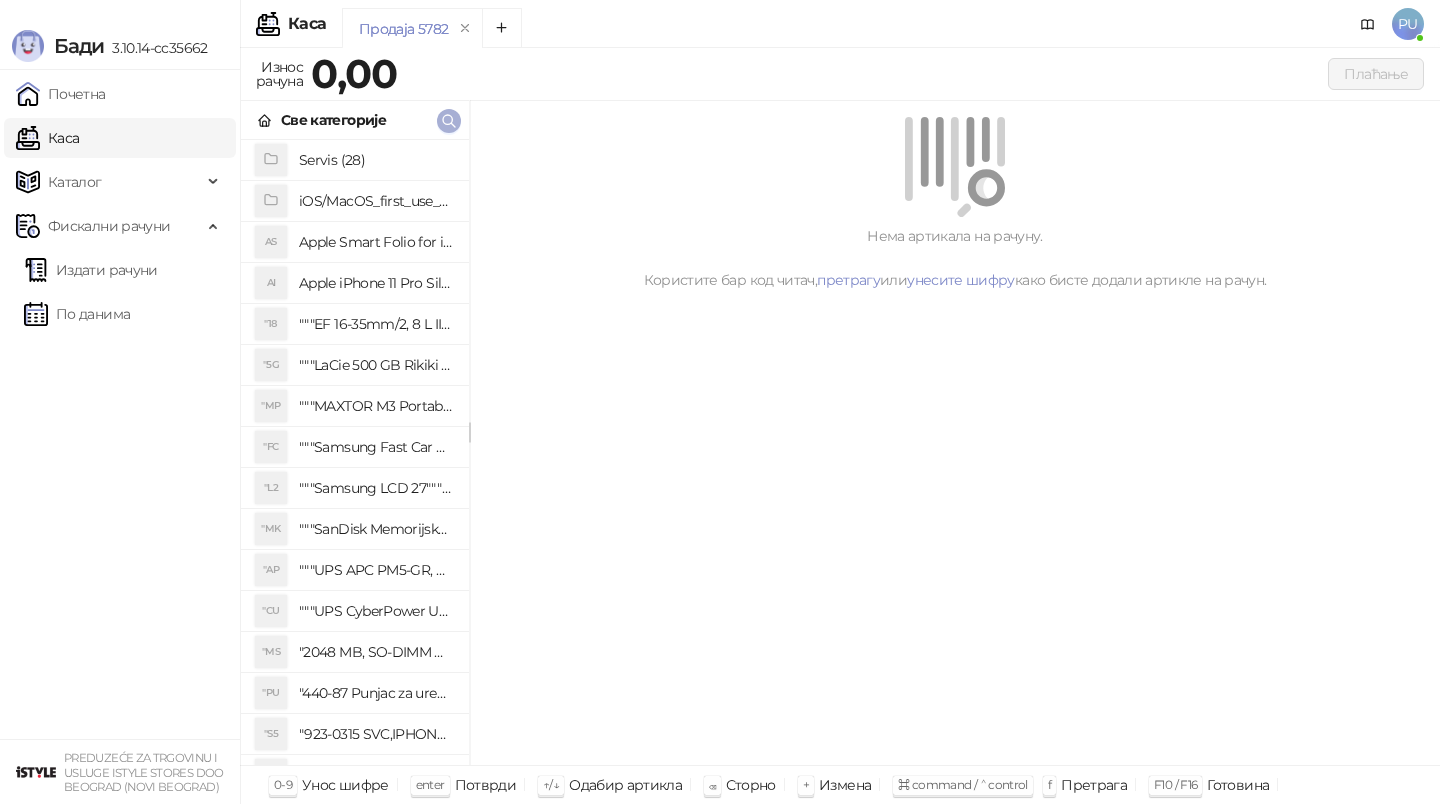 click 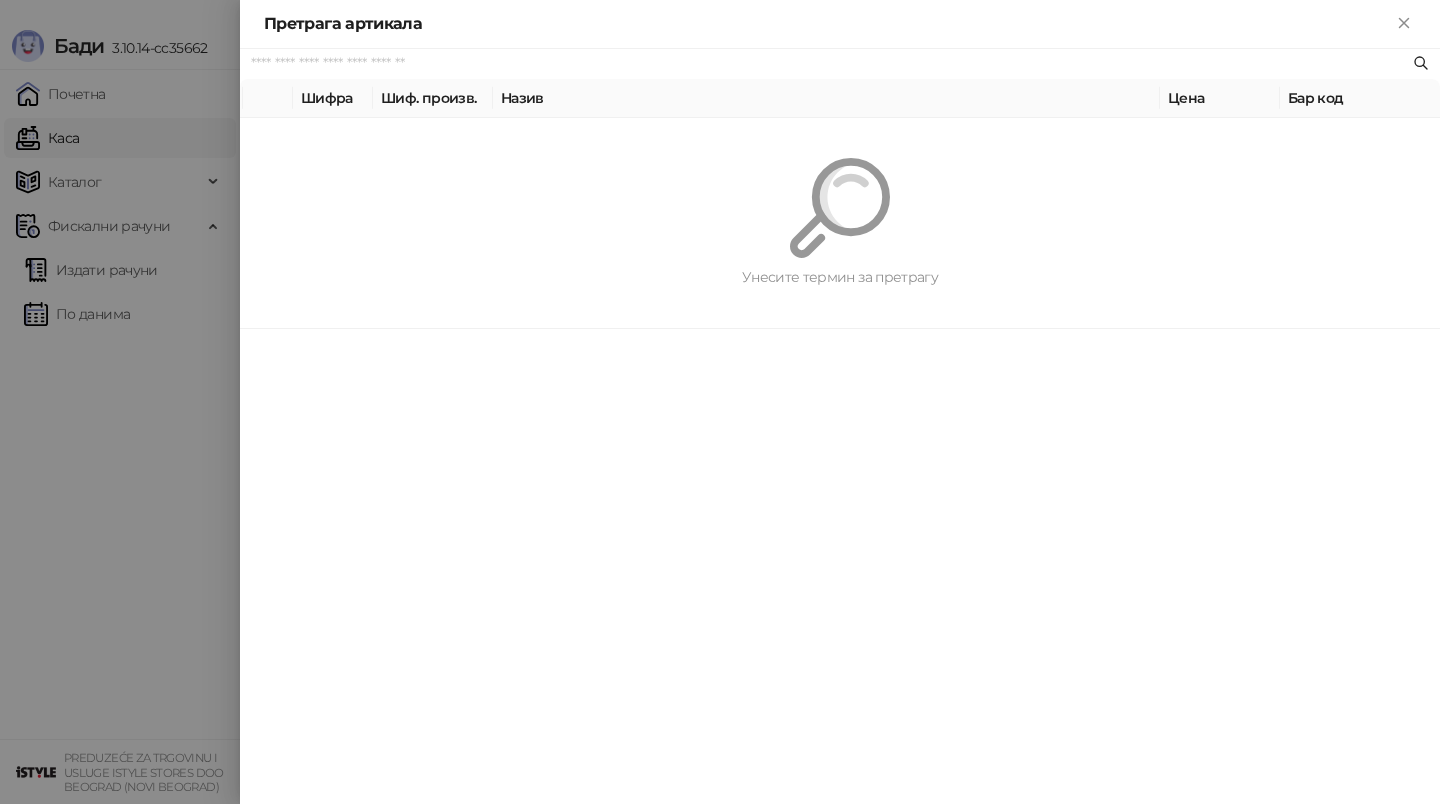 paste on "**********" 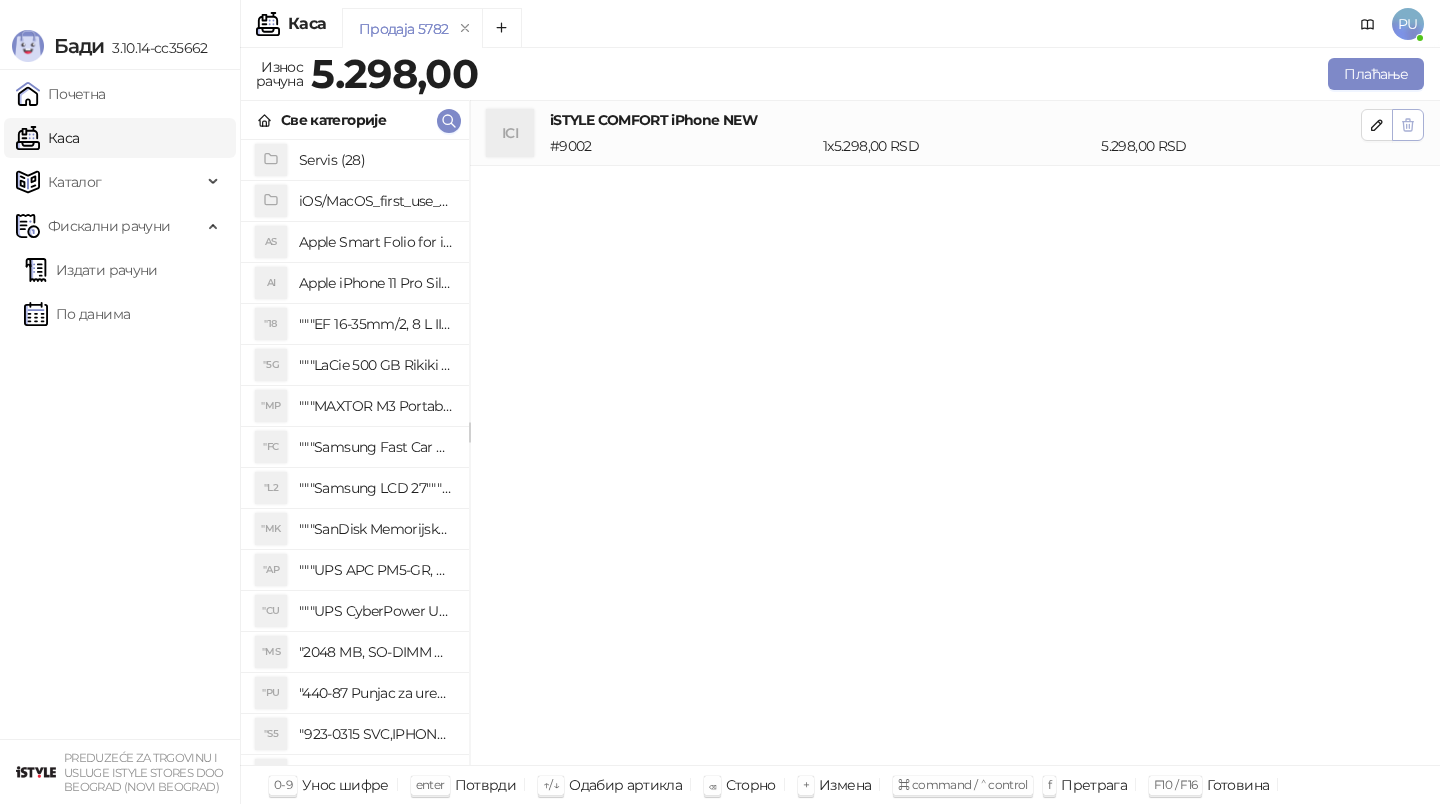 click at bounding box center [1408, 125] 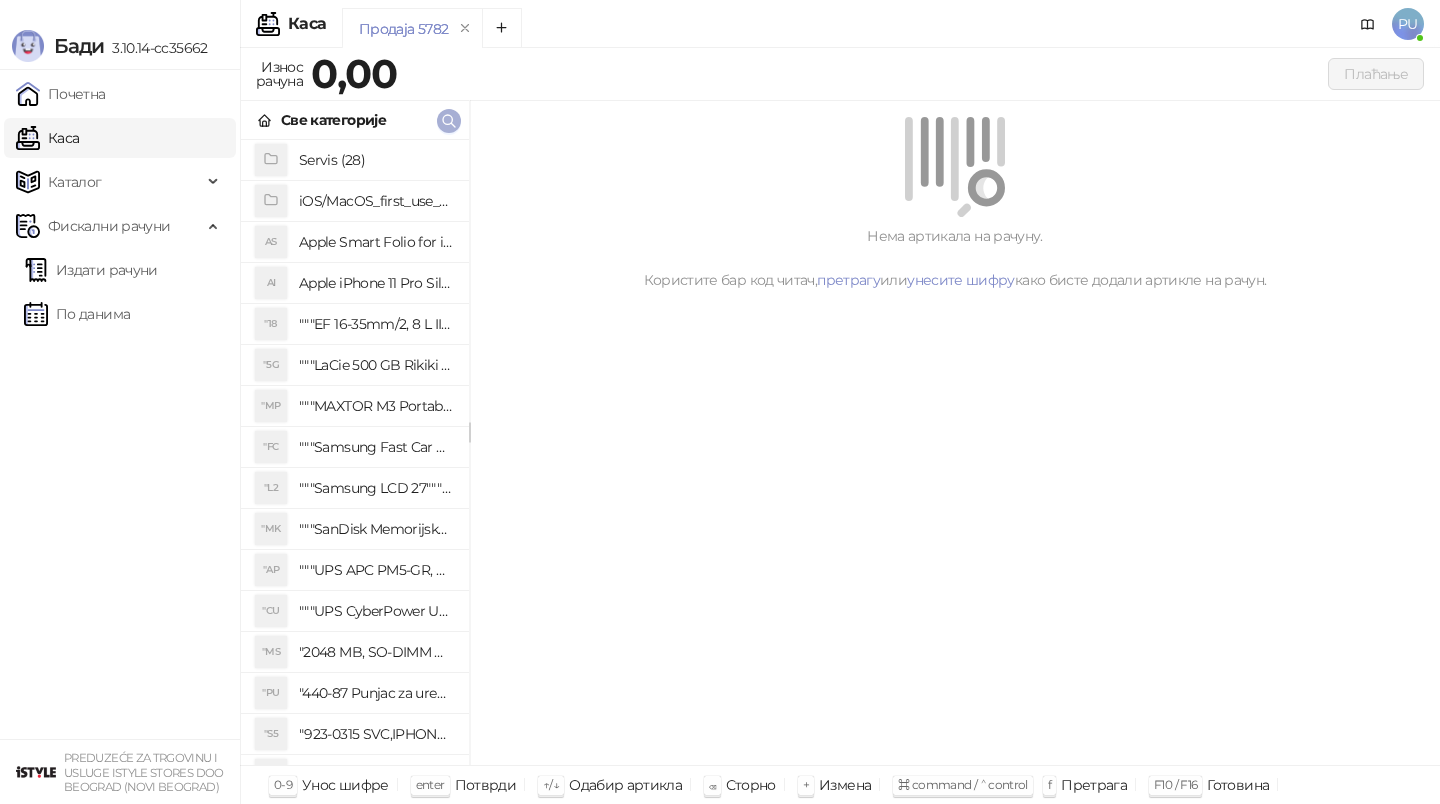 click 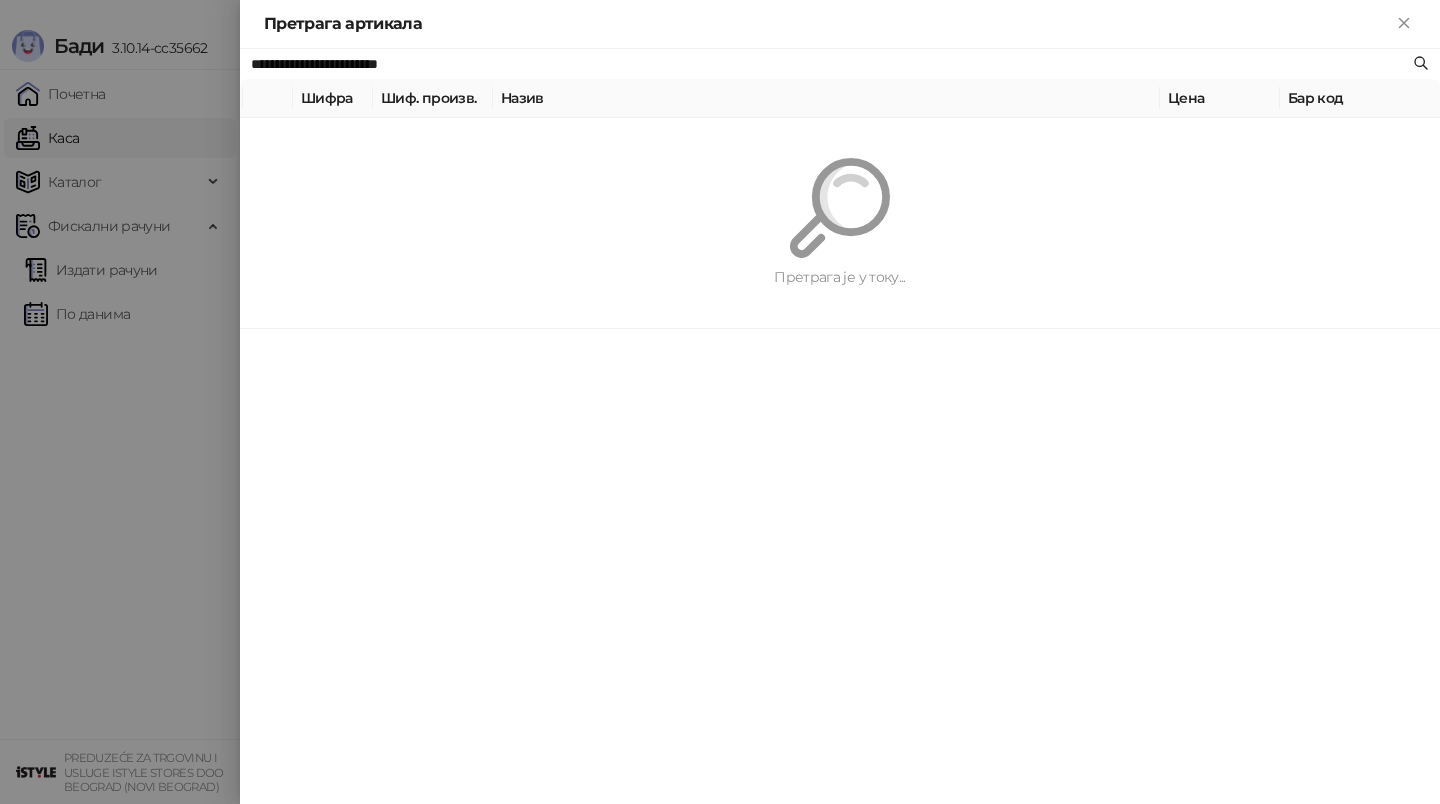 paste 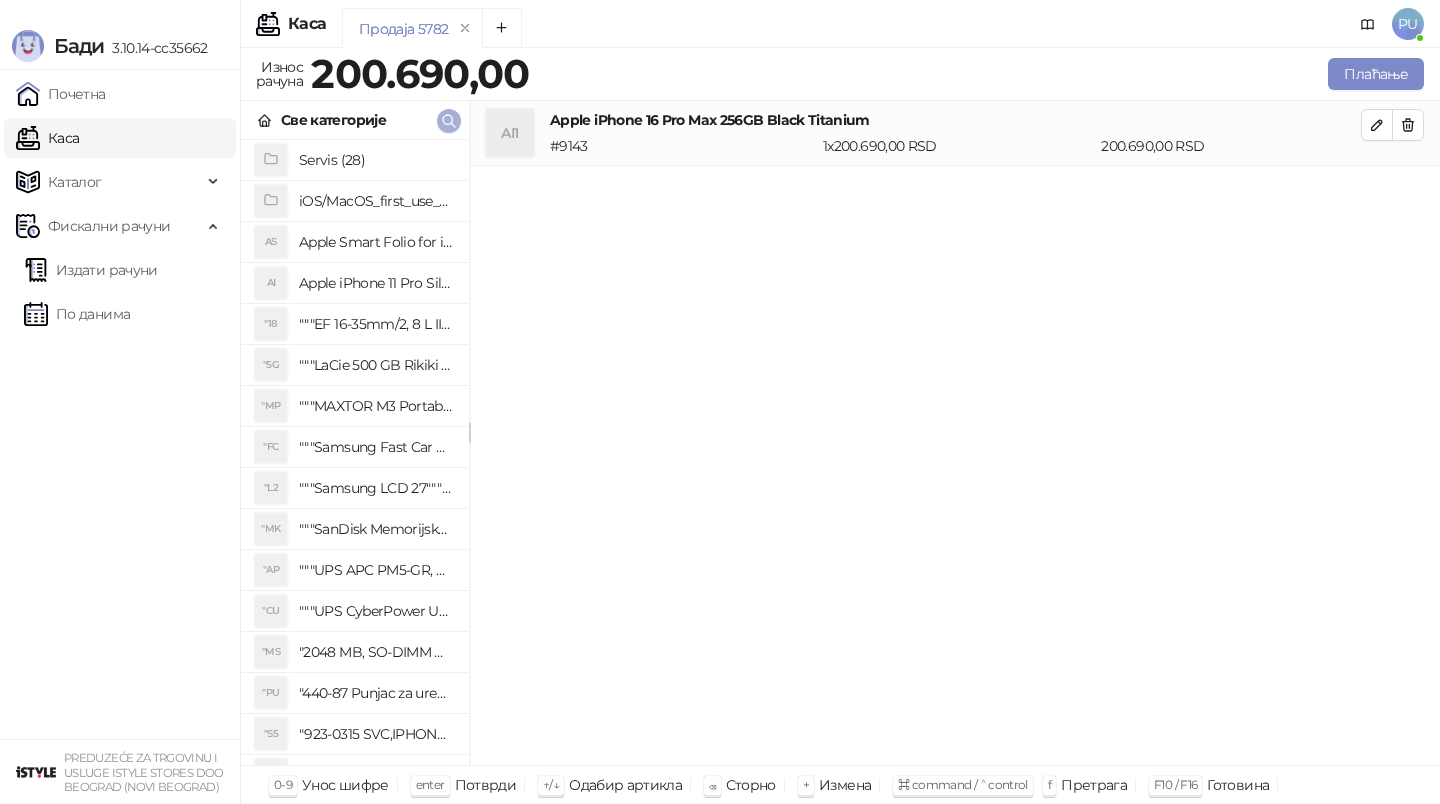 click 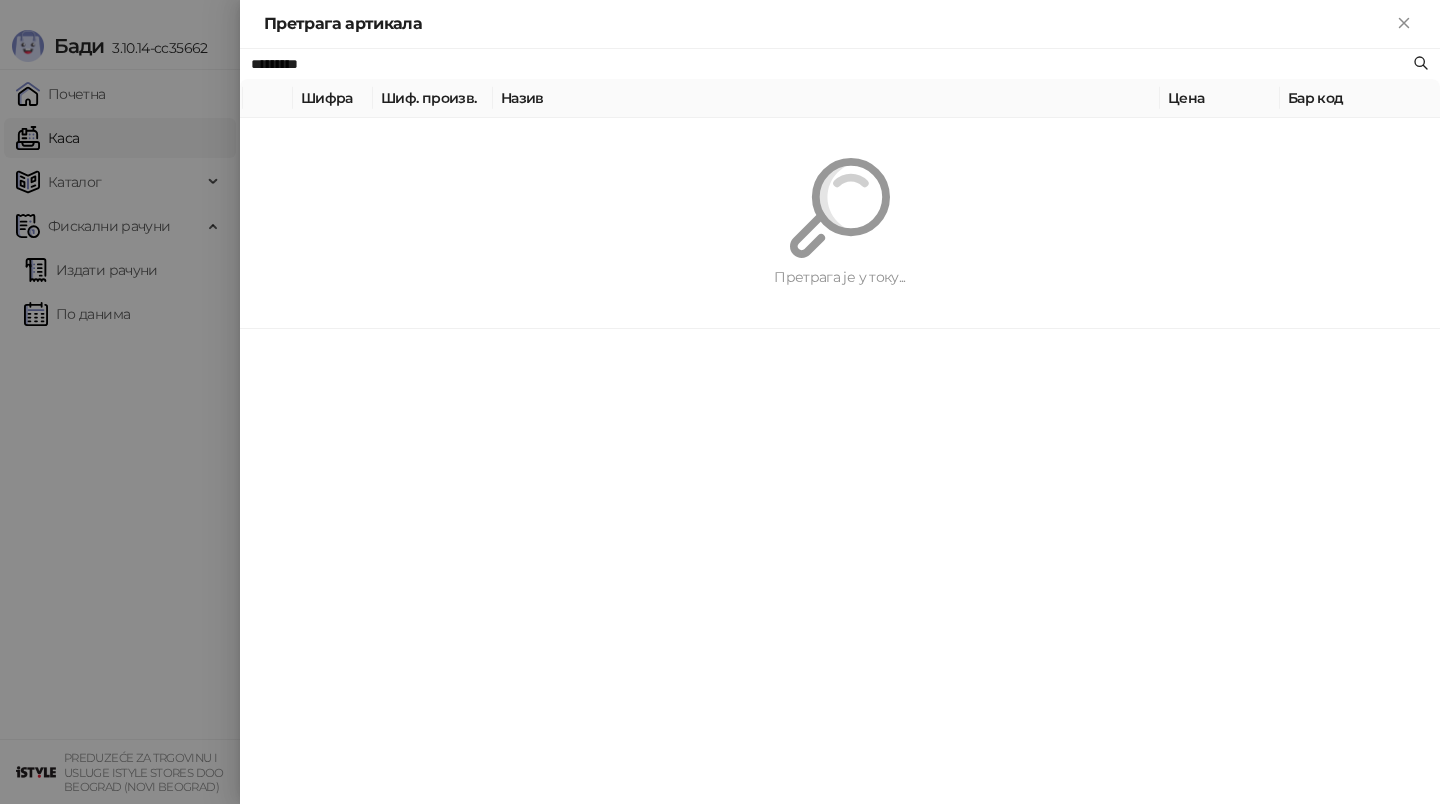 paste on "**********" 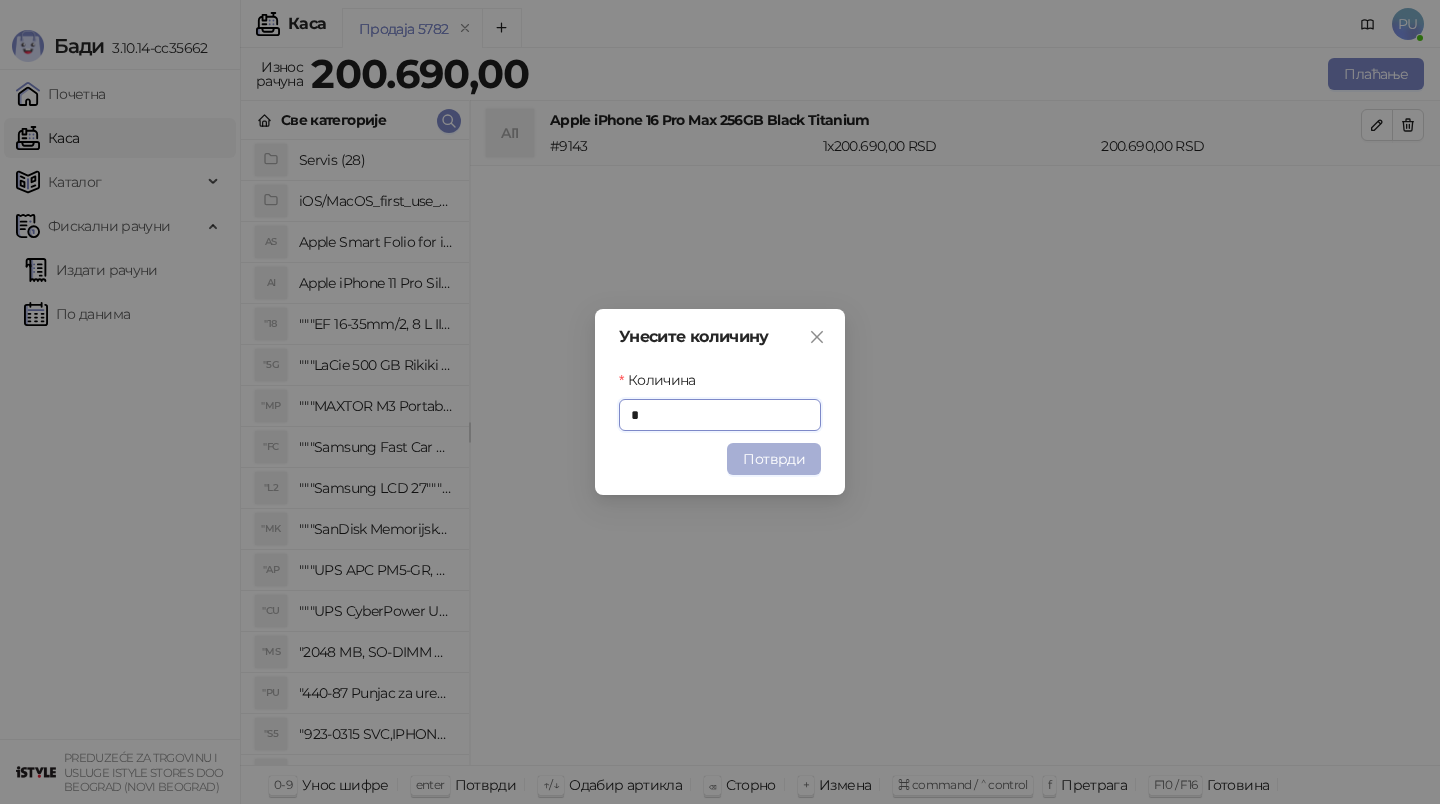 click on "Потврди" at bounding box center (774, 459) 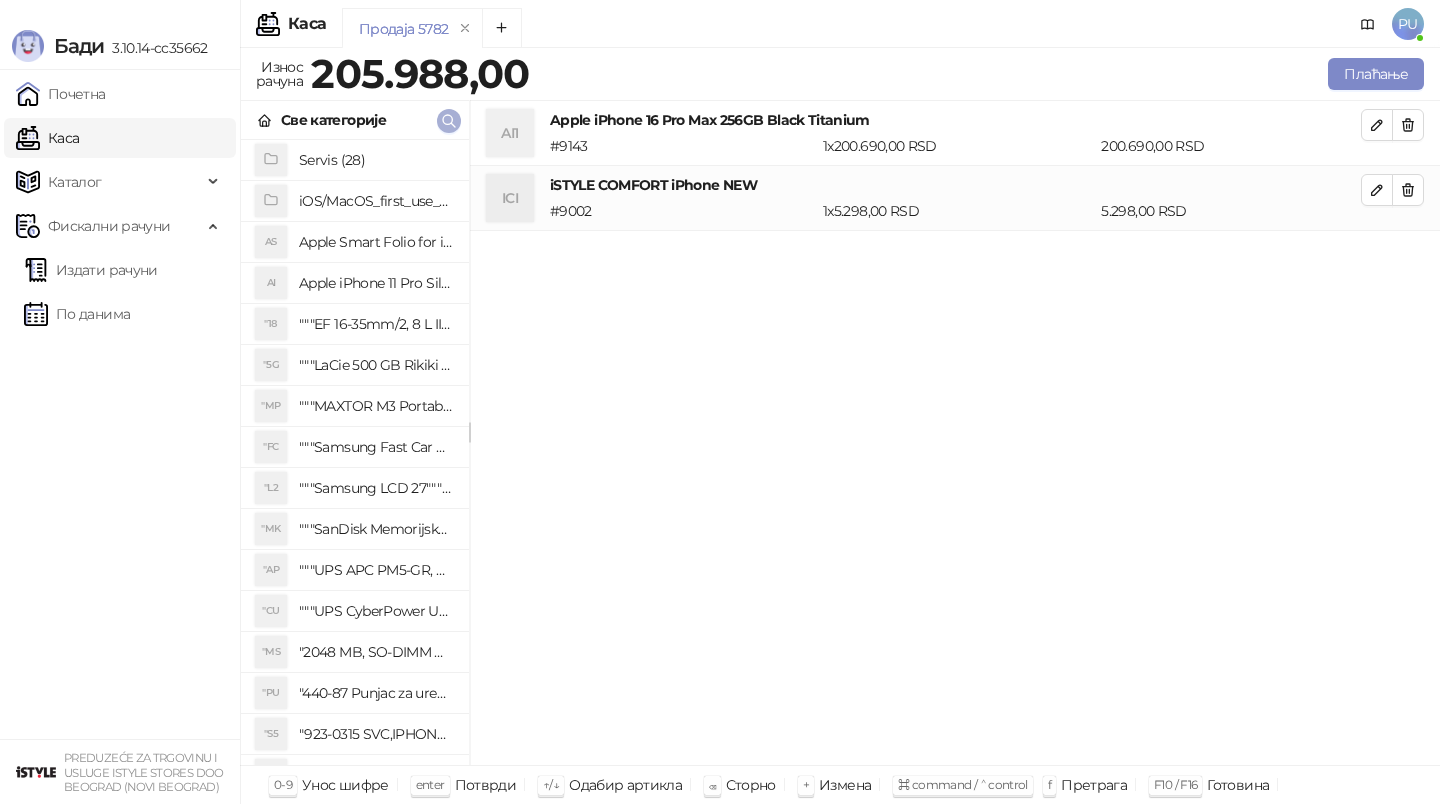 click at bounding box center [449, 120] 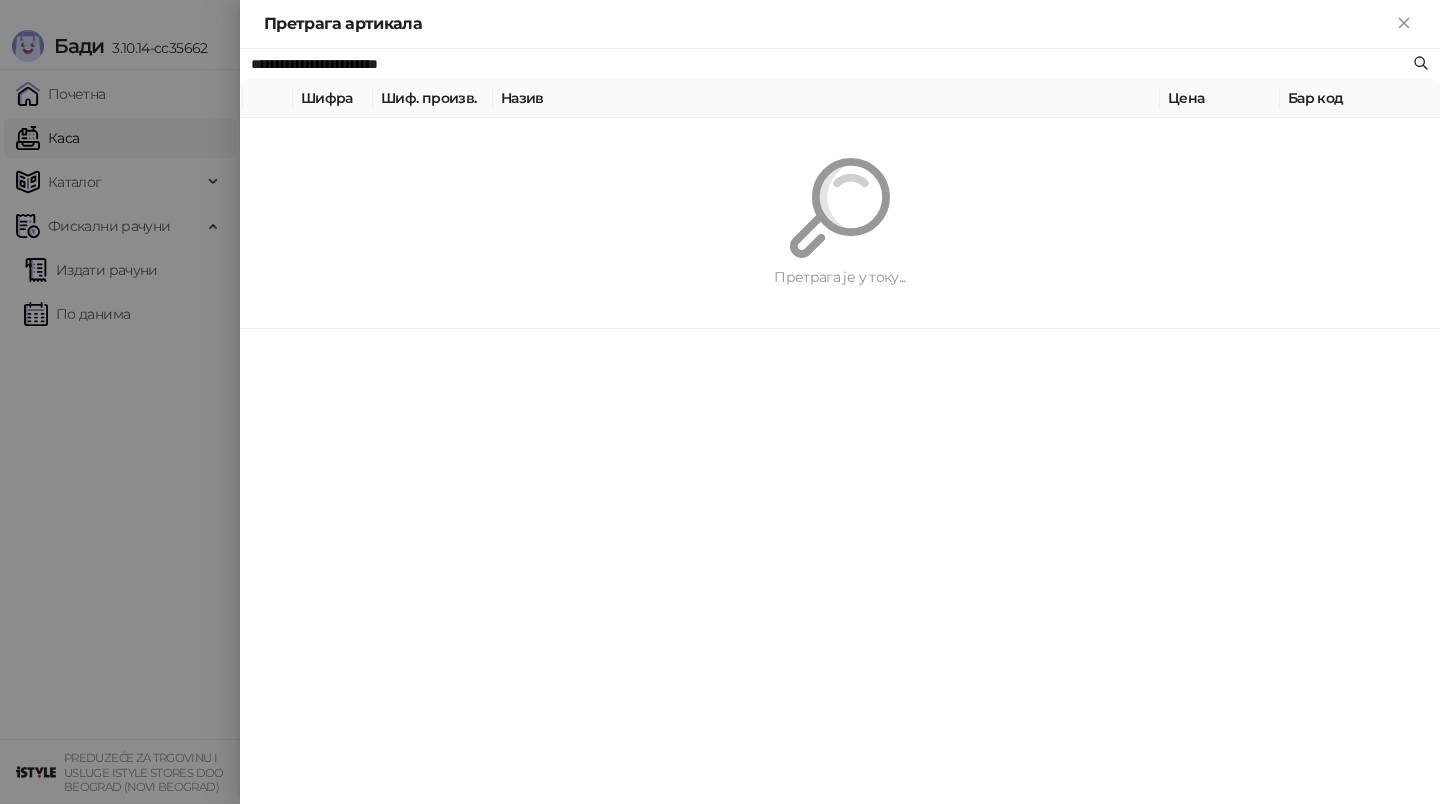 paste 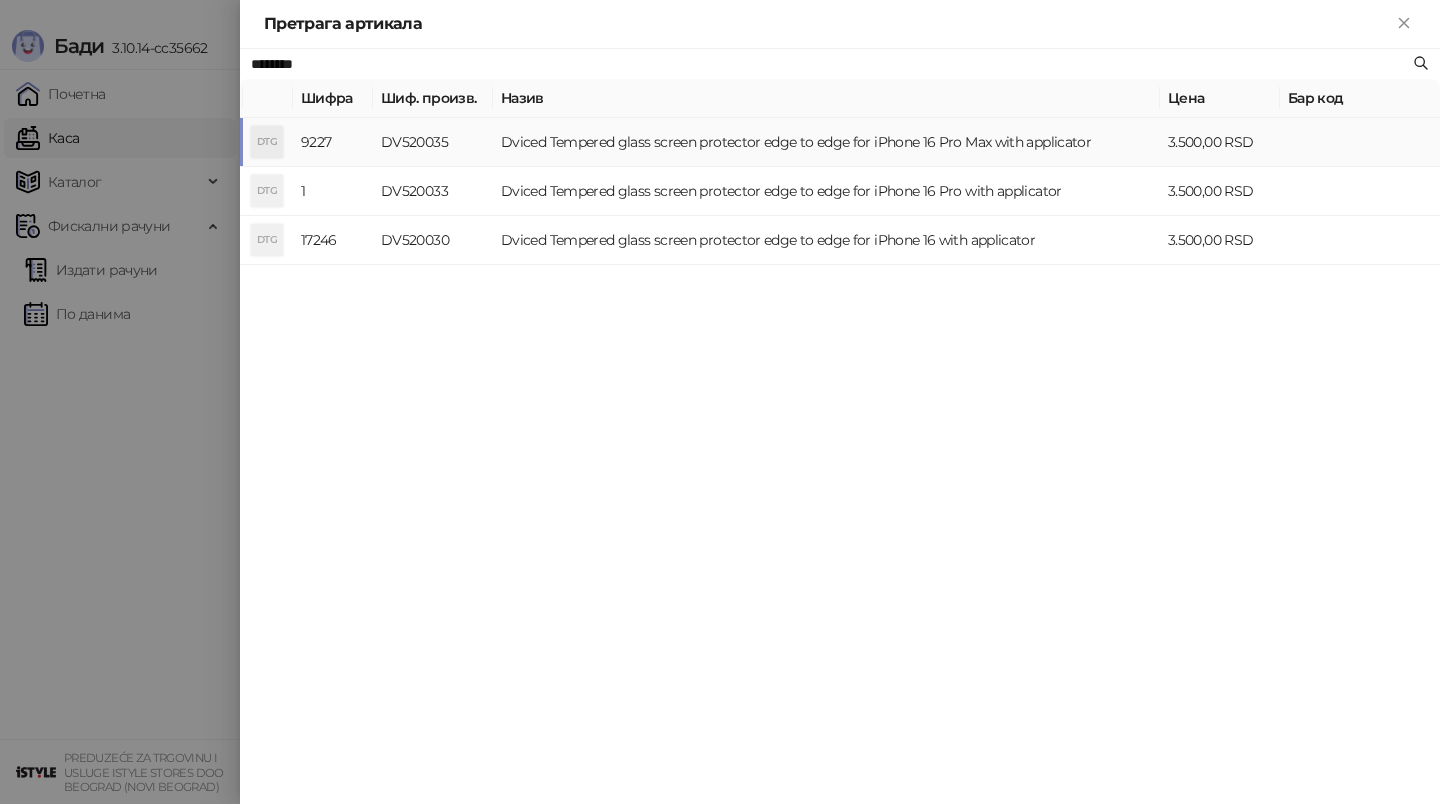 type on "********" 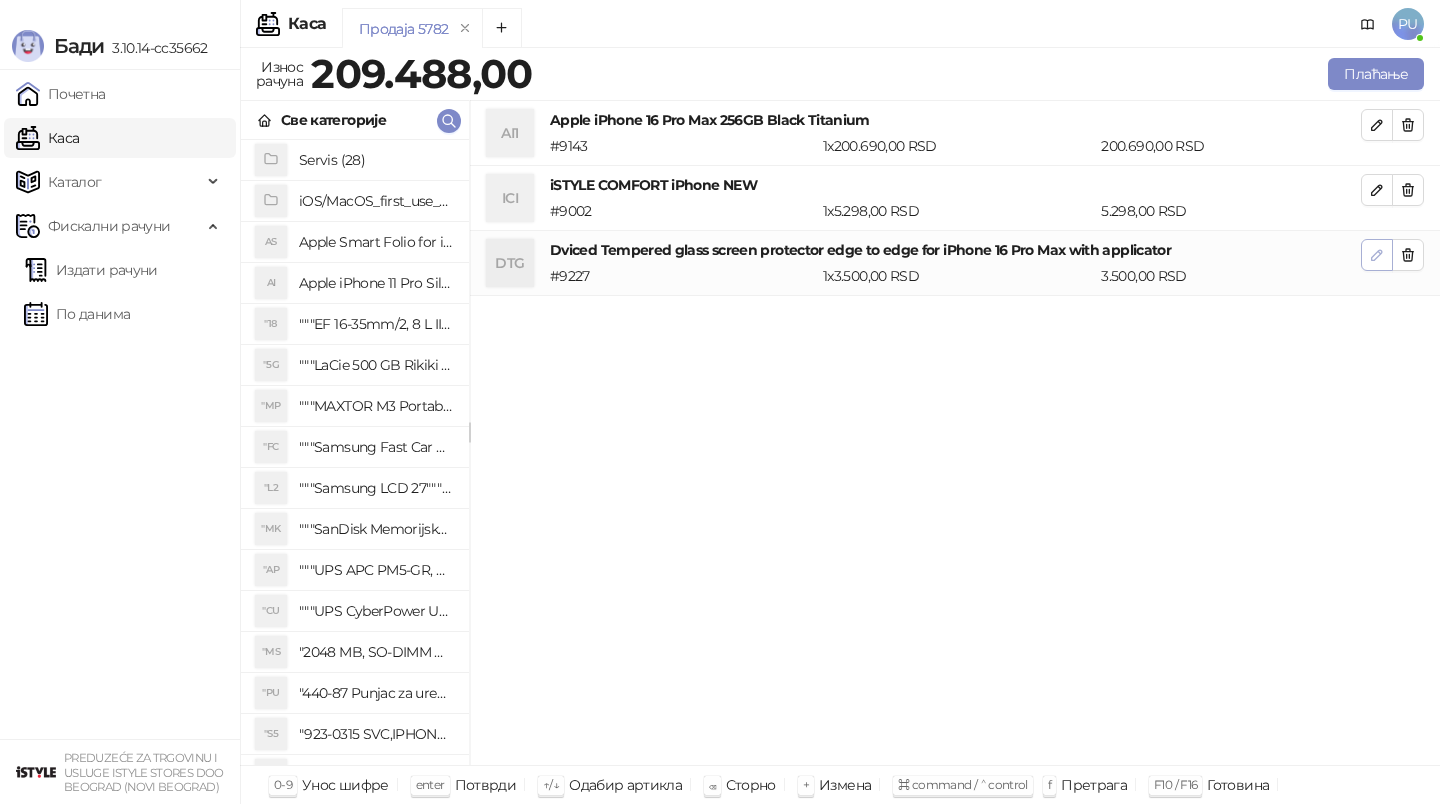 click at bounding box center [1377, 254] 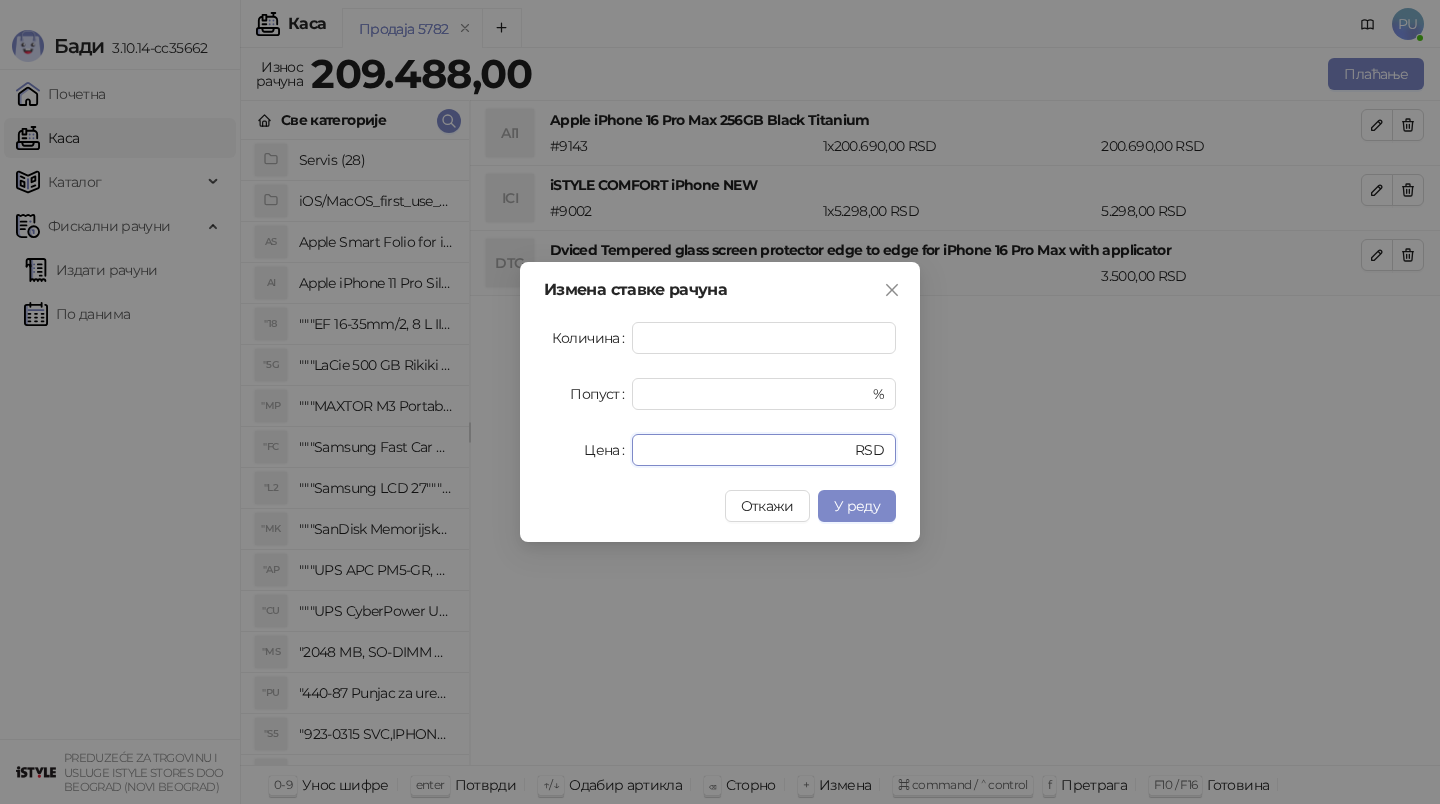drag, startPoint x: 753, startPoint y: 456, endPoint x: 539, endPoint y: 422, distance: 216.6841 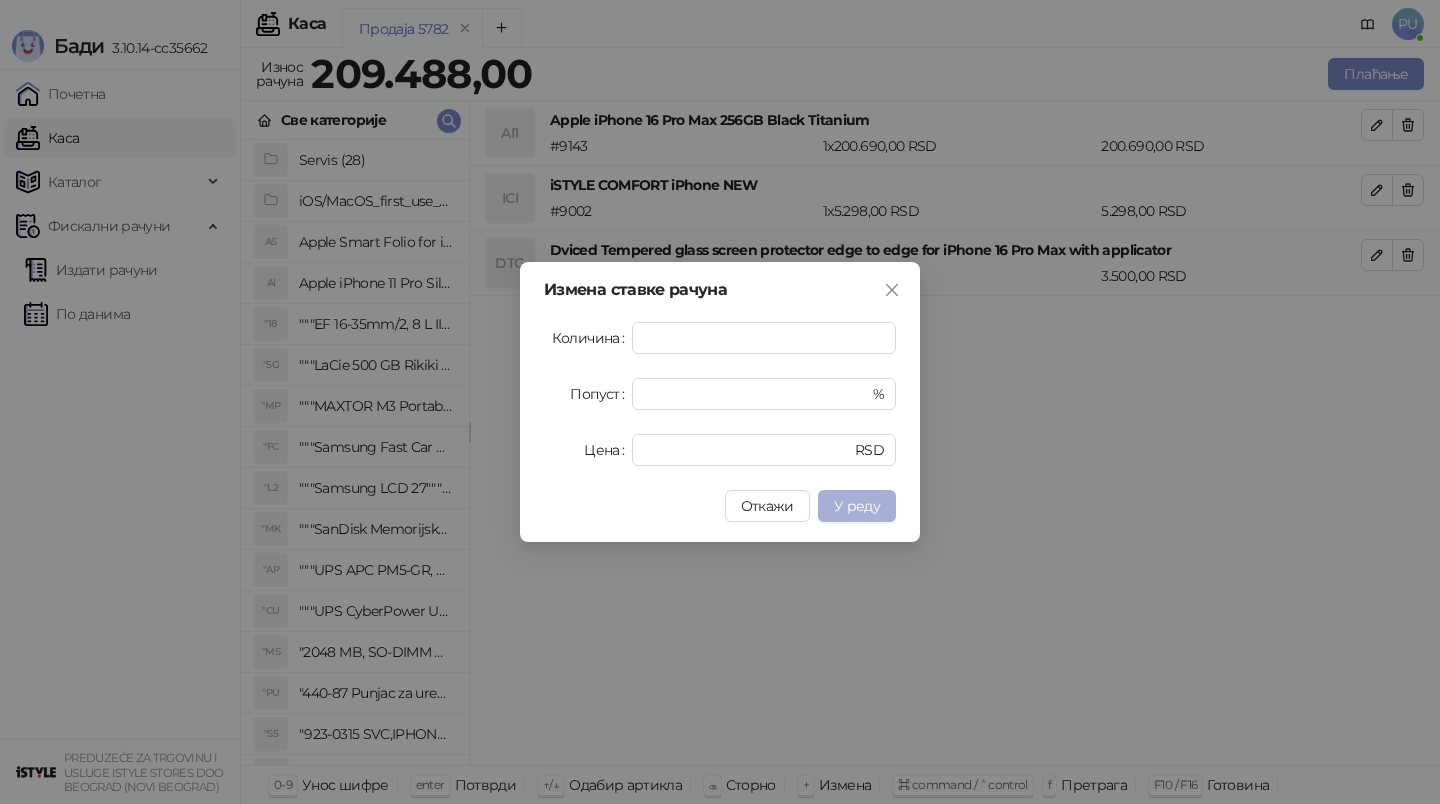 click on "У реду" at bounding box center (857, 506) 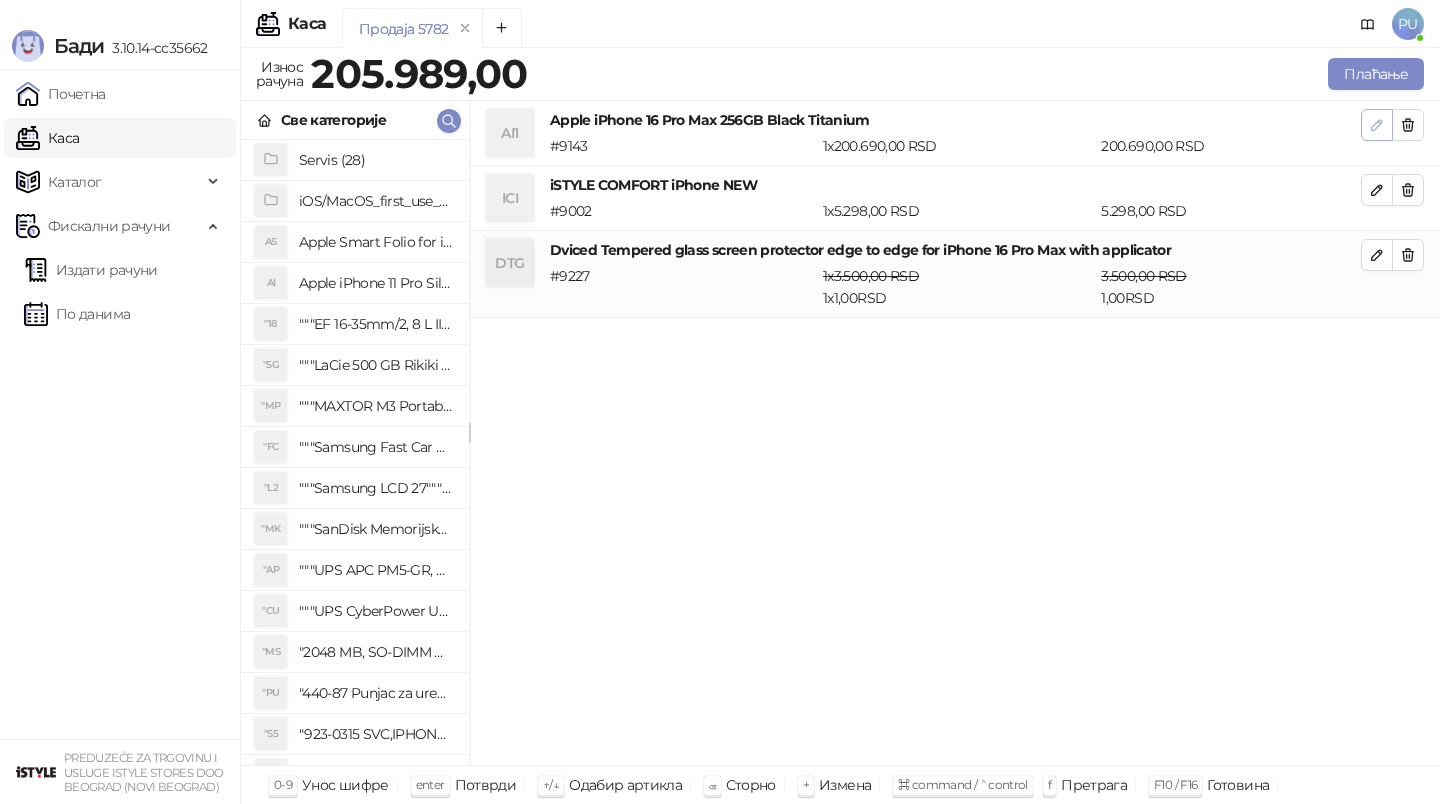 click 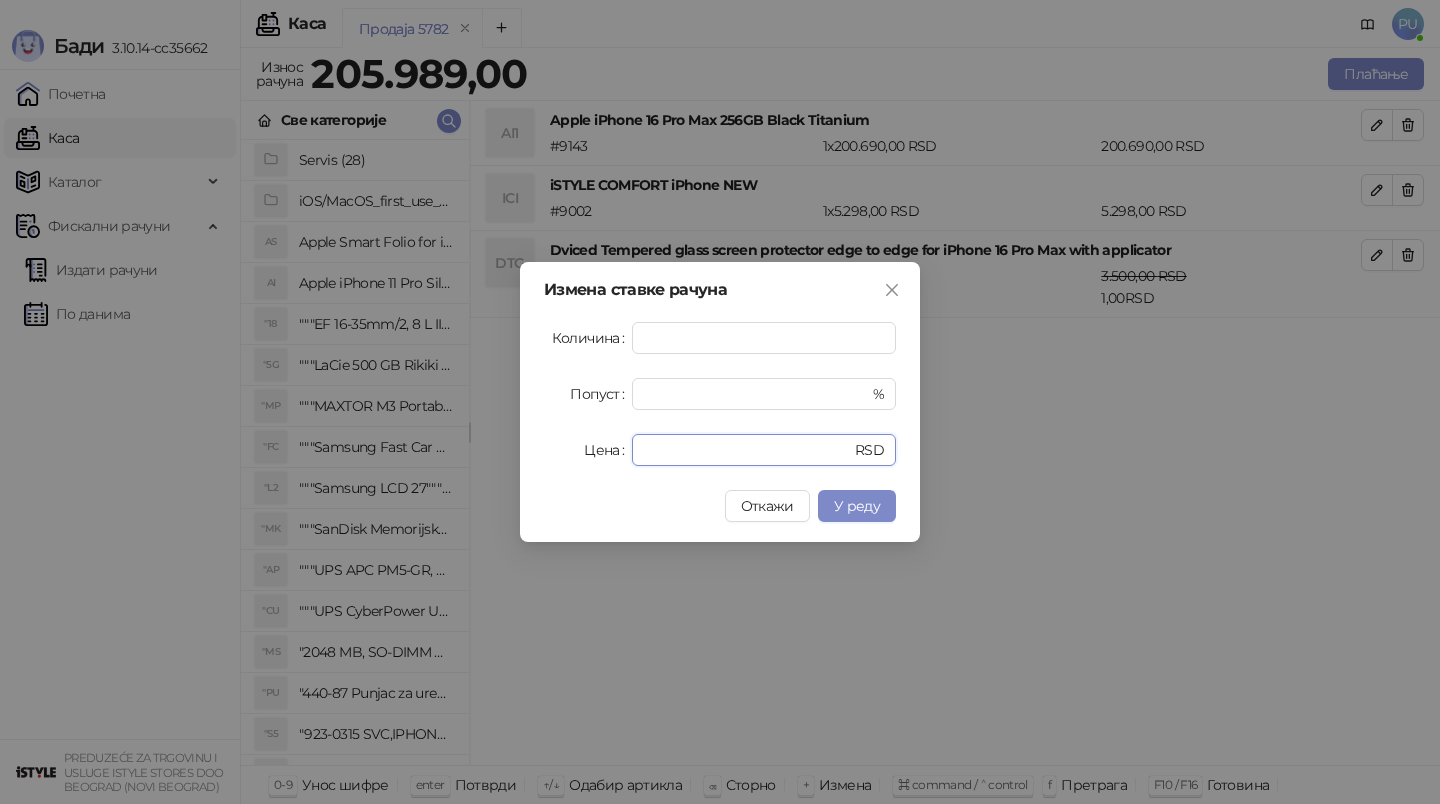 drag, startPoint x: 718, startPoint y: 454, endPoint x: 503, endPoint y: 435, distance: 215.8379 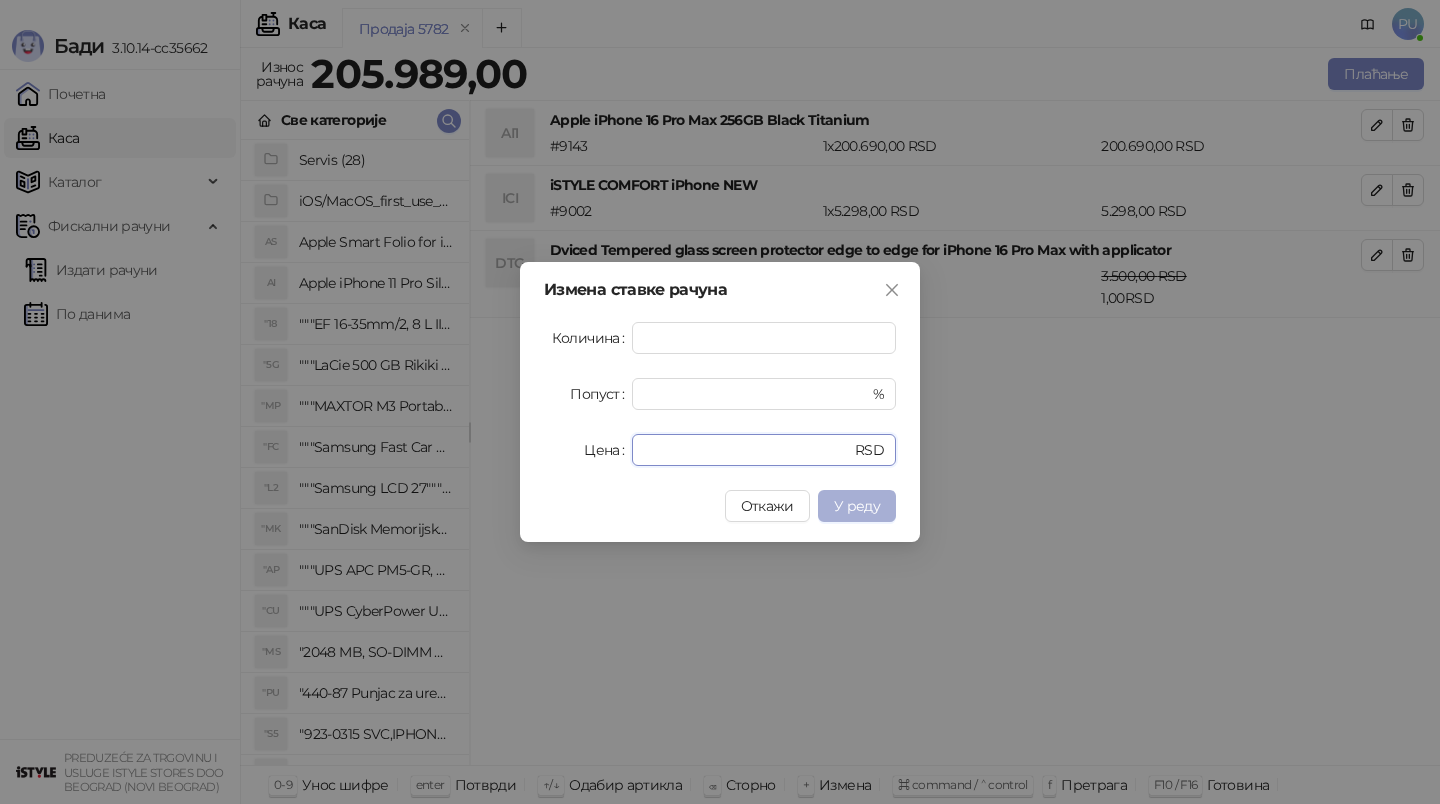 type on "******" 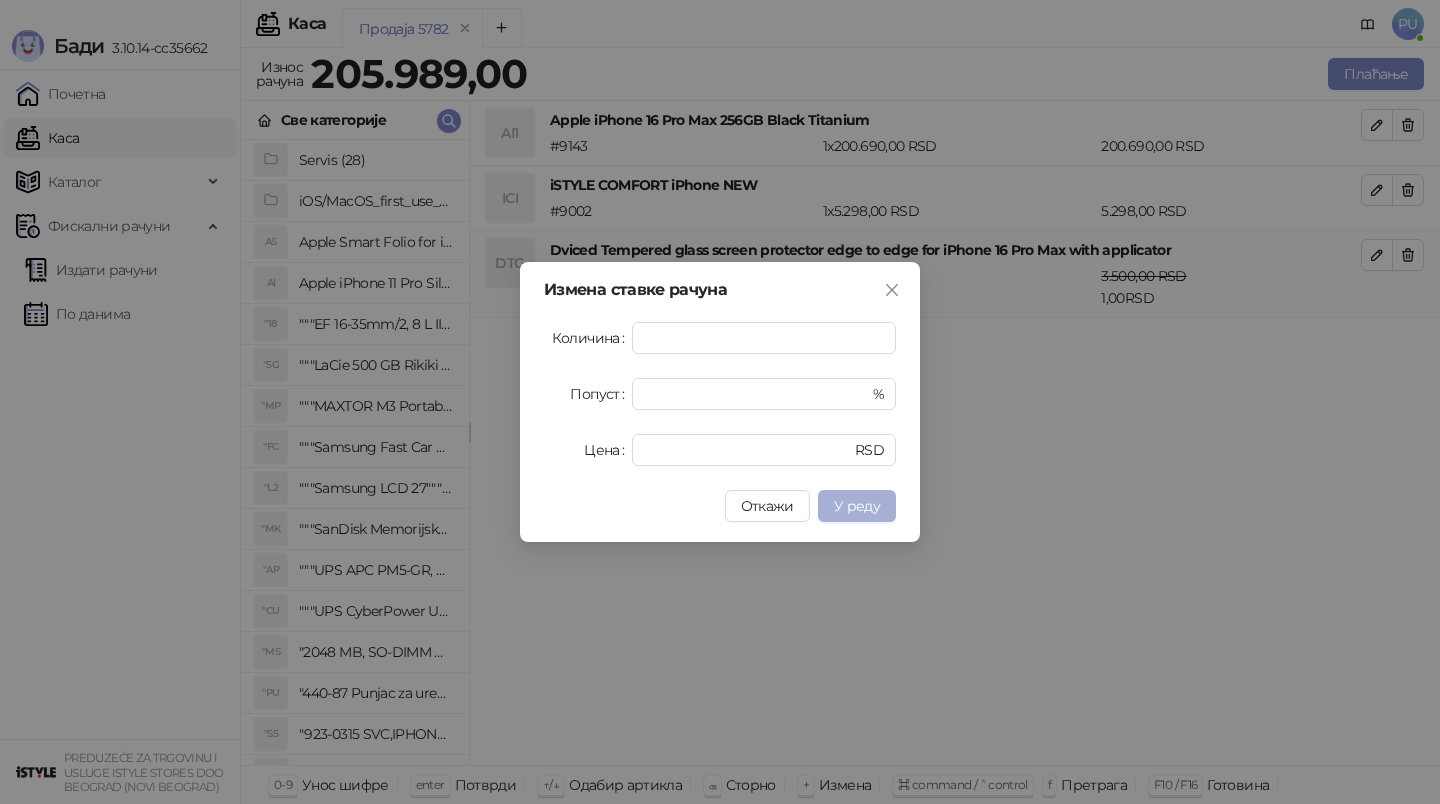 click on "У реду" at bounding box center (857, 506) 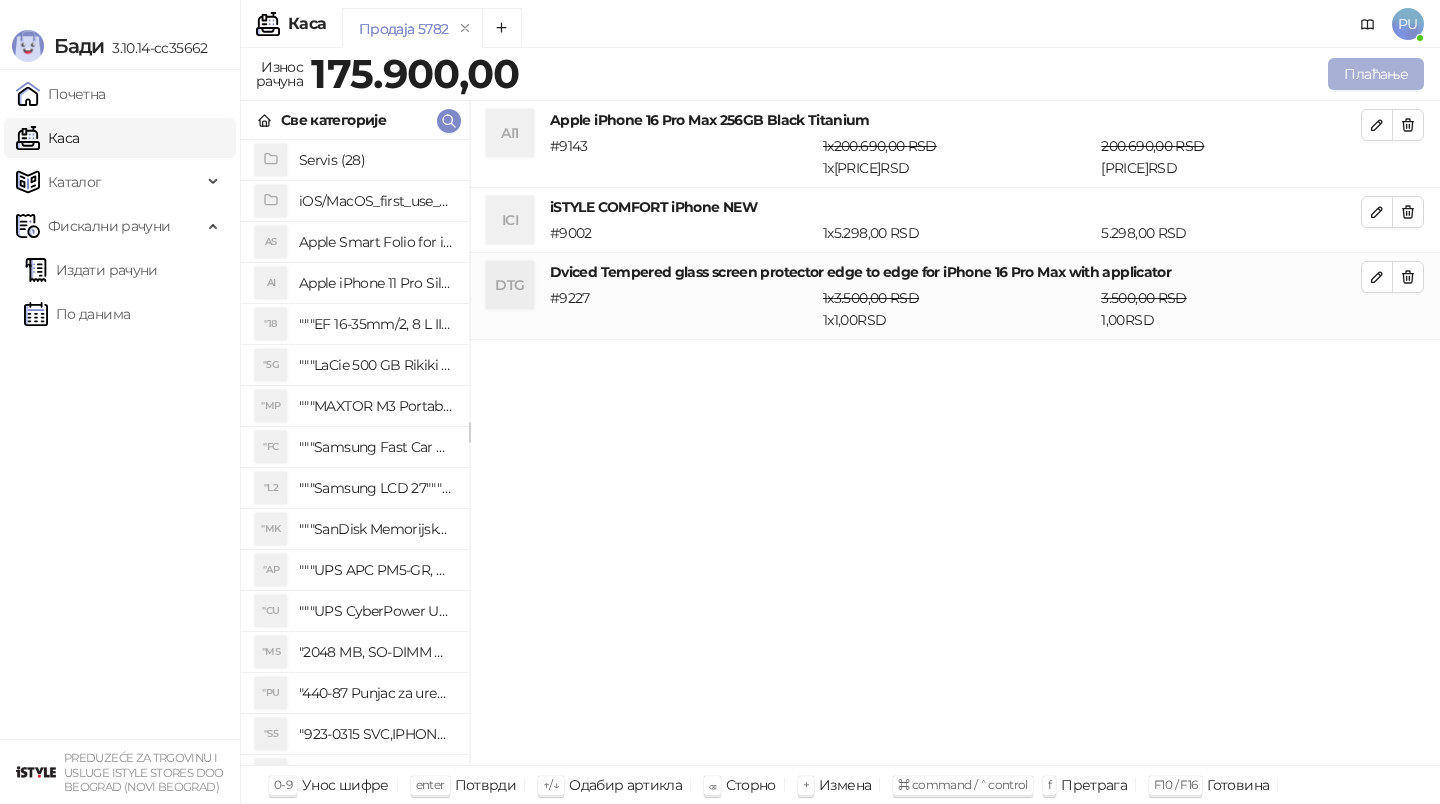 click on "Плаћање" at bounding box center (1376, 74) 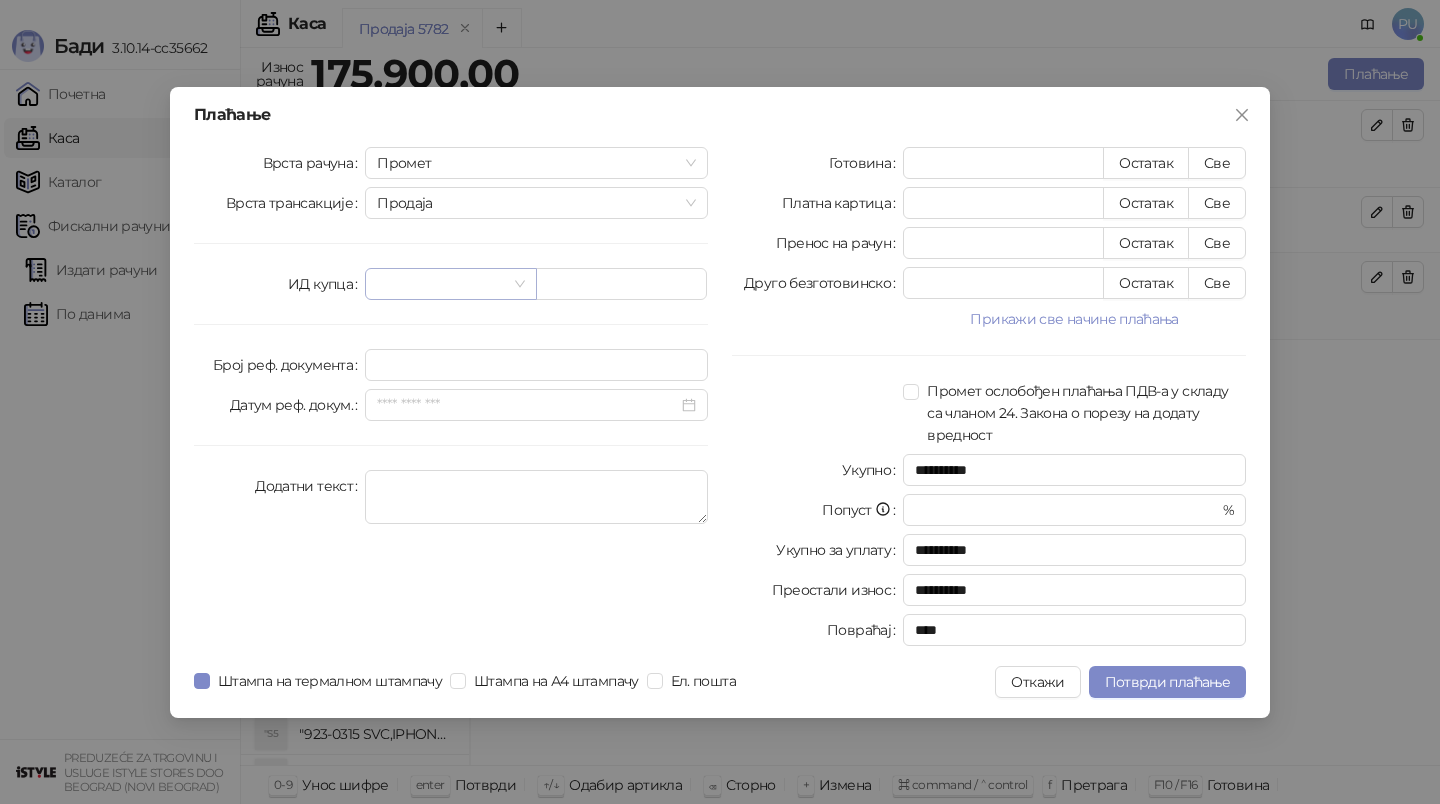 click at bounding box center (450, 284) 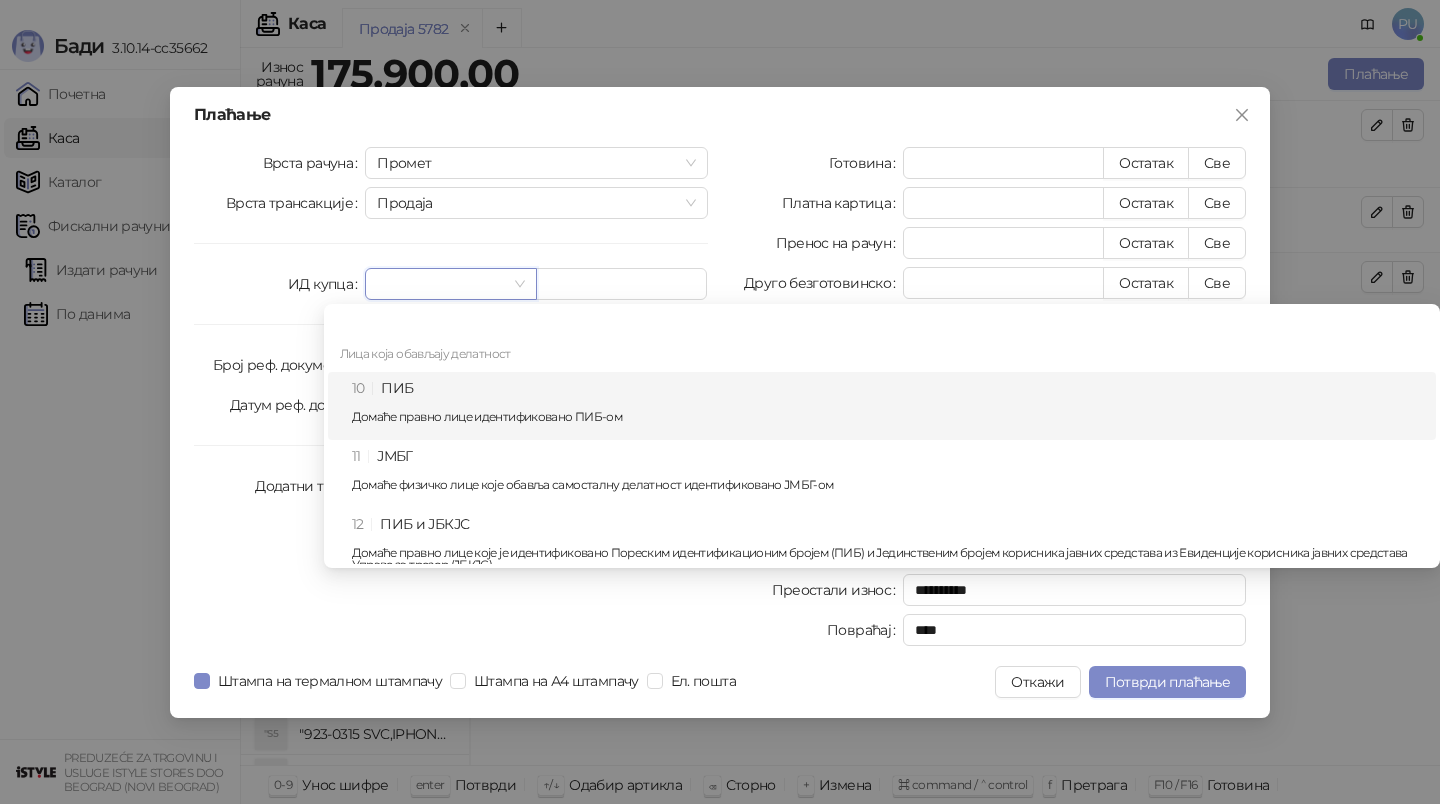 click on "10 ПИБ Домаће правно лице идентификовано ПИБ-ом" at bounding box center (888, 406) 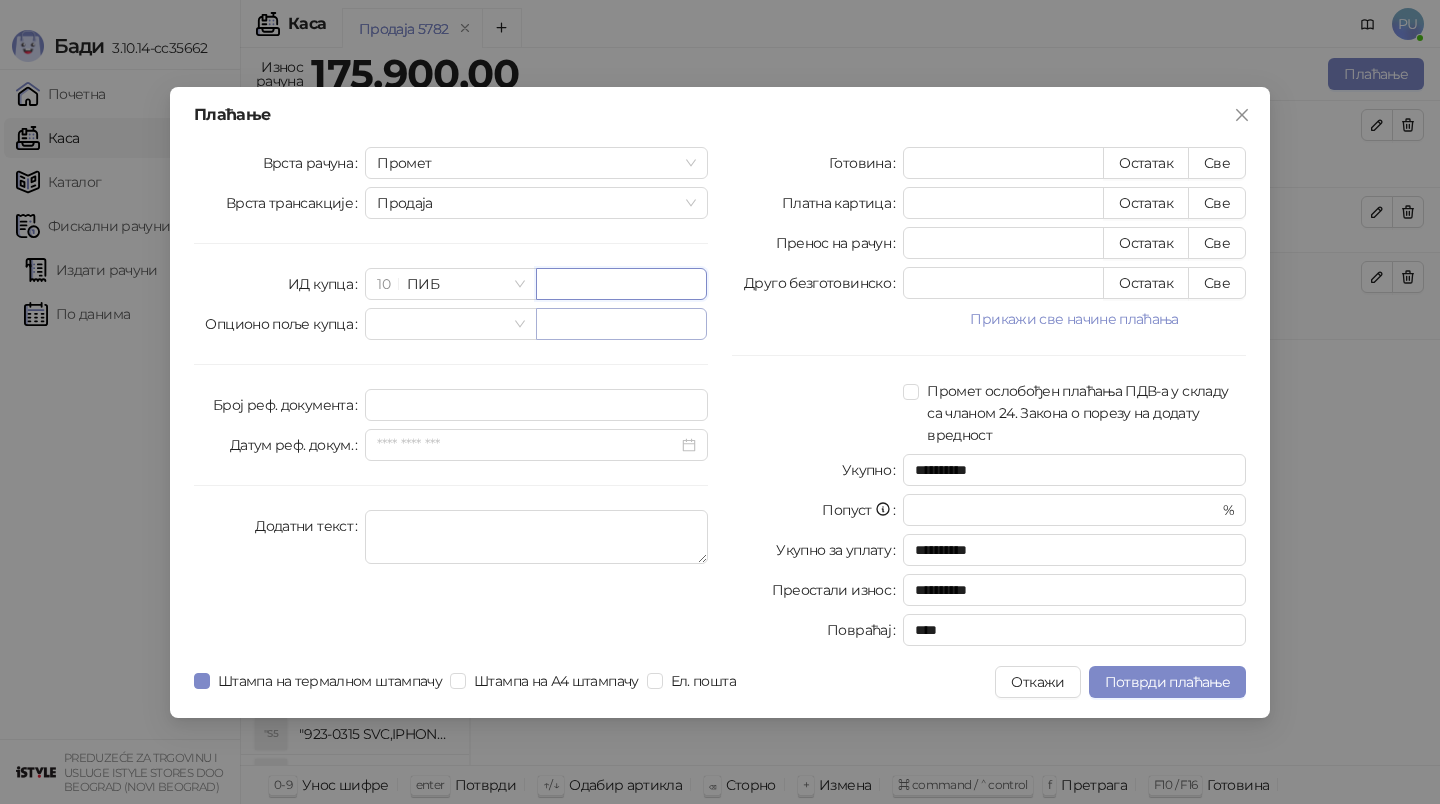 paste on "*********" 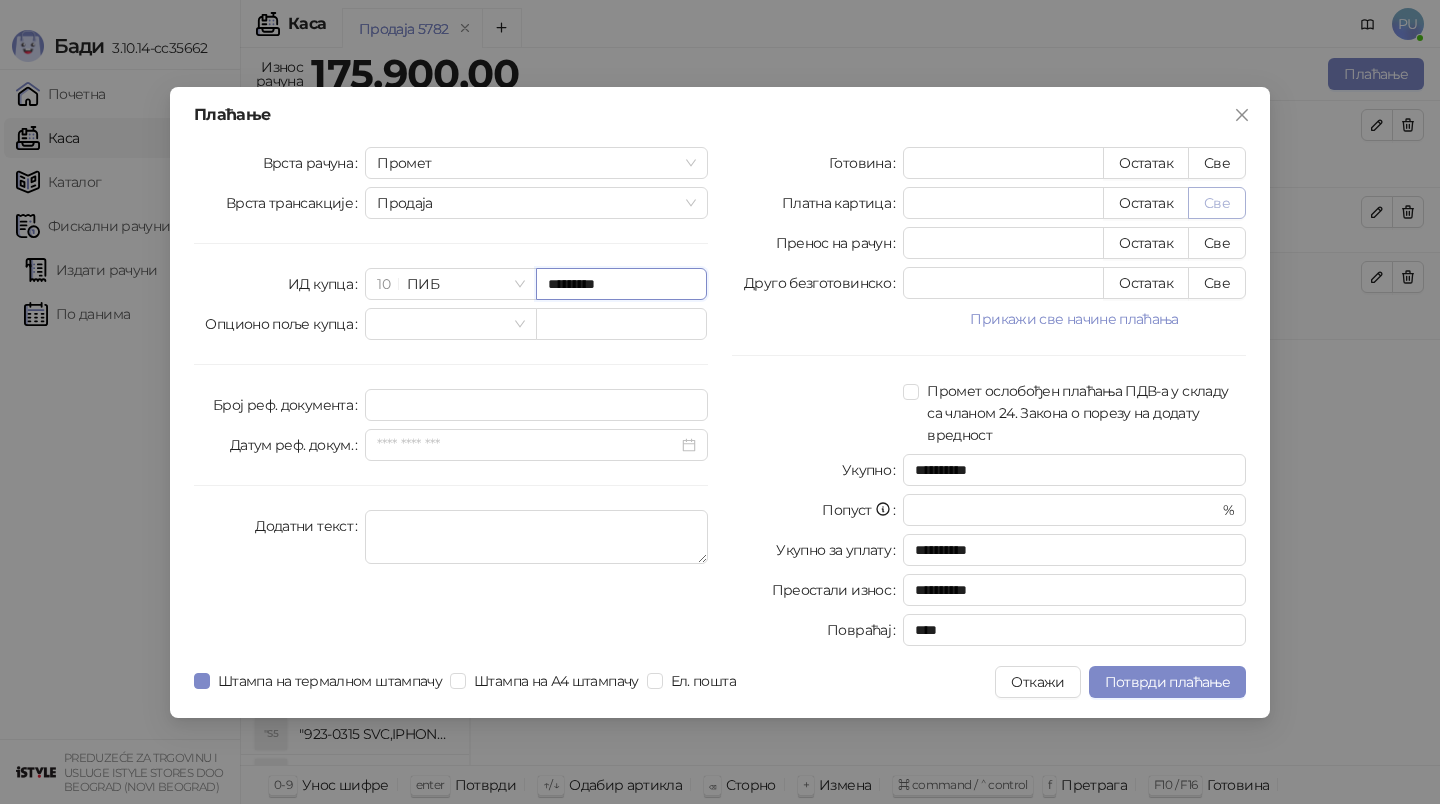 type on "*********" 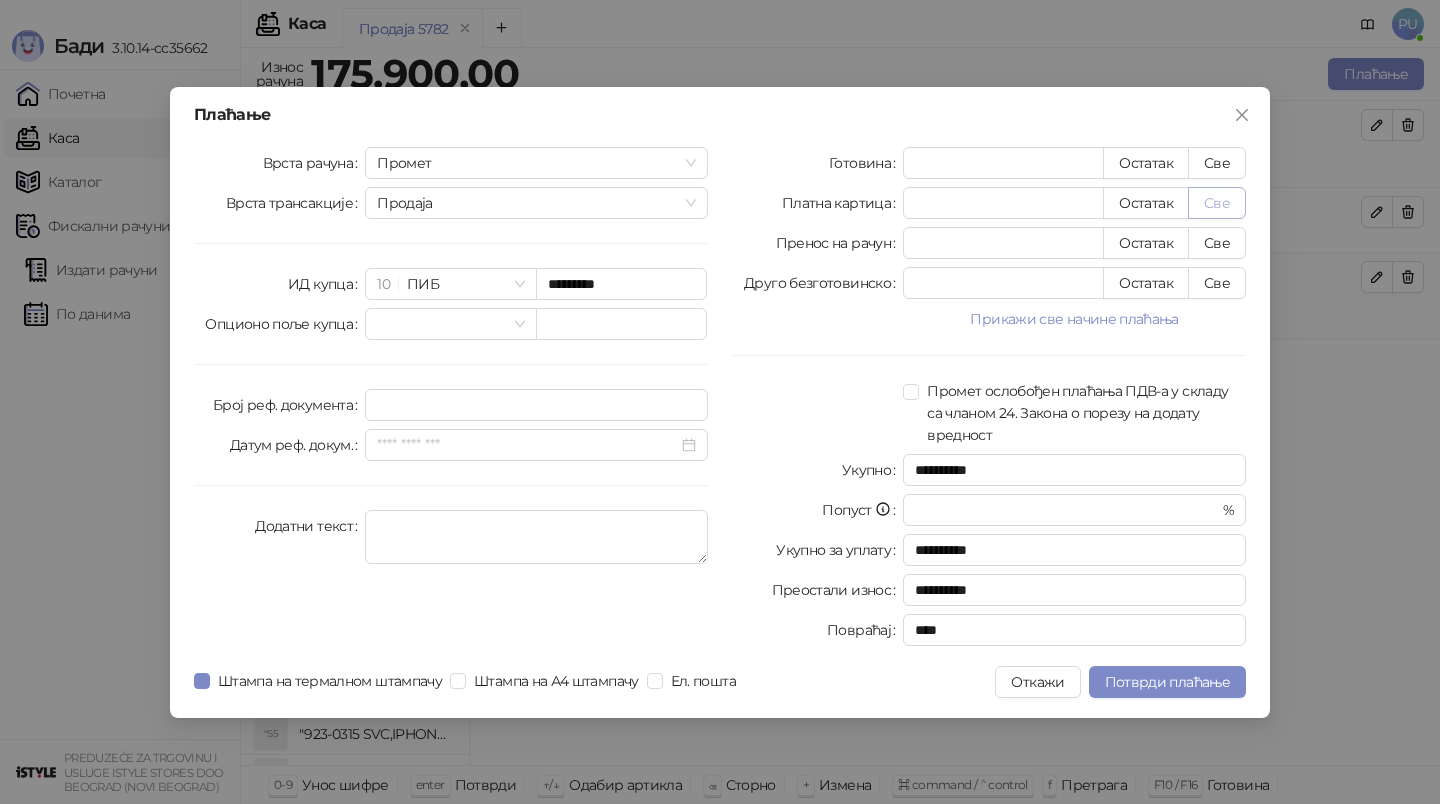 click on "Све" at bounding box center [1217, 203] 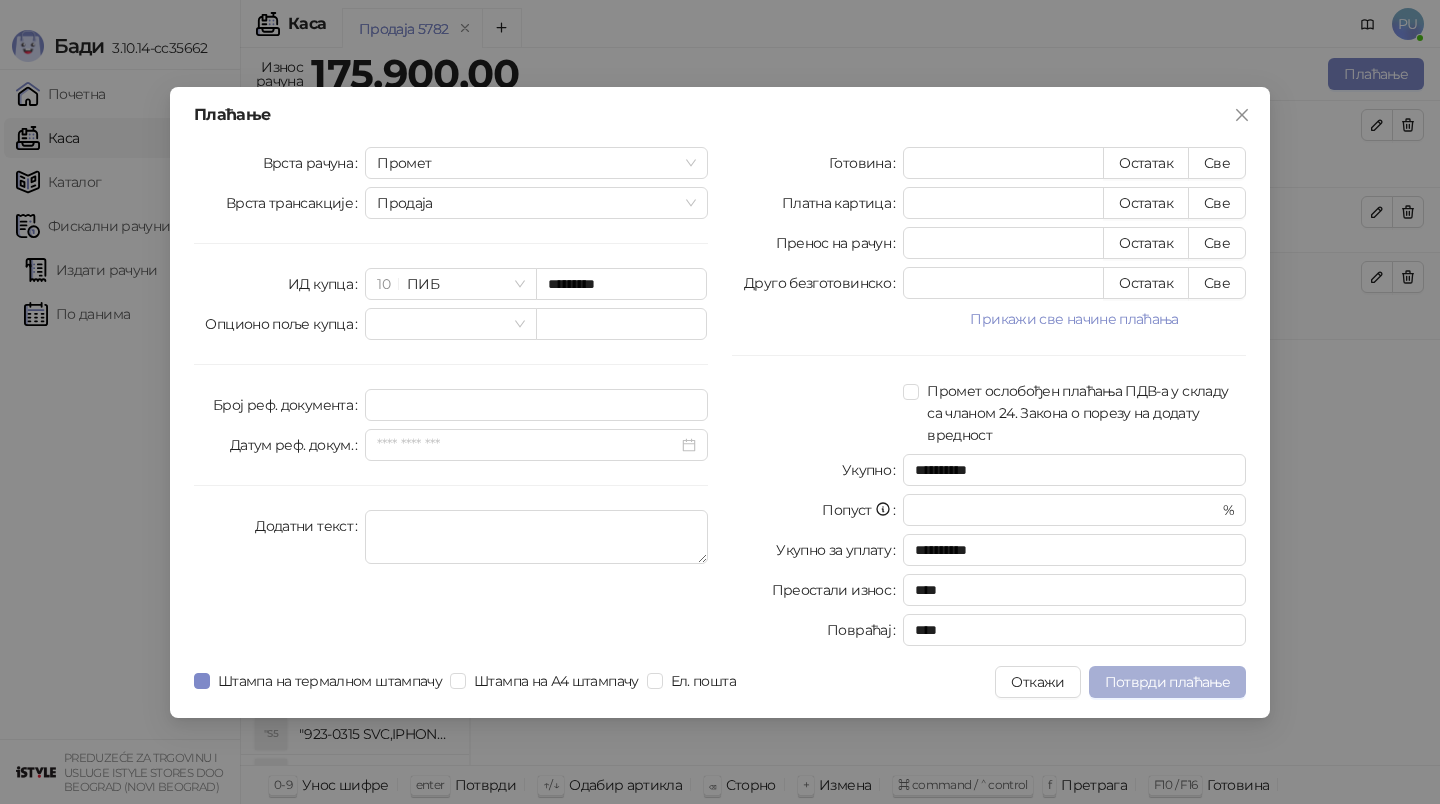 click on "Потврди плаћање" at bounding box center [1167, 682] 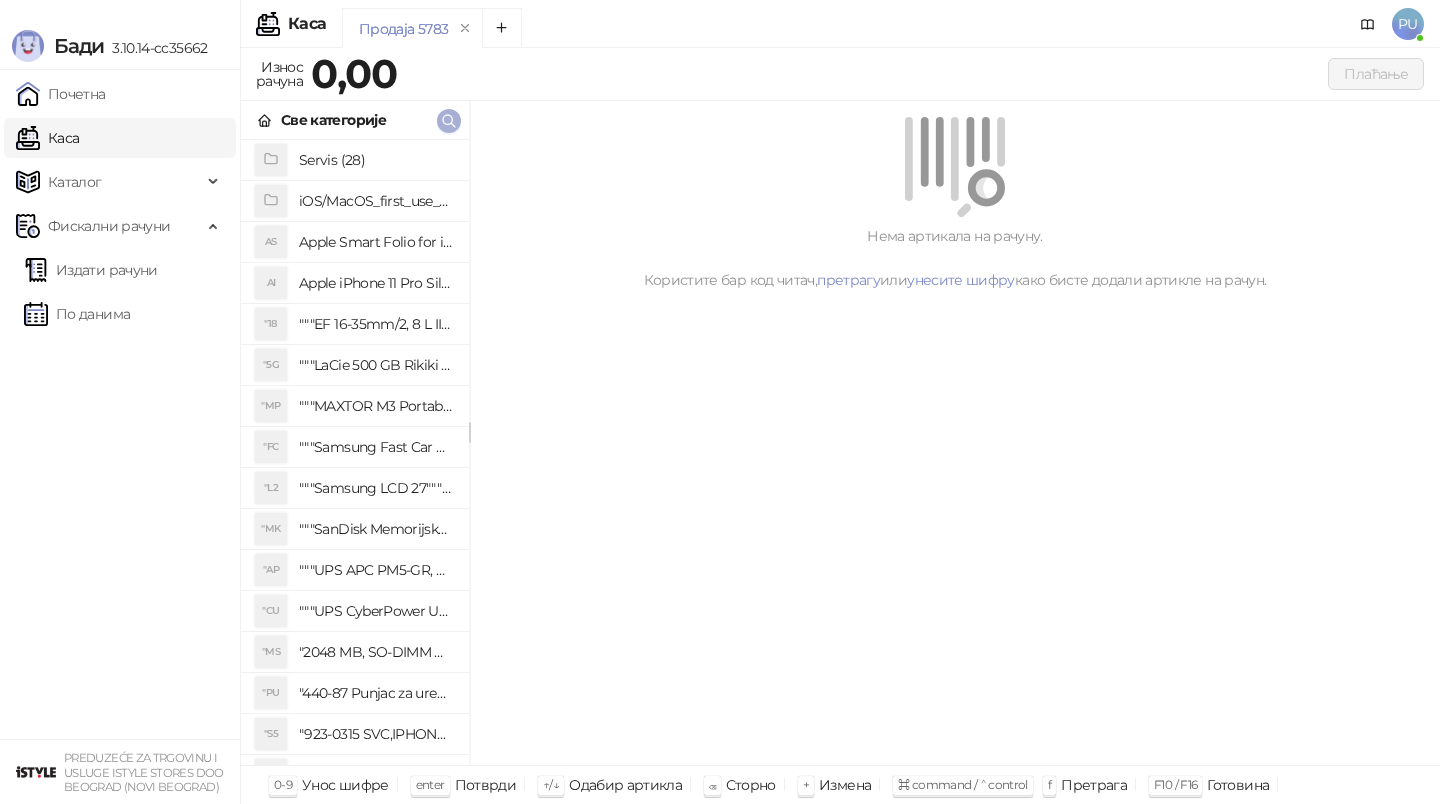 click at bounding box center (449, 121) 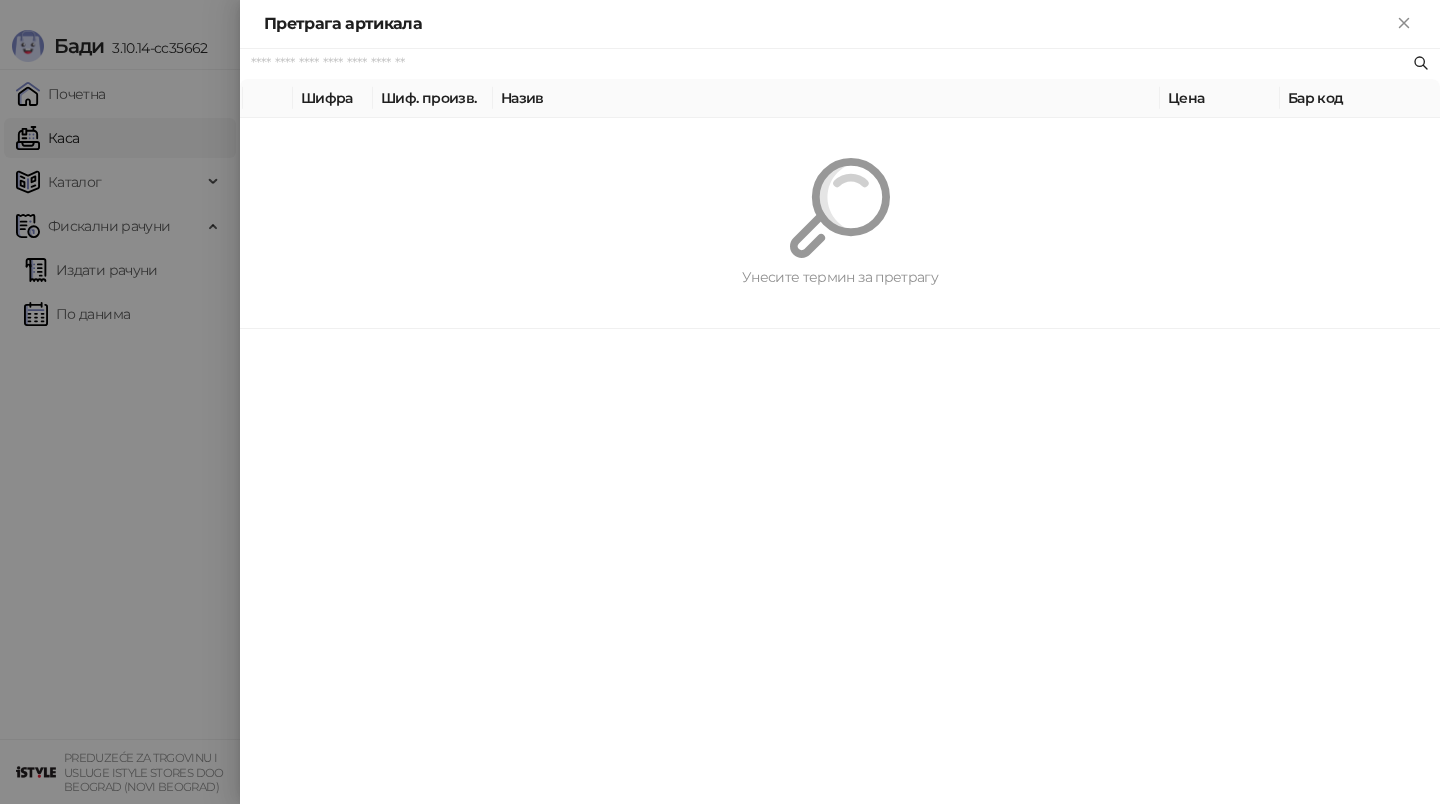 paste on "********" 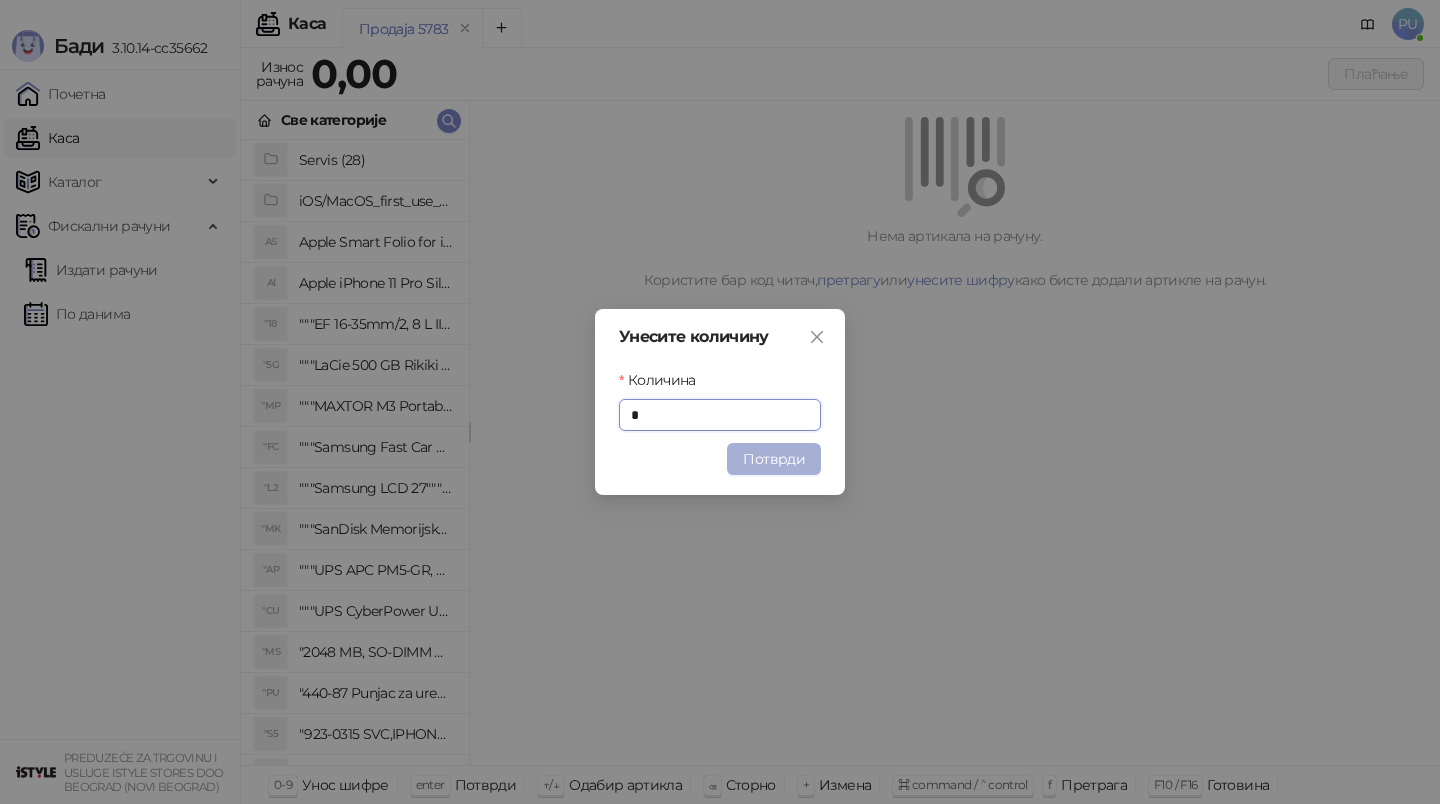 click on "Потврди" at bounding box center [774, 459] 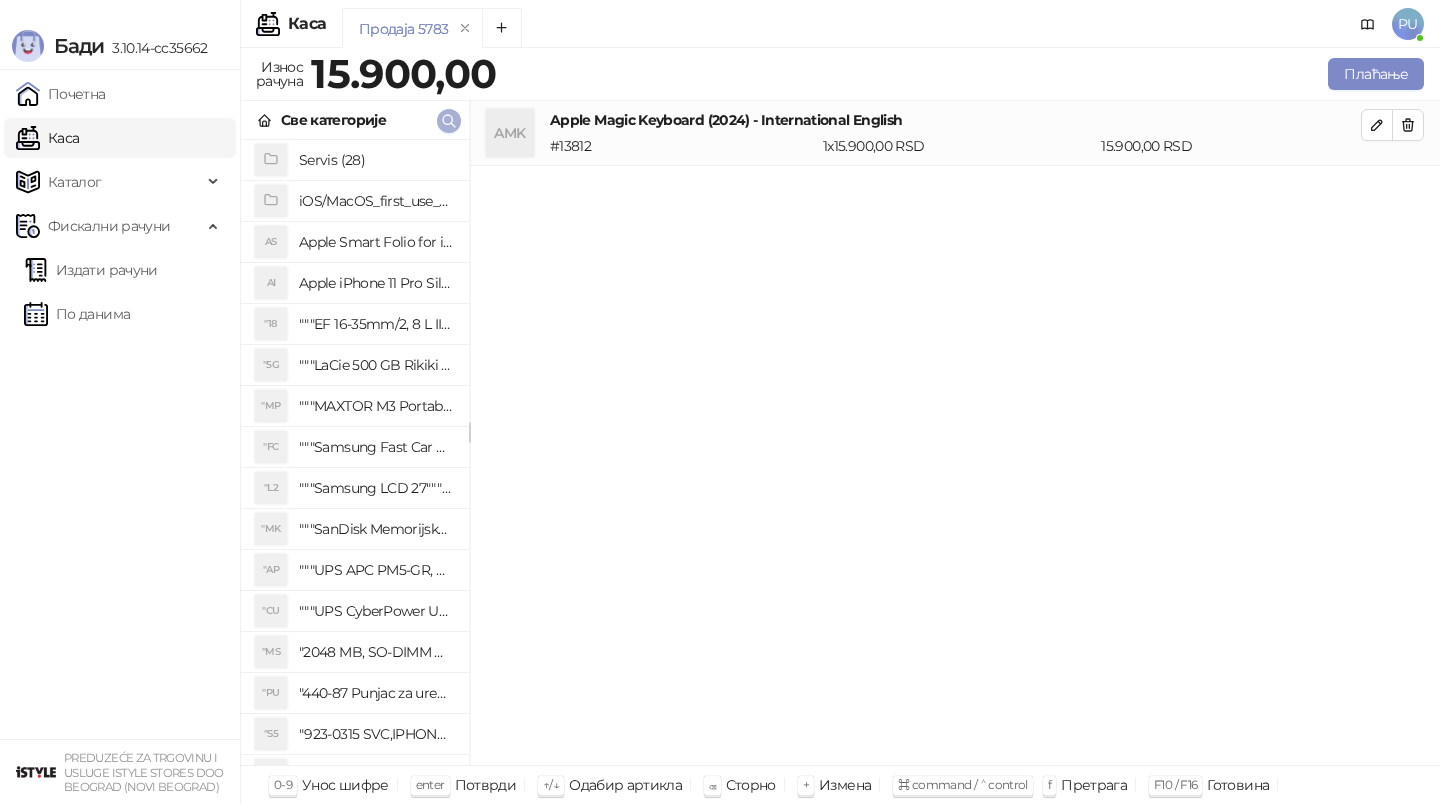 click at bounding box center (449, 120) 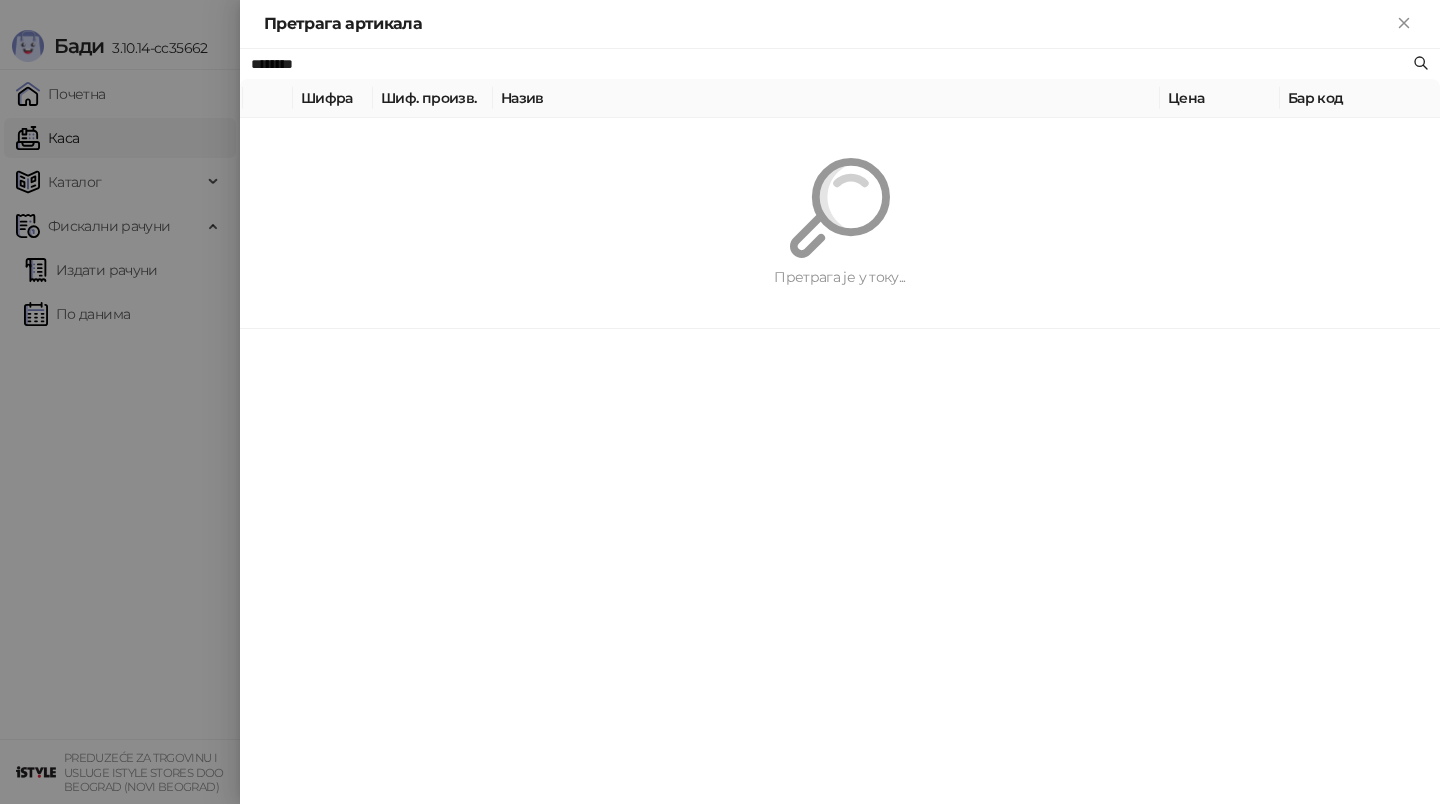 paste 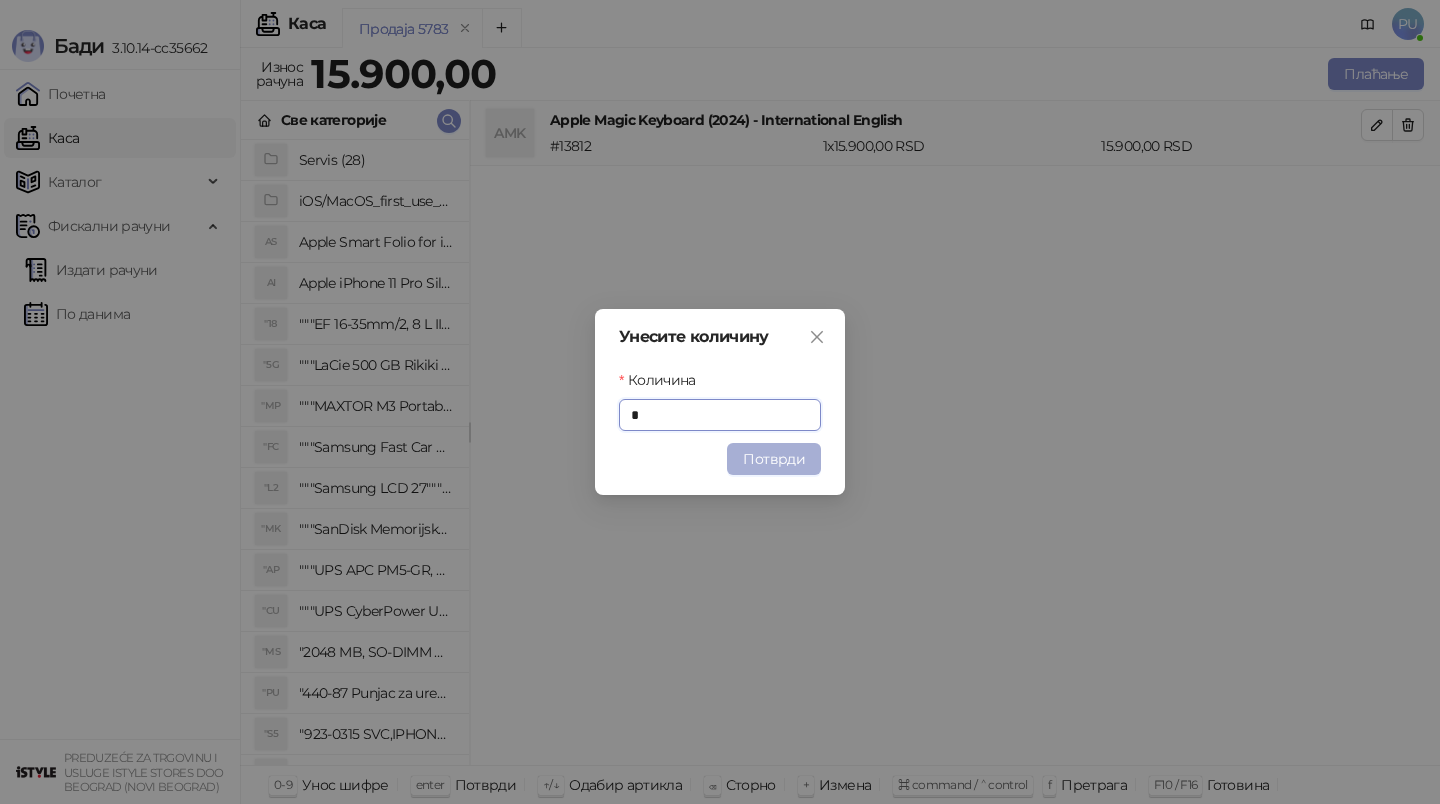 click on "Потврди" at bounding box center (774, 459) 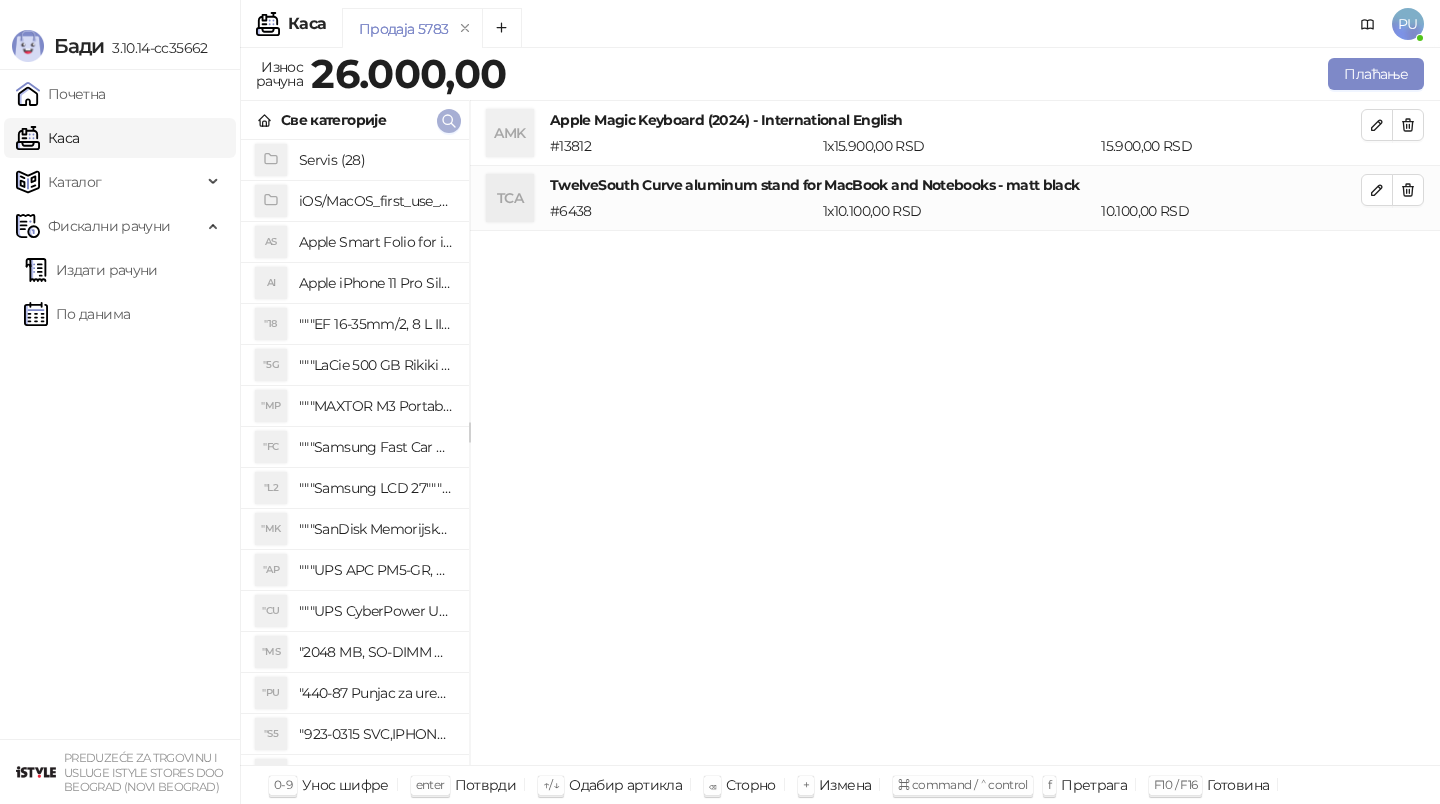 click 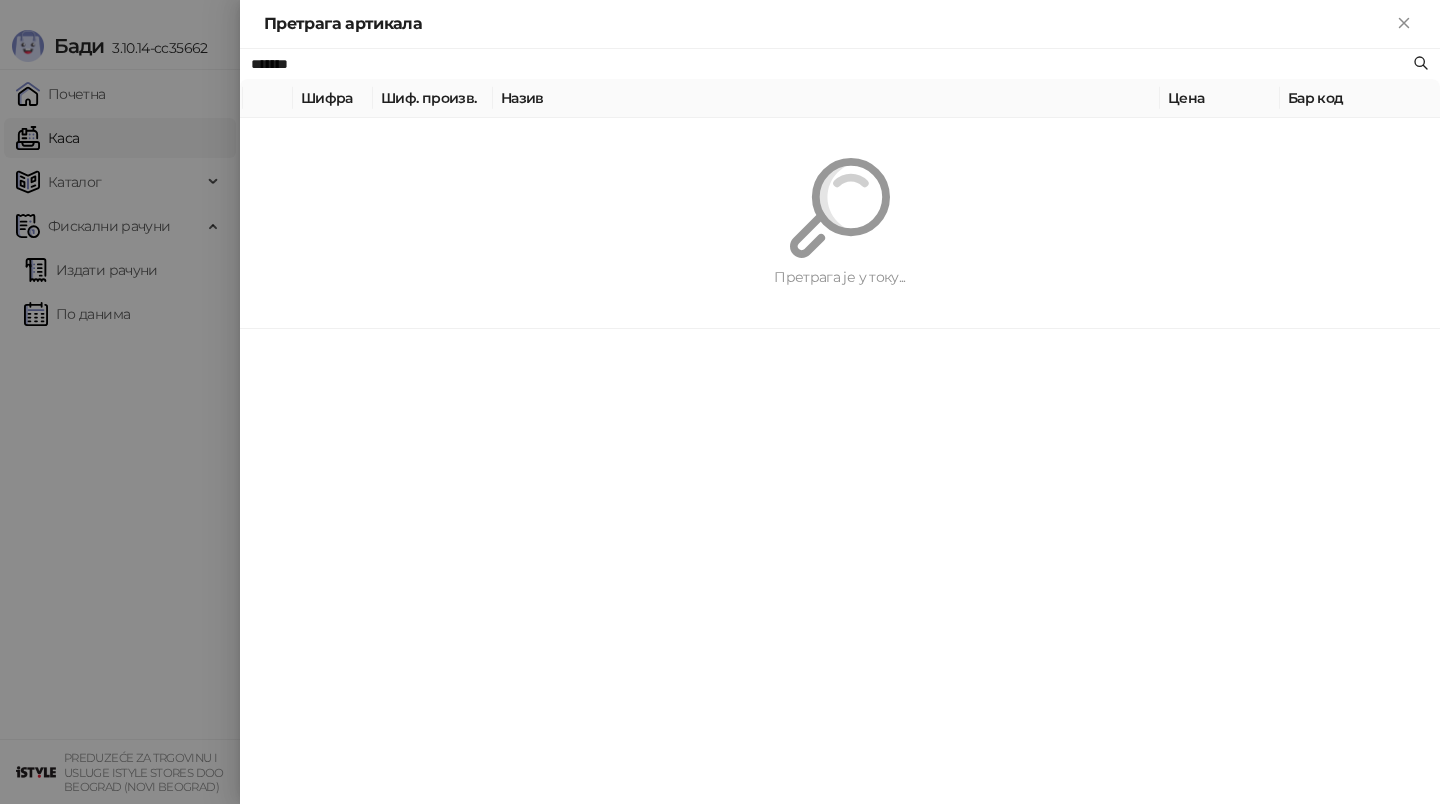 paste 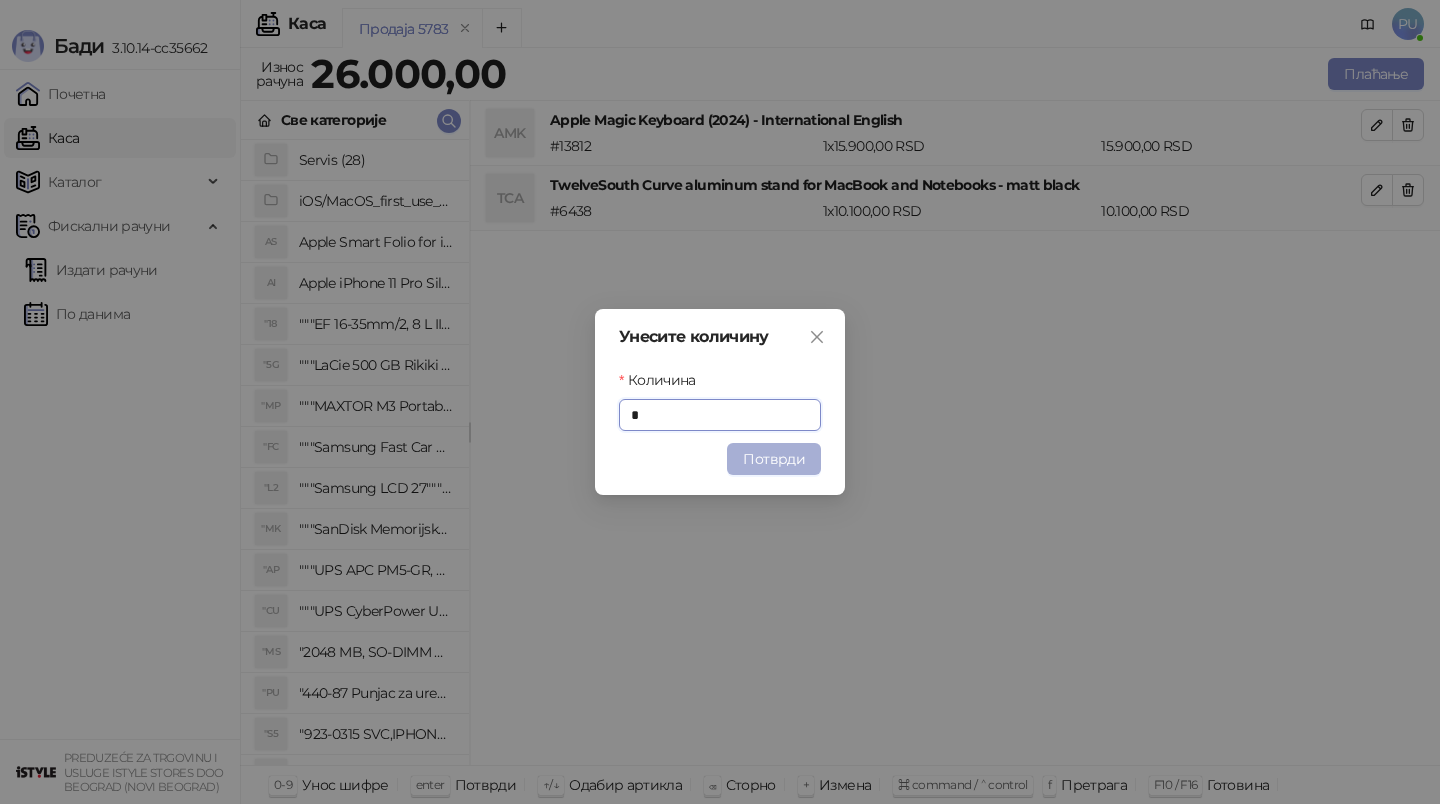 click on "Потврди" at bounding box center (774, 459) 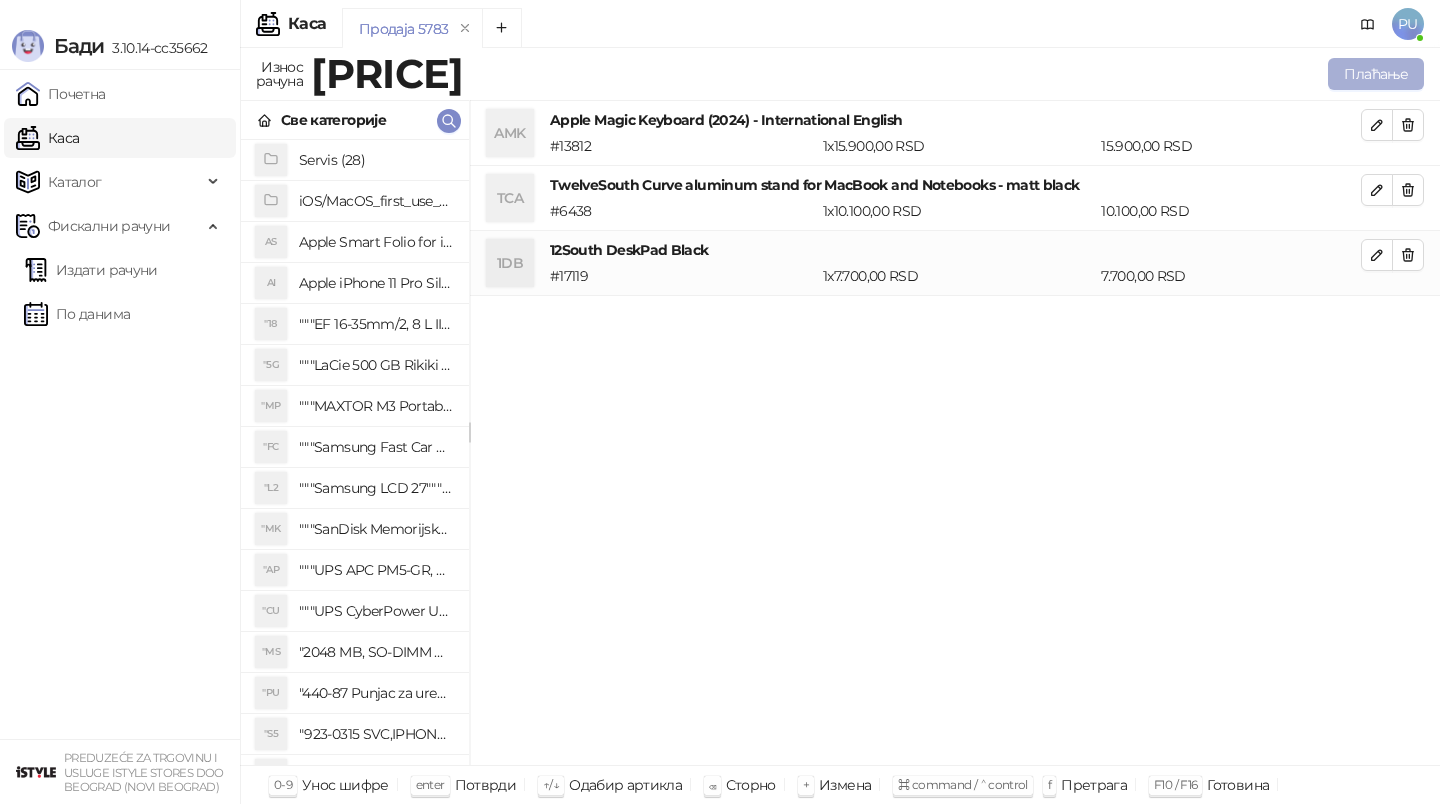 click on "Плаћање" at bounding box center (1376, 74) 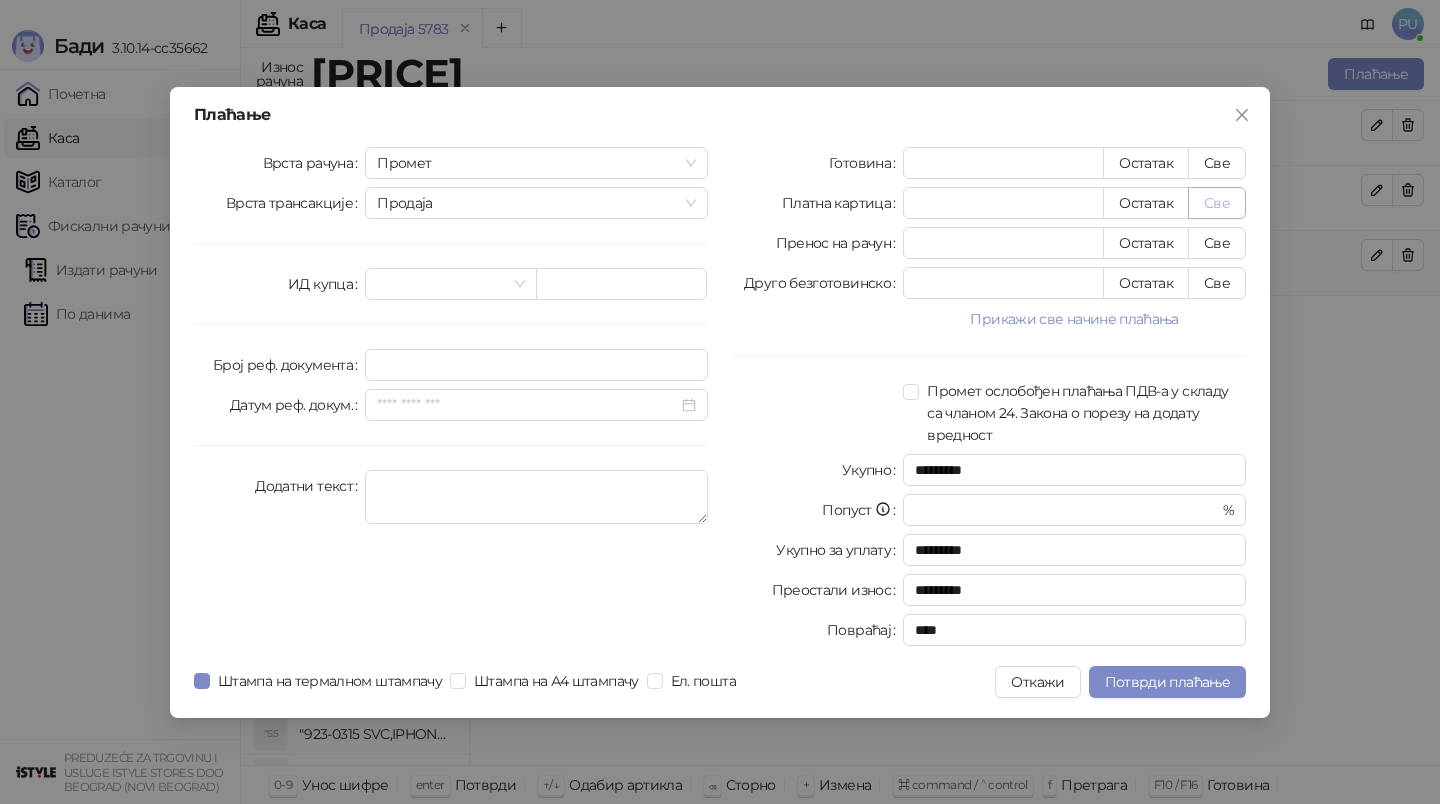 click on "Све" at bounding box center (1217, 203) 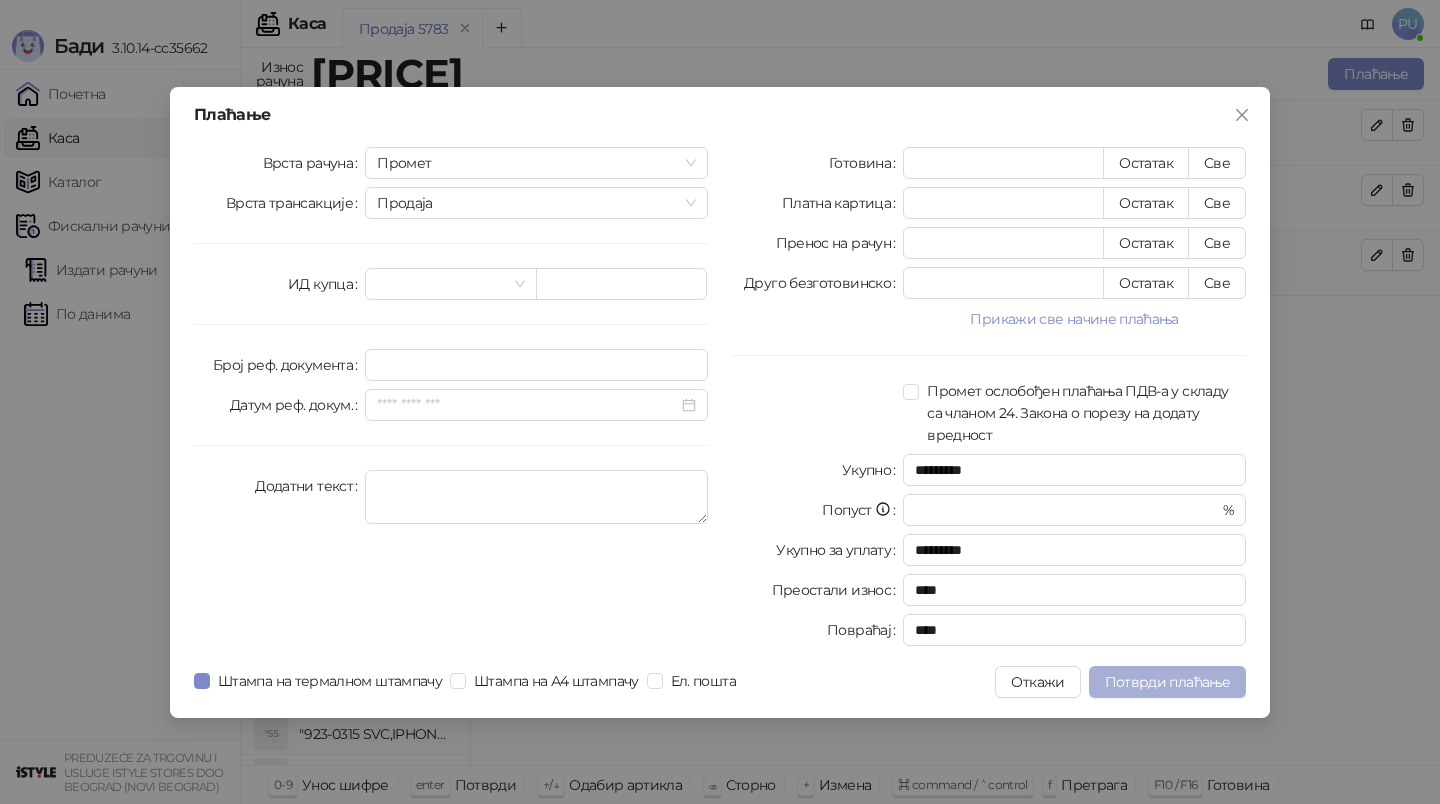 click on "Потврди плаћање" at bounding box center (1167, 682) 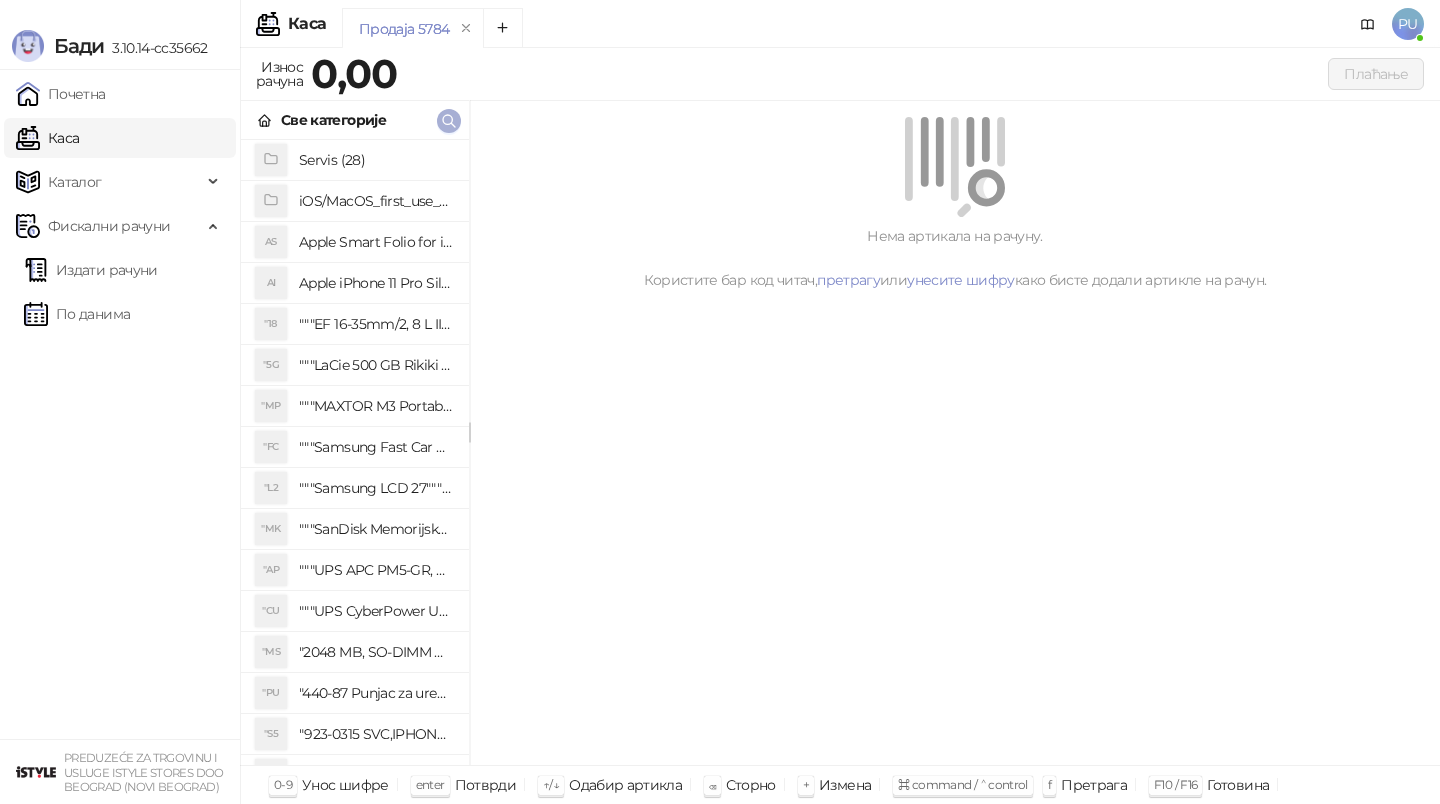 click 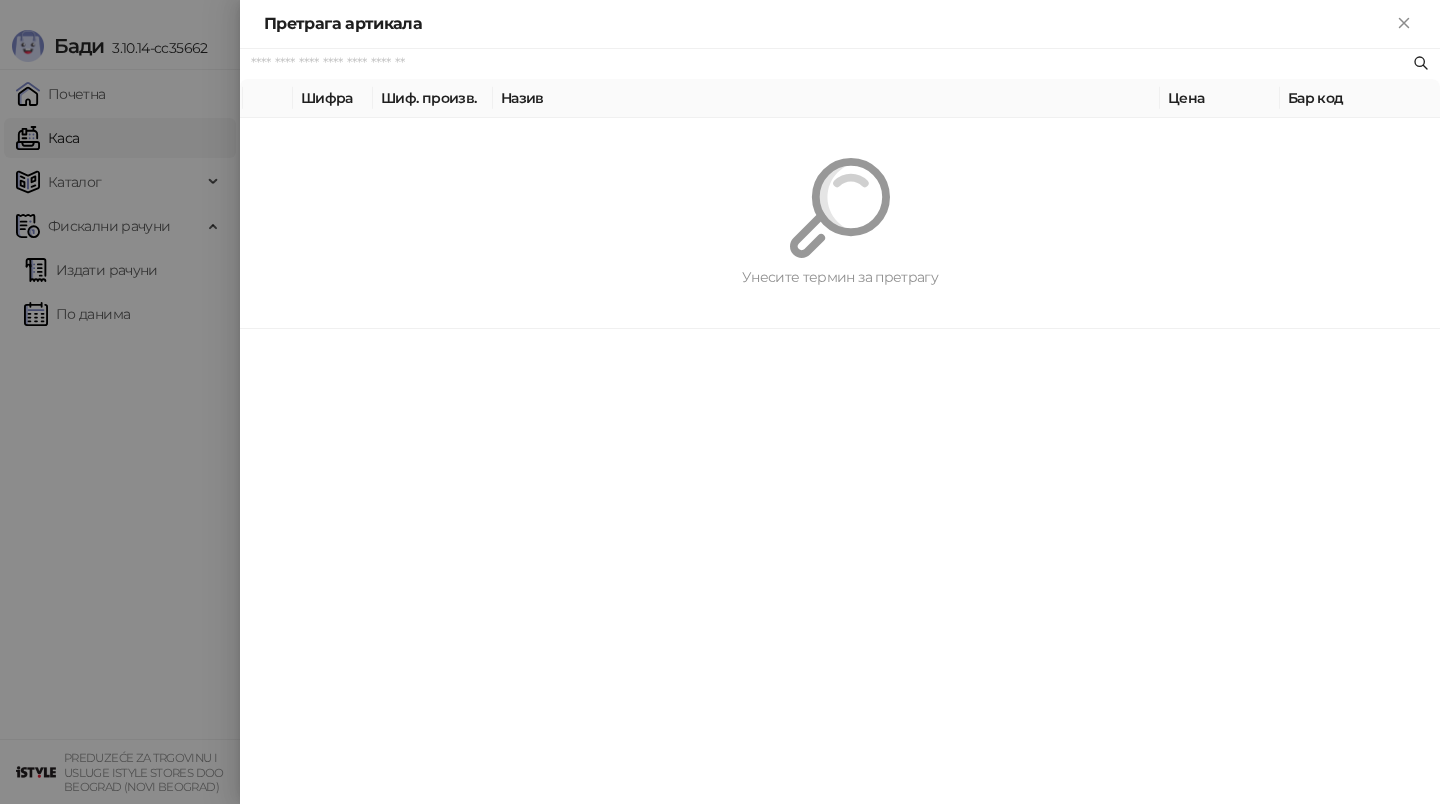 paste on "*********" 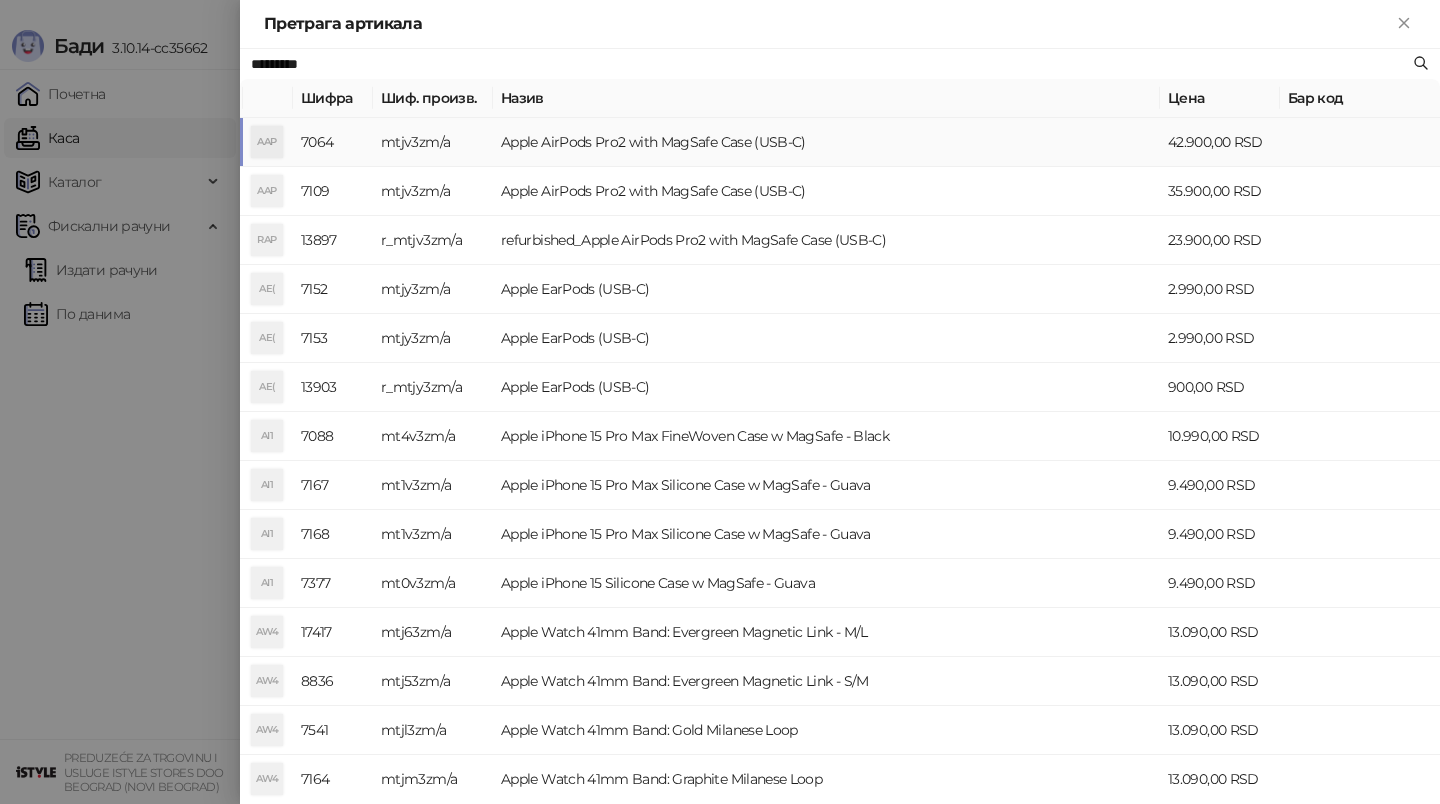 type on "*********" 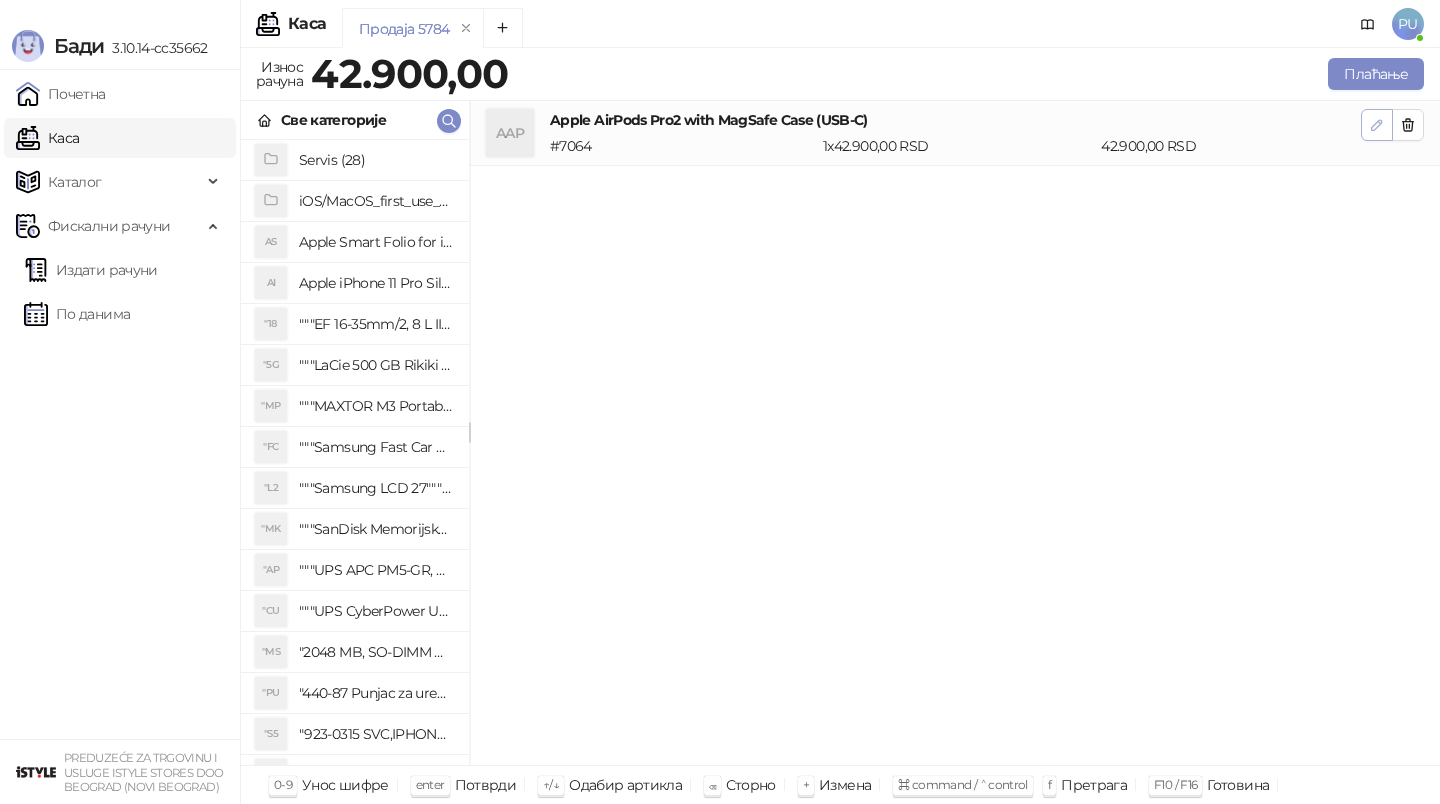 click at bounding box center [1377, 125] 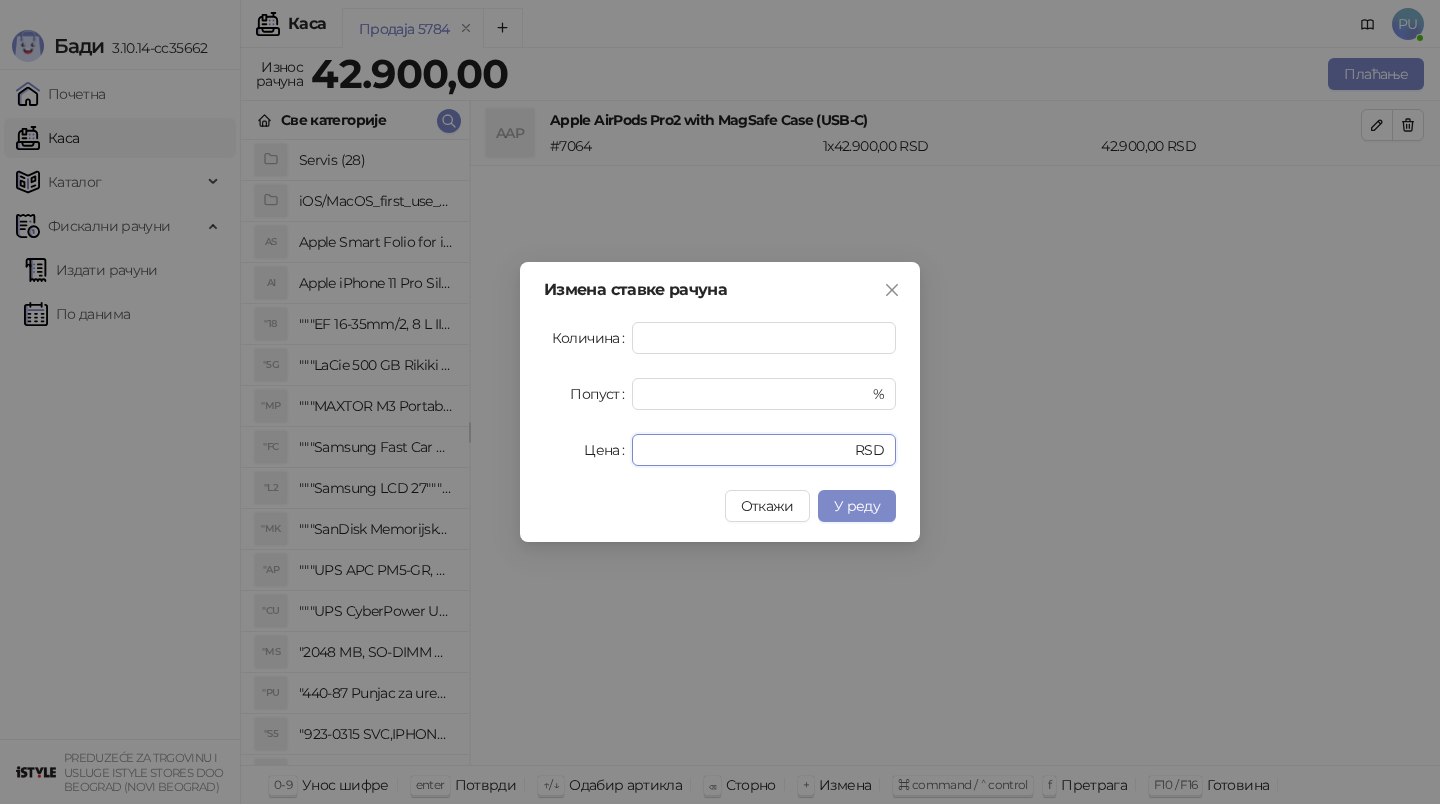 drag, startPoint x: 750, startPoint y: 455, endPoint x: 423, endPoint y: 415, distance: 329.4374 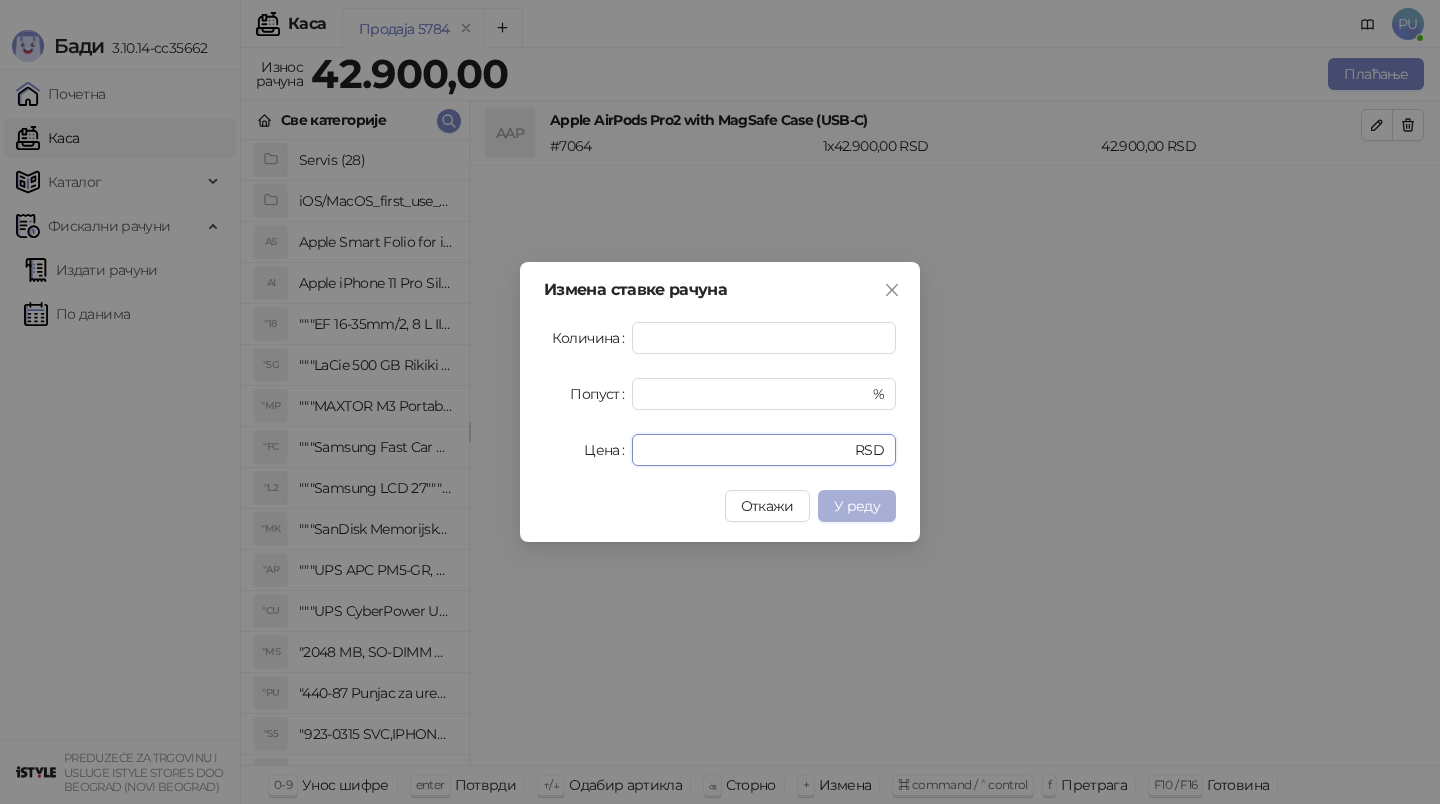 type on "*****" 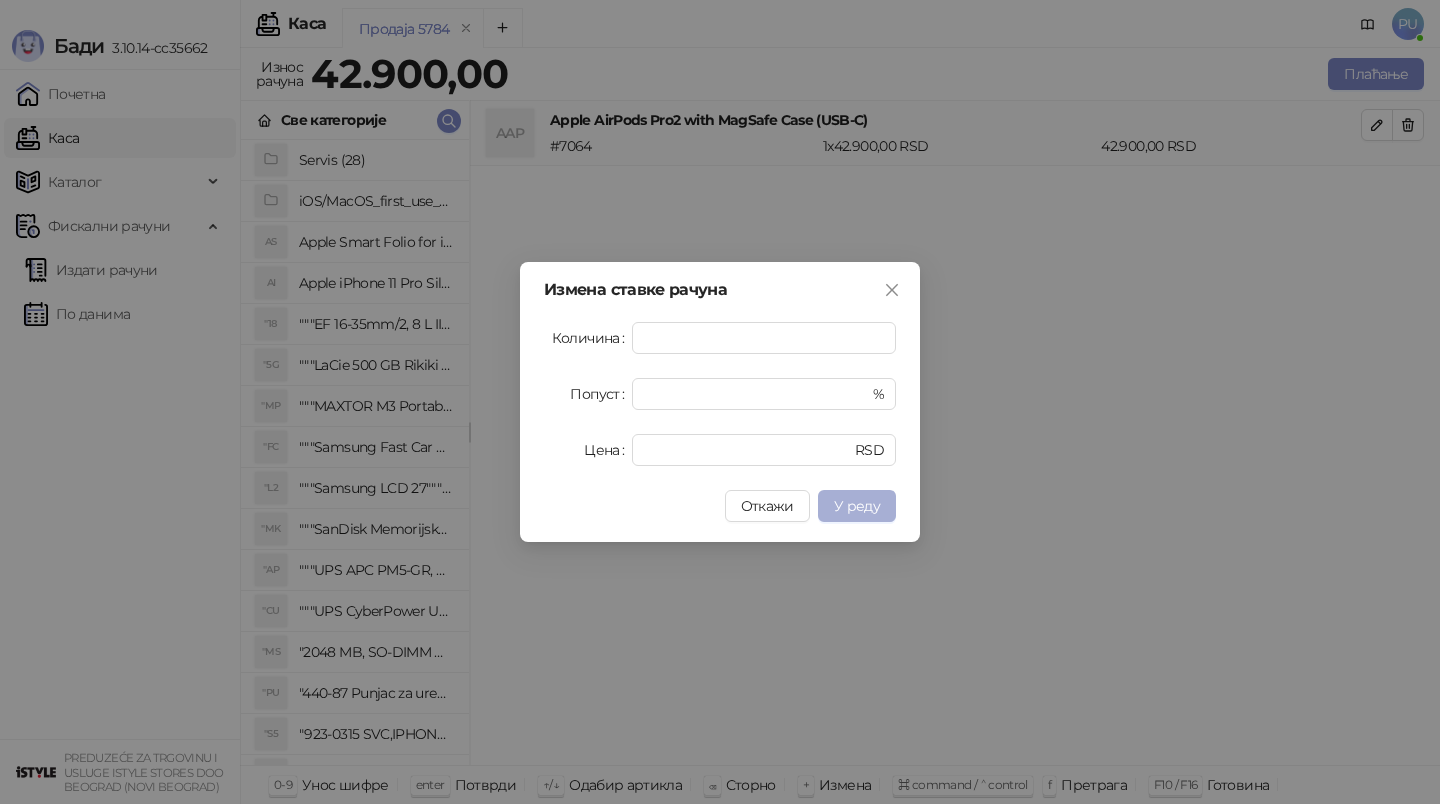 click on "У реду" at bounding box center (857, 506) 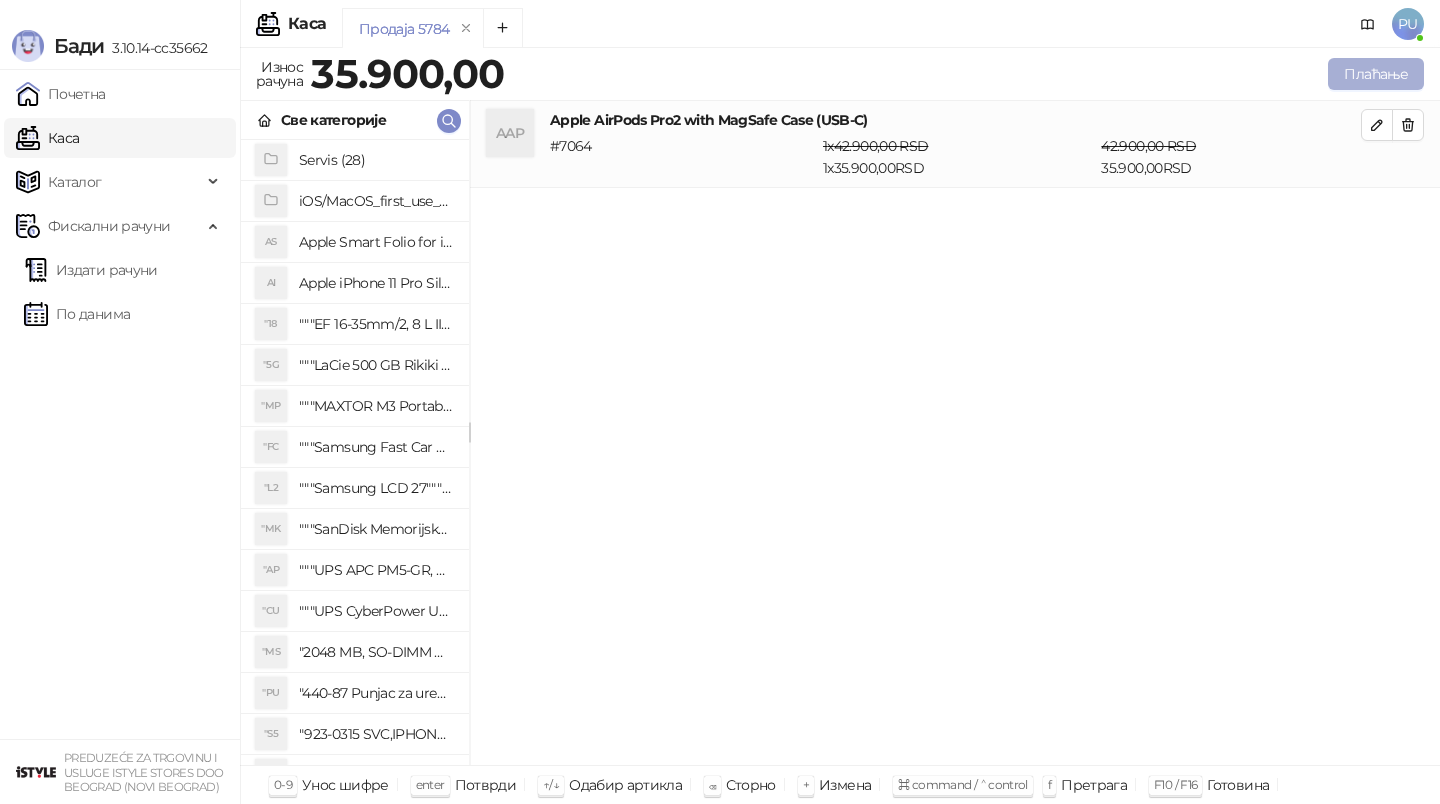 click on "Плаћање" at bounding box center (1376, 74) 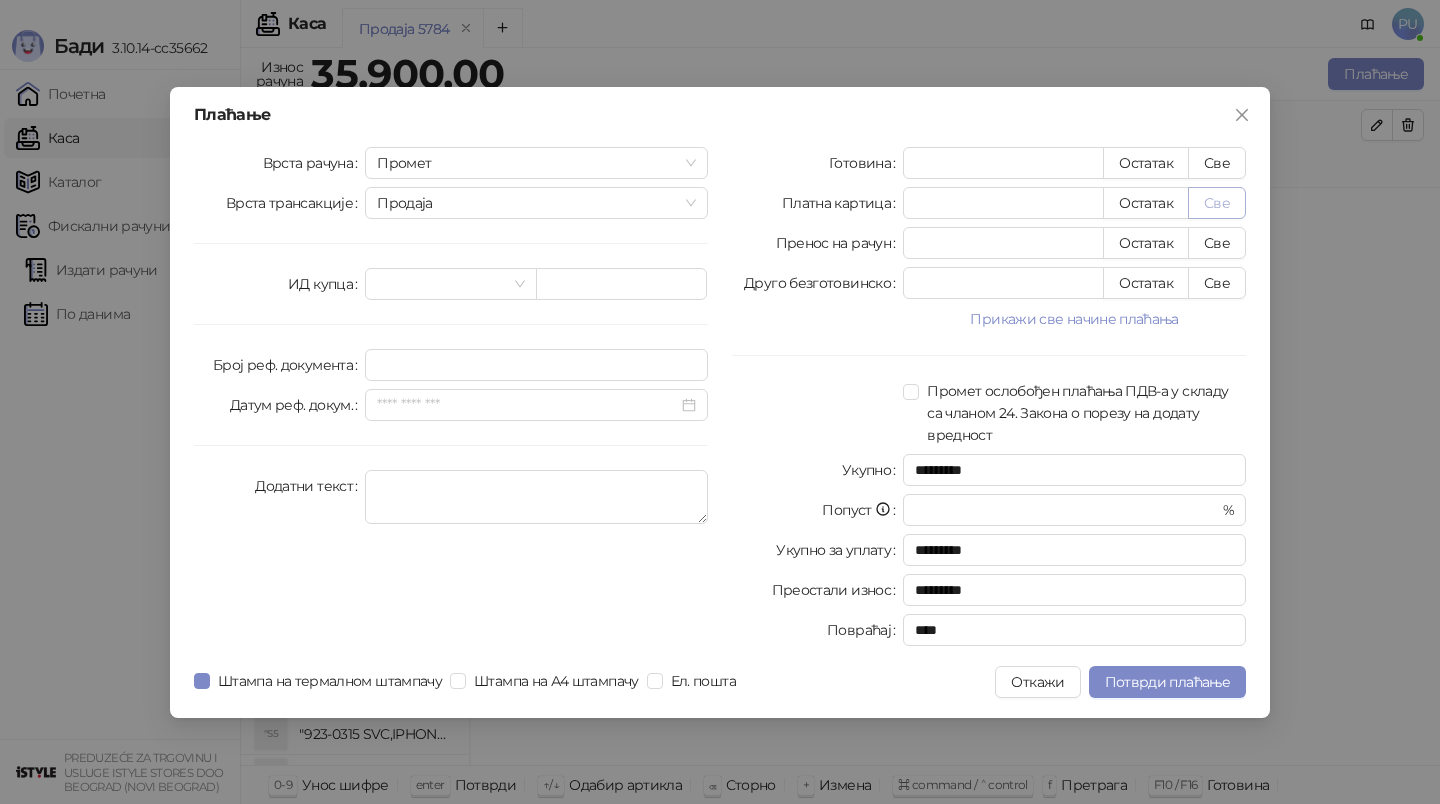 click on "Све" at bounding box center [1217, 203] 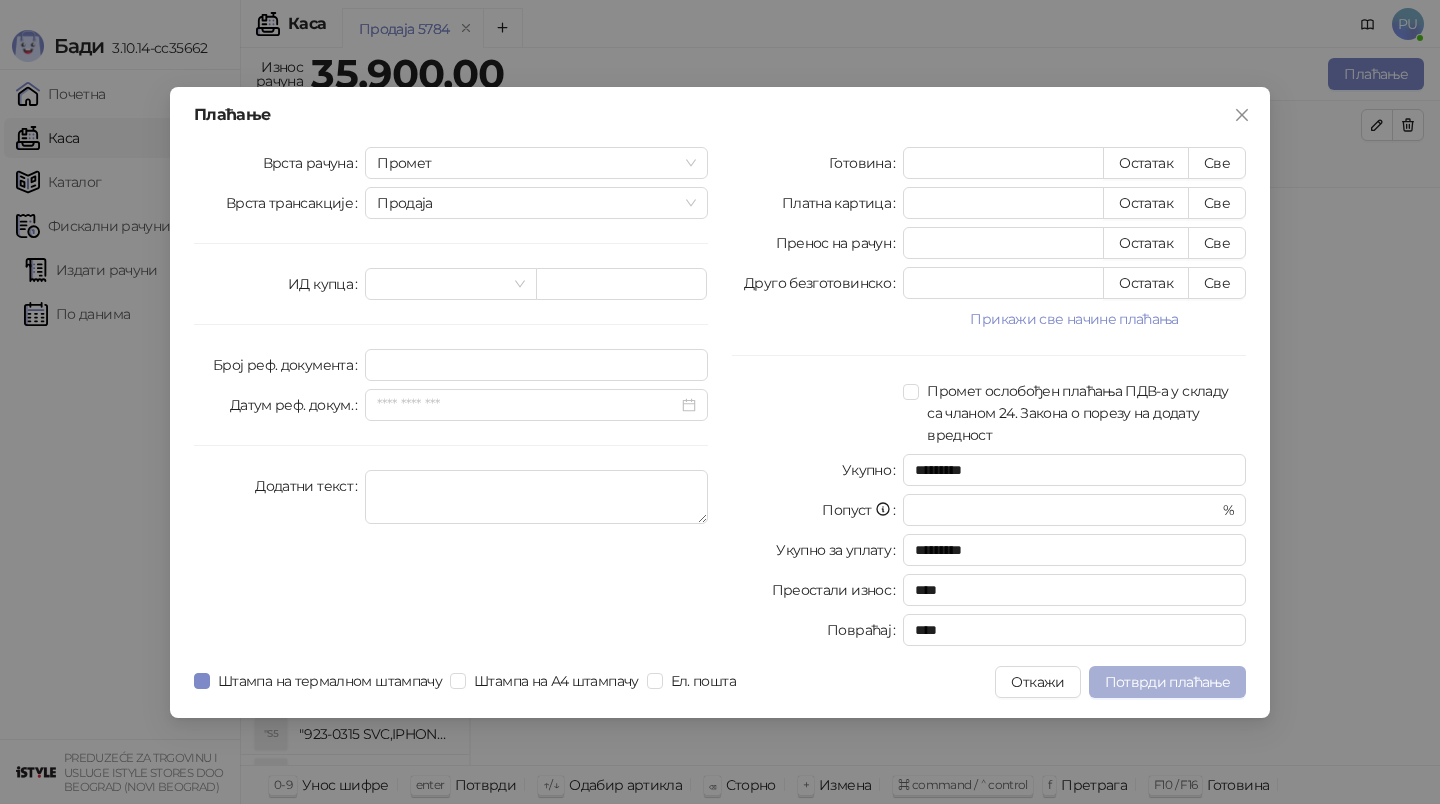 click on "Потврди плаћање" at bounding box center [1167, 682] 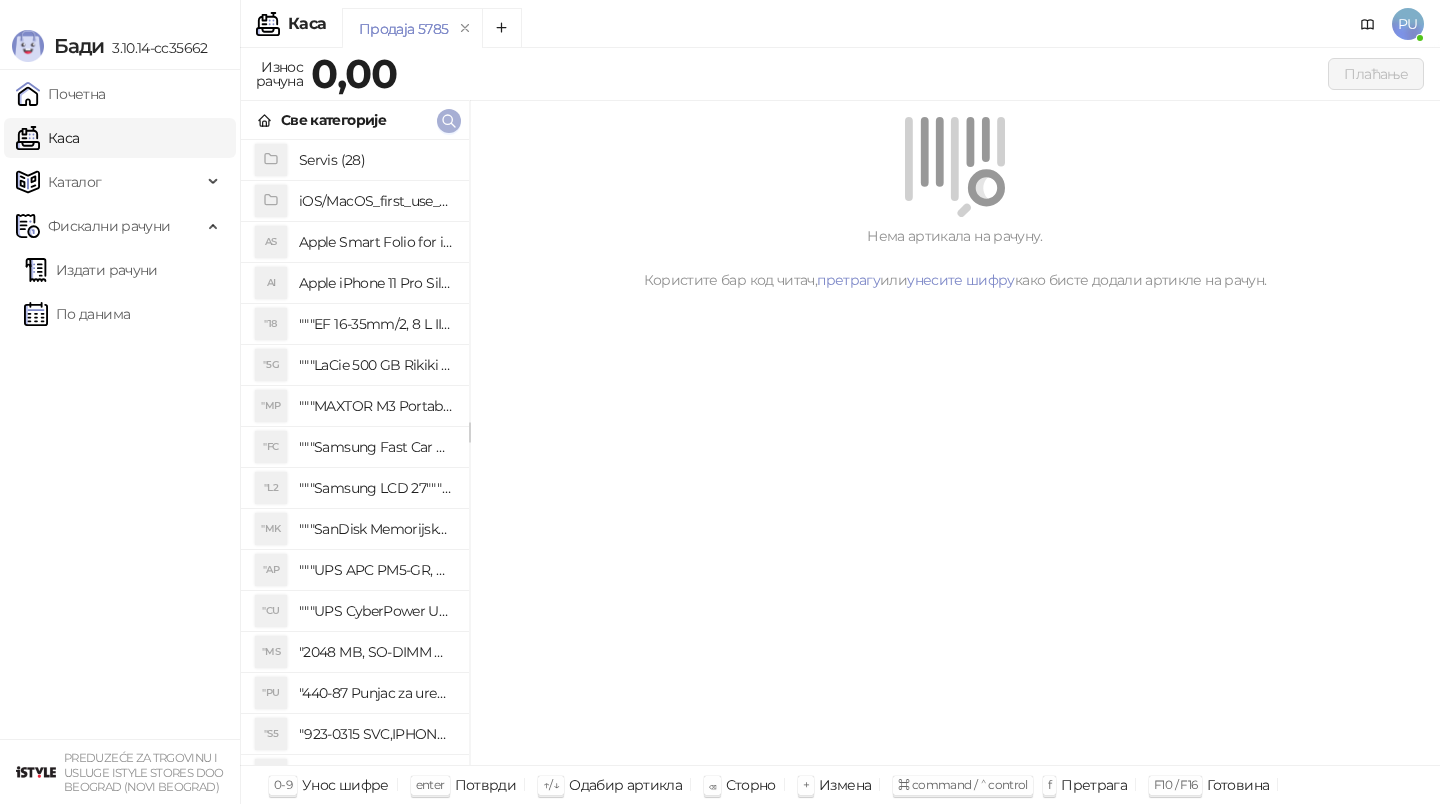 click 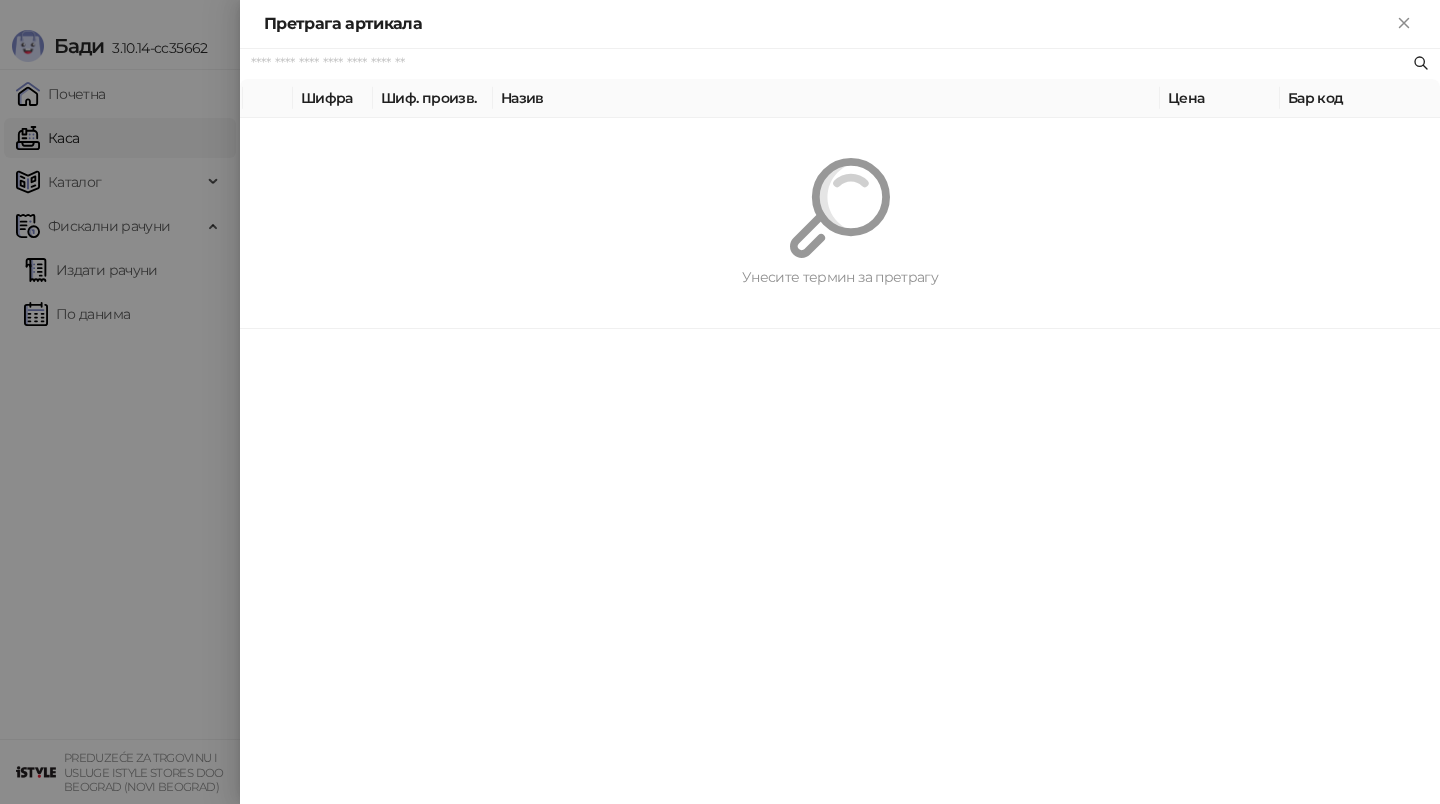 paste on "*********" 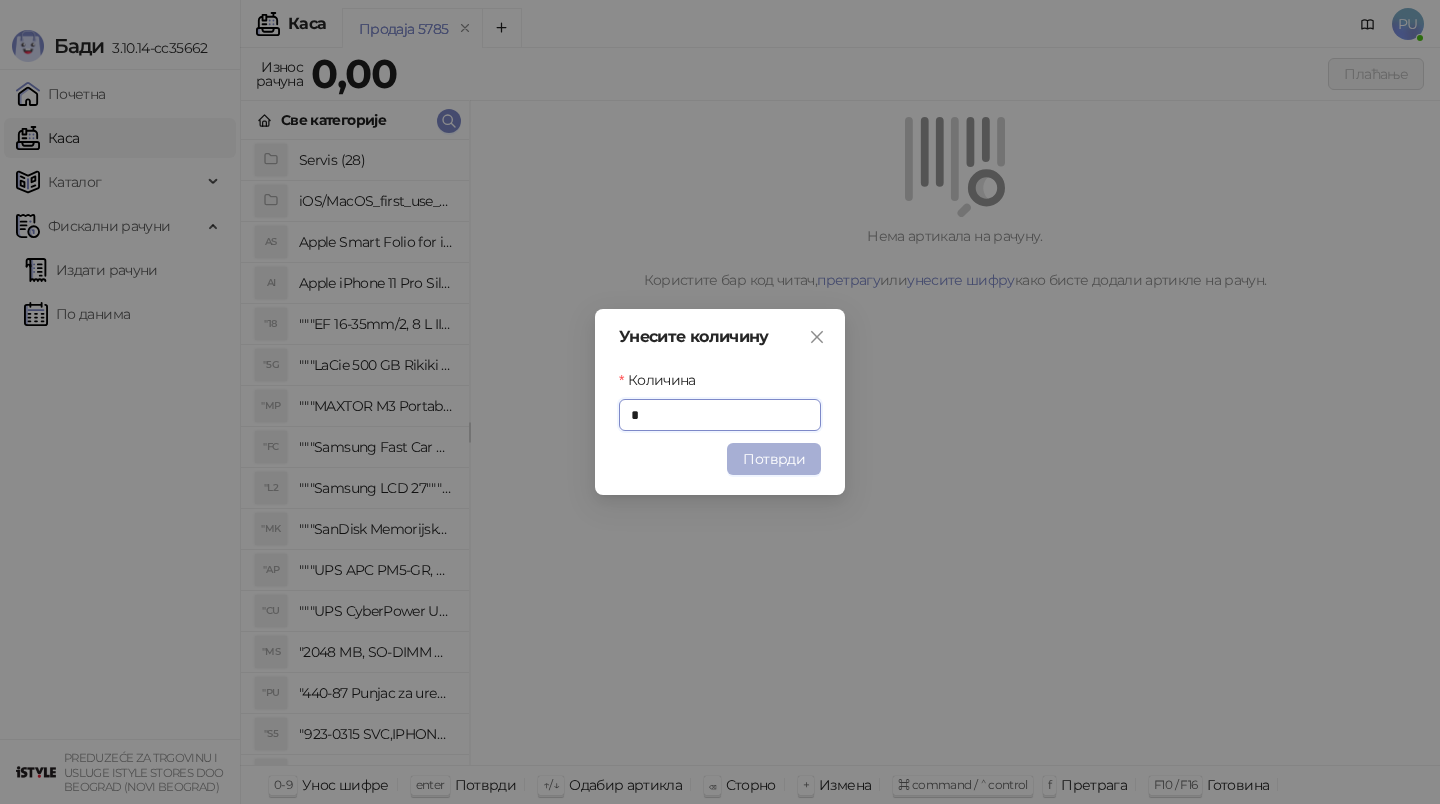 click on "Потврди" at bounding box center [774, 459] 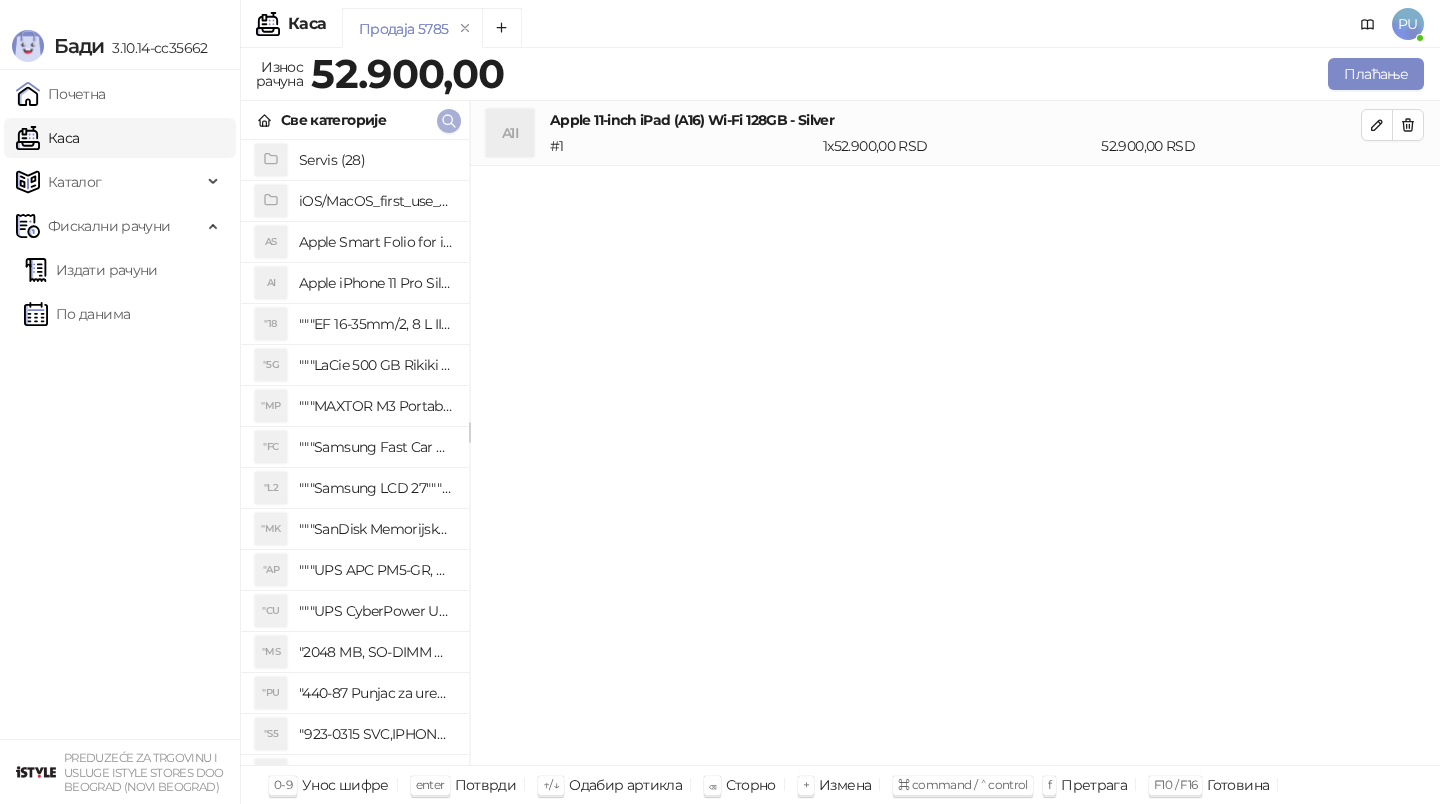 click 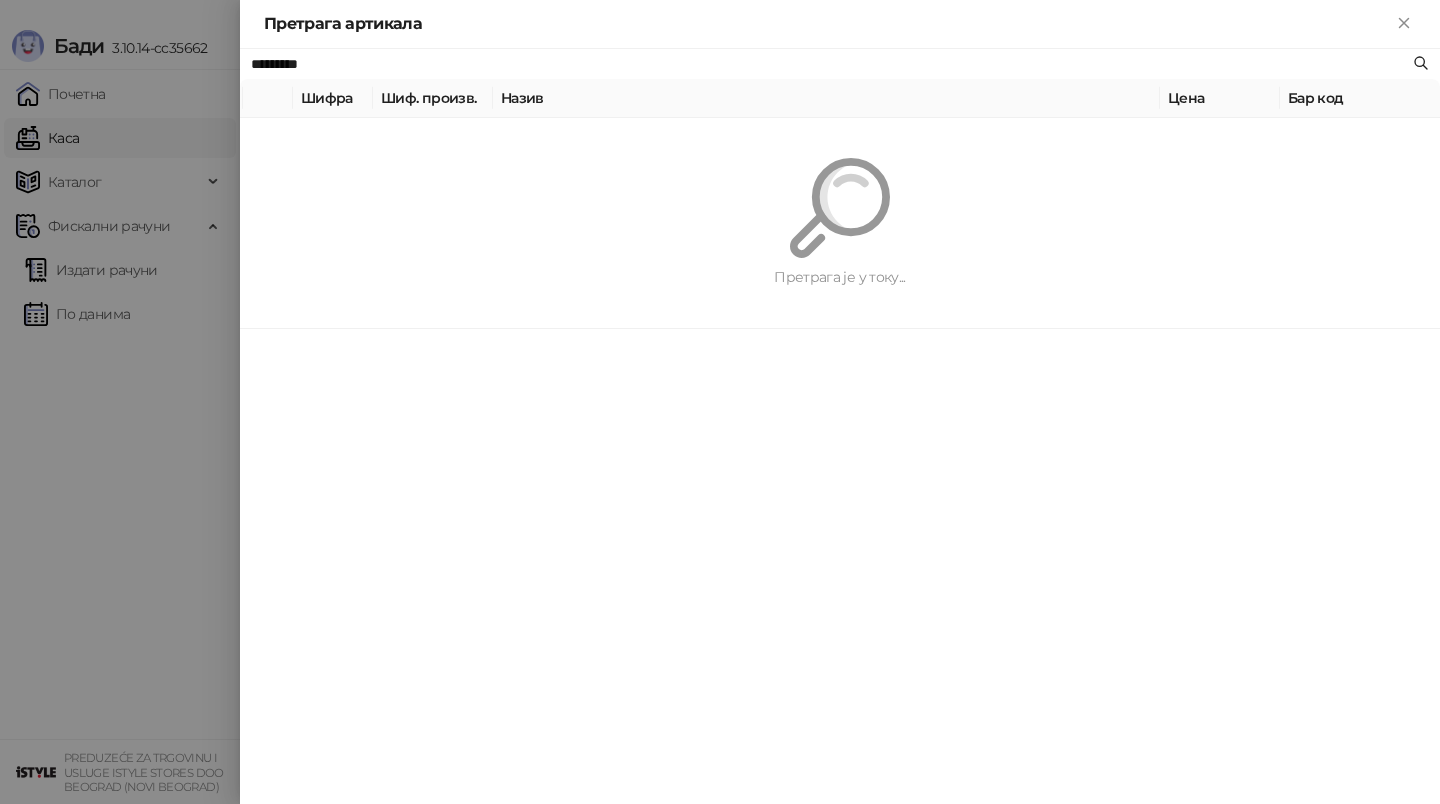 paste on "**********" 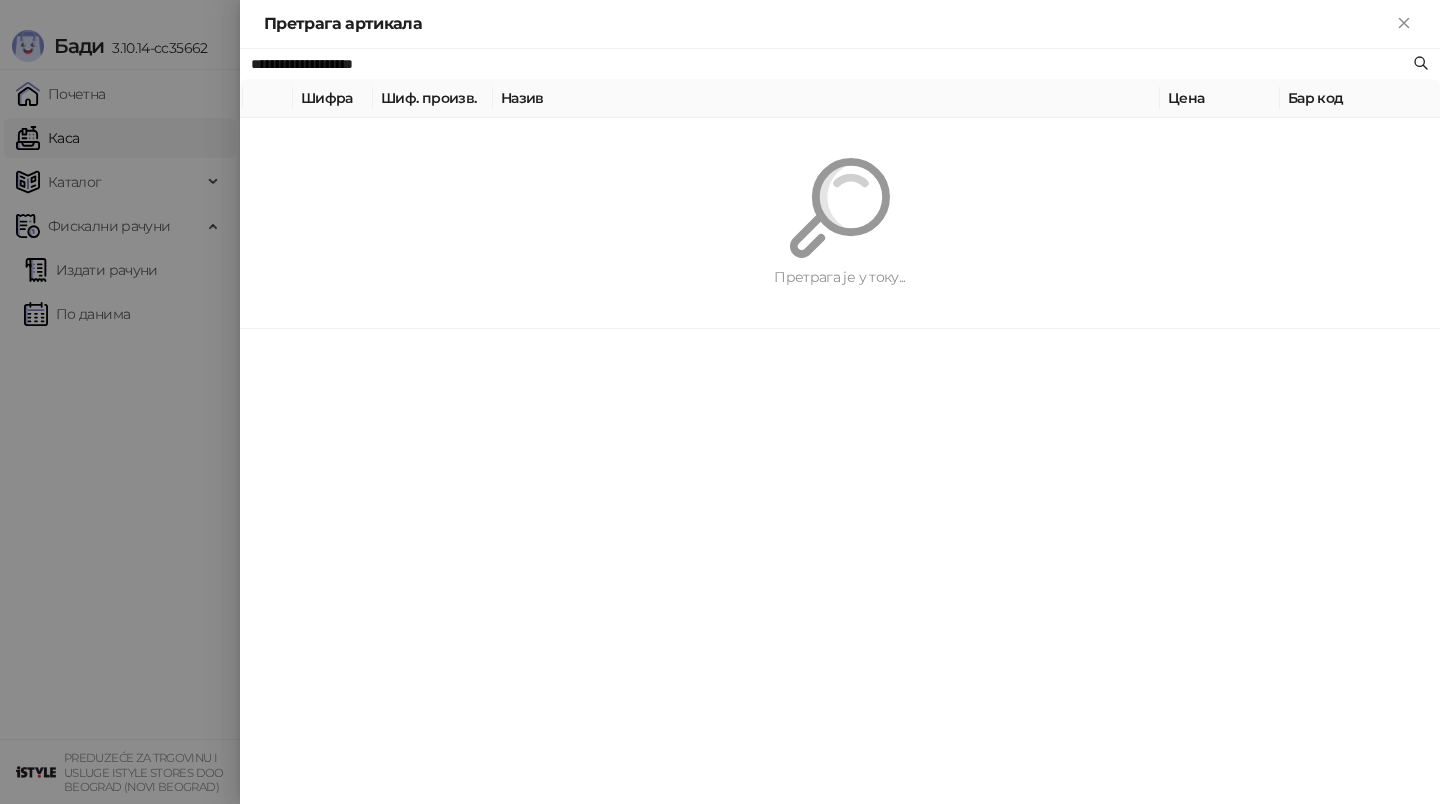 type on "**********" 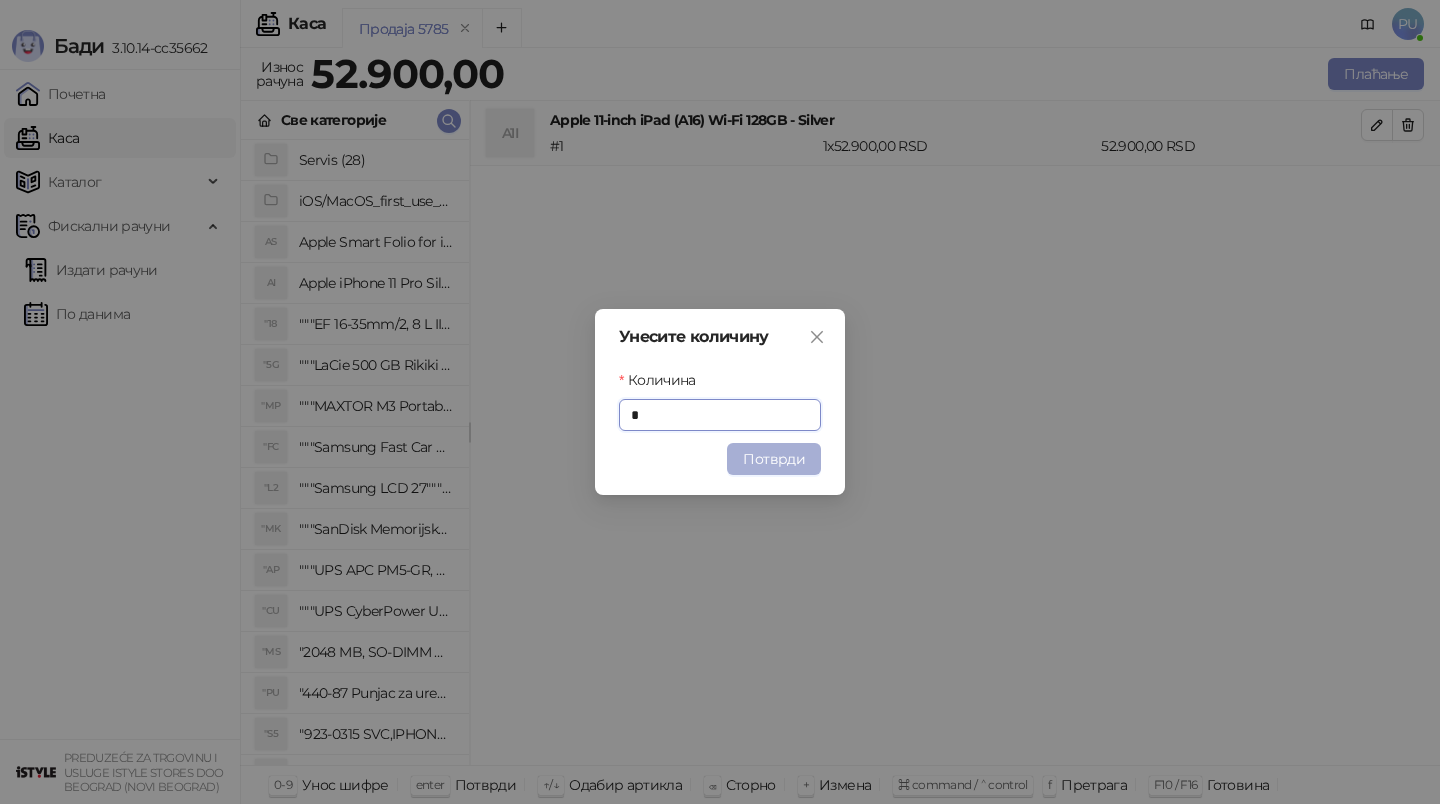 click on "Потврди" at bounding box center [774, 459] 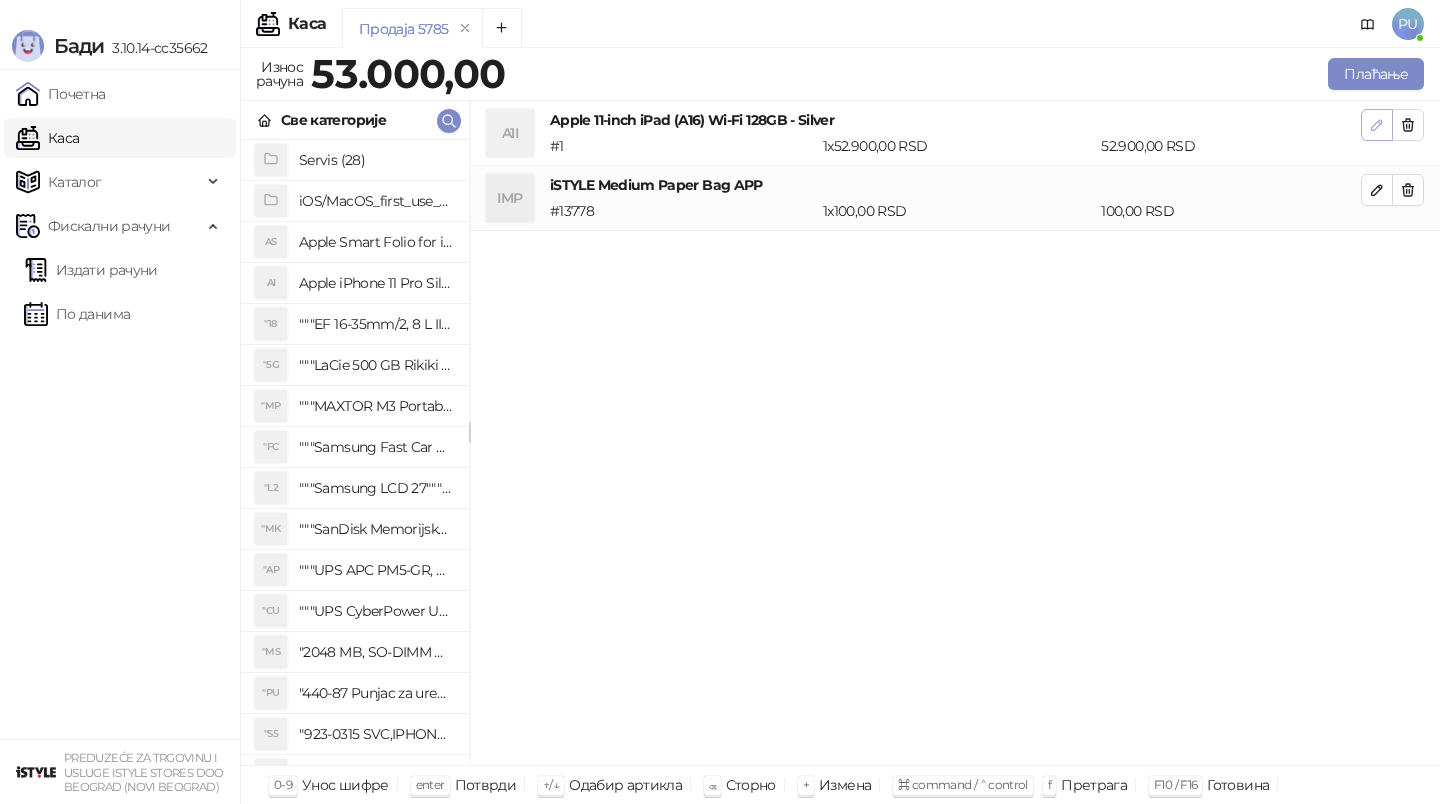 click at bounding box center (1377, 125) 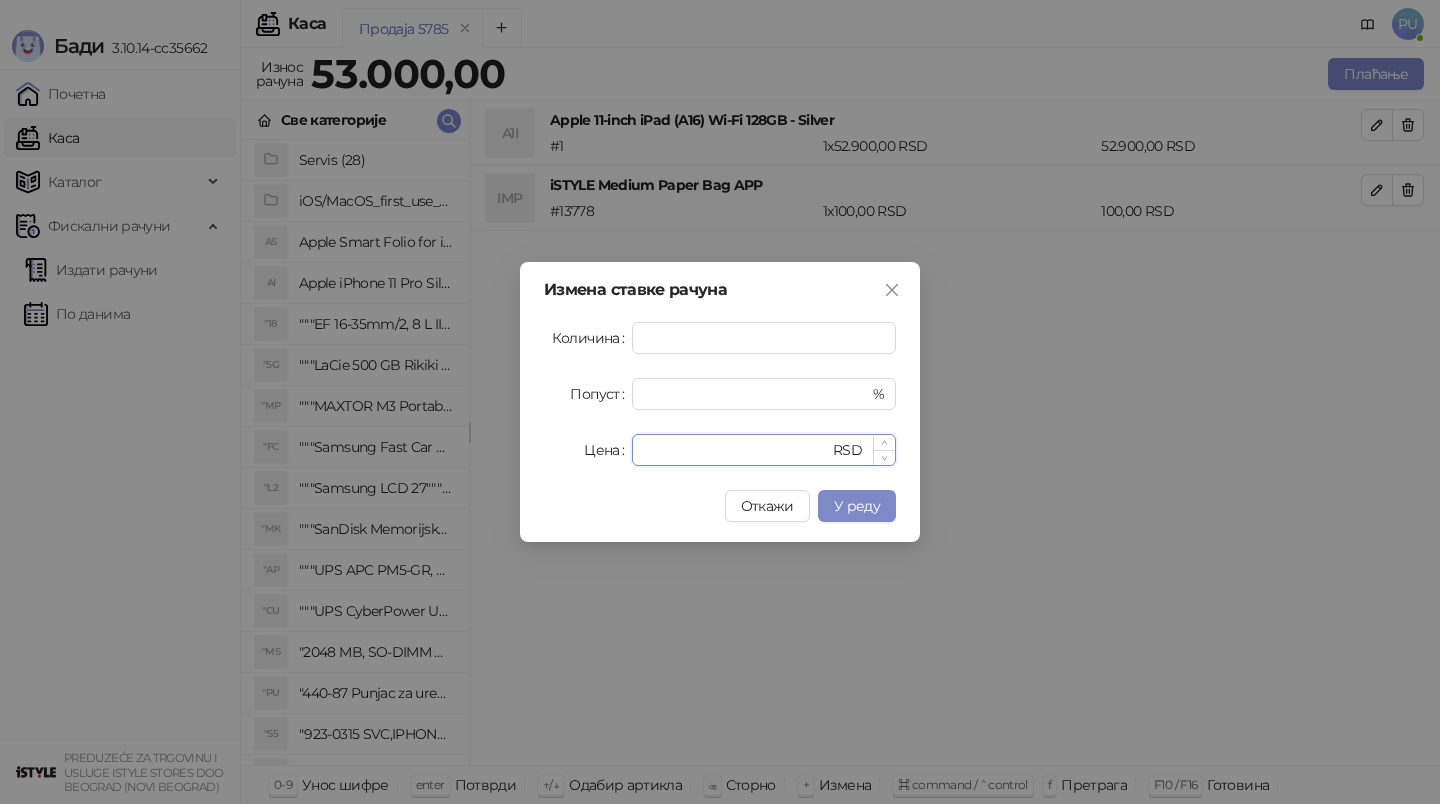 click on "*****" at bounding box center [736, 450] 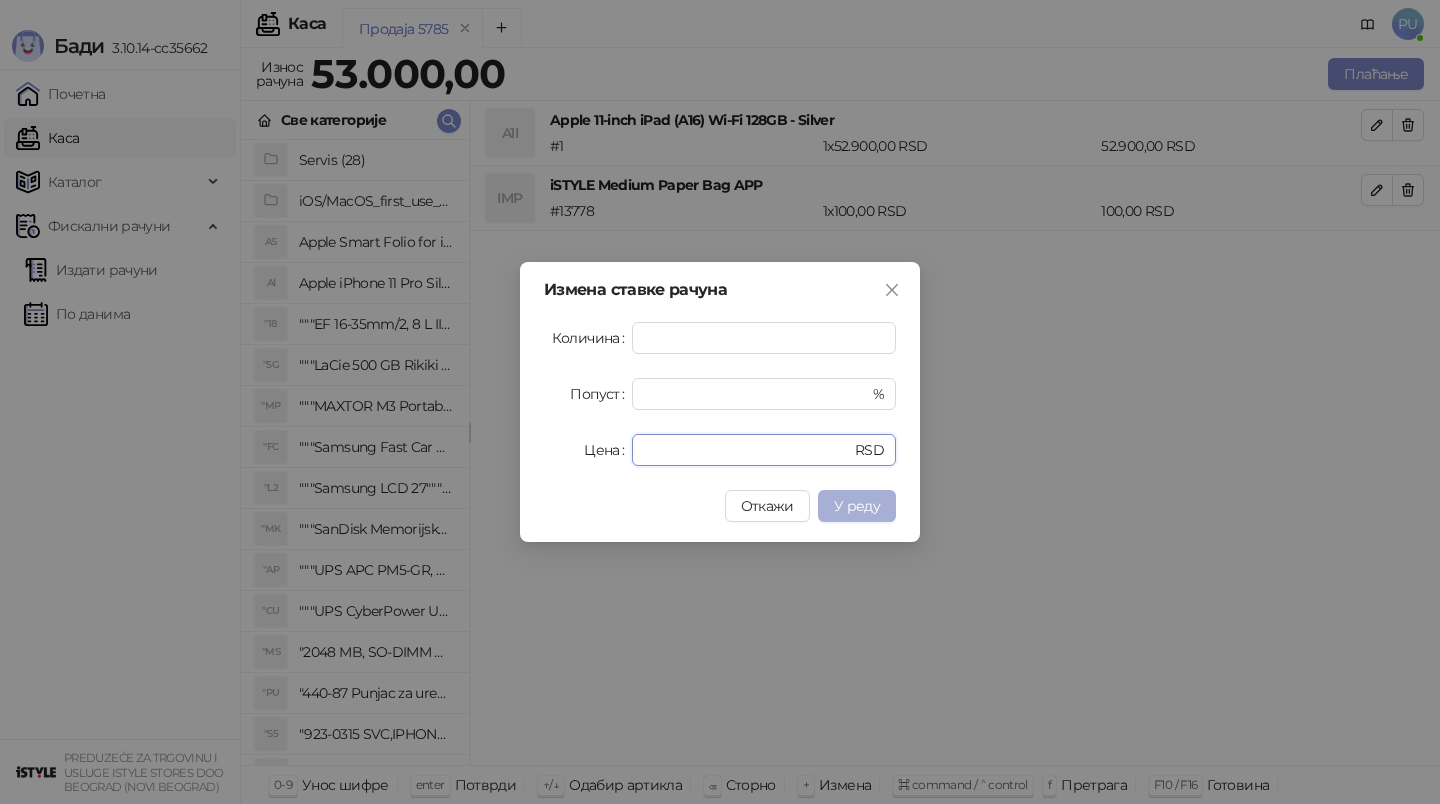 type on "*****" 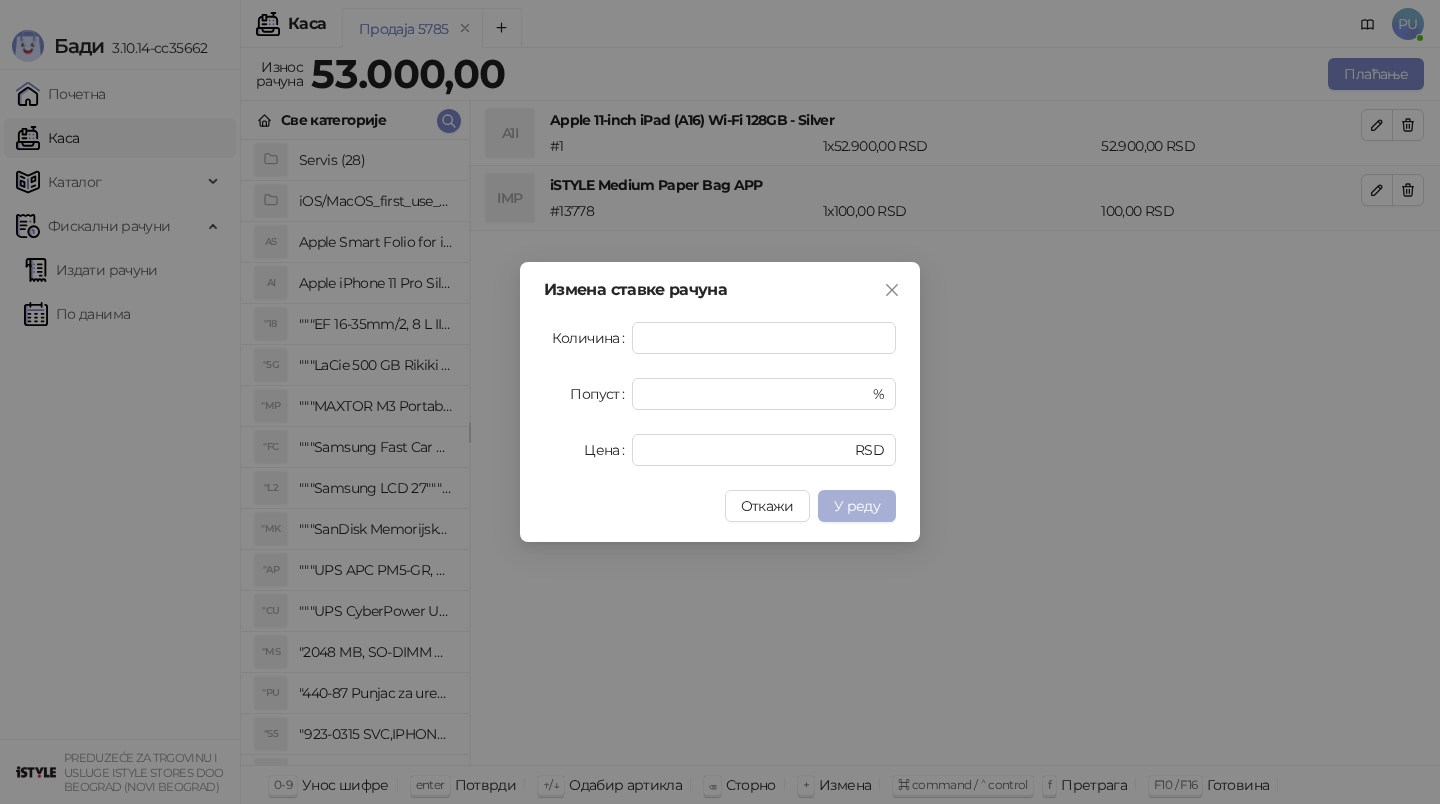 click on "У реду" at bounding box center (857, 506) 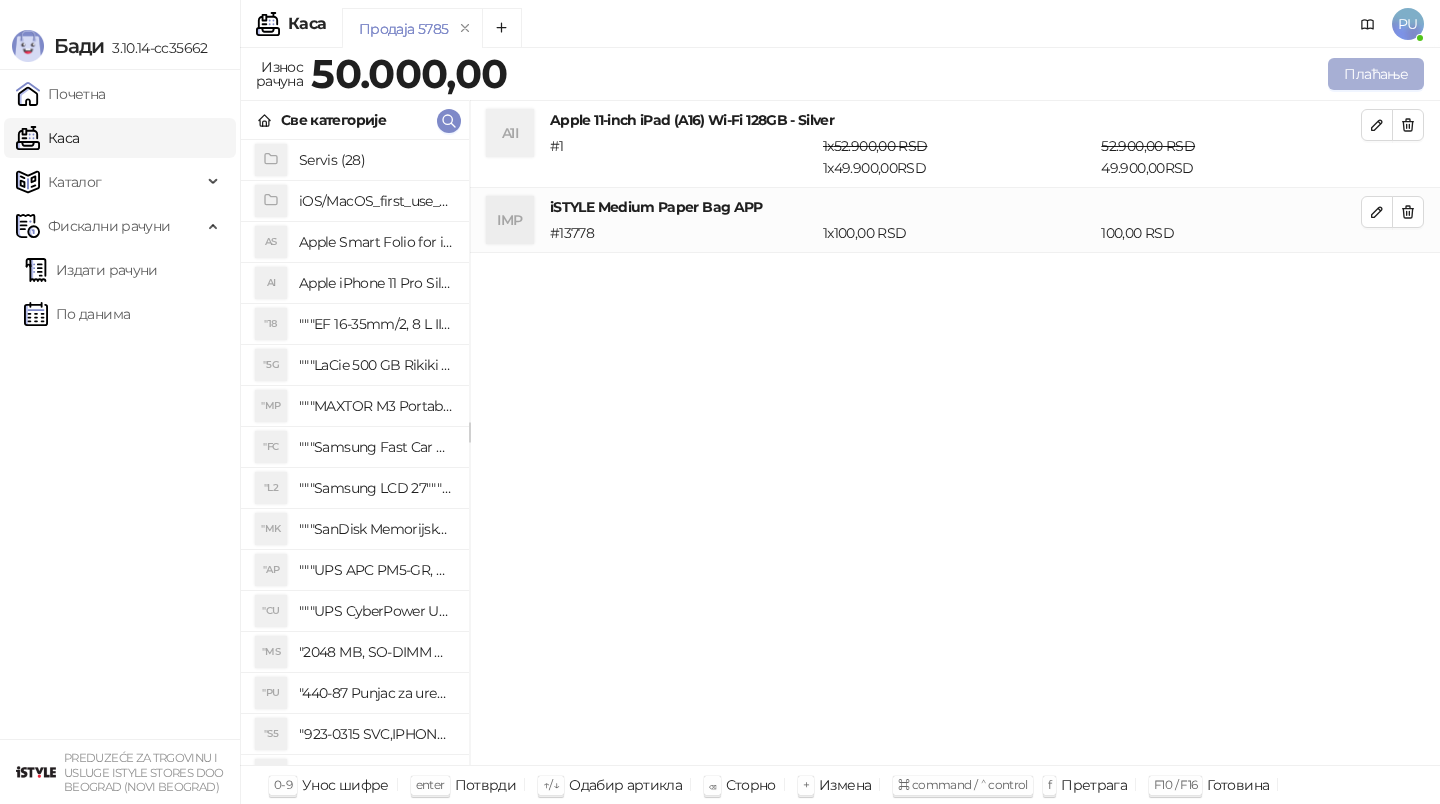 click on "Плаћање" at bounding box center (1376, 74) 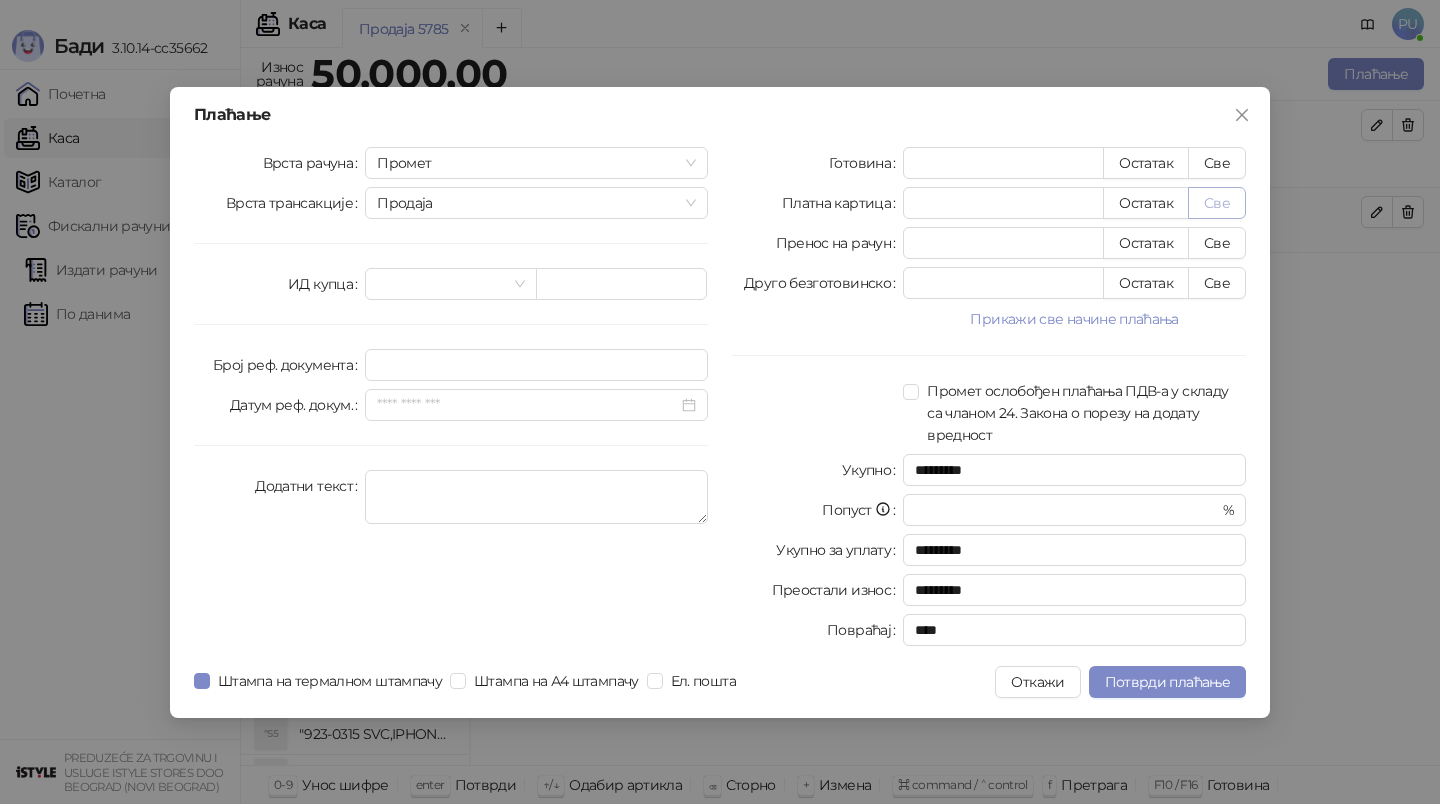 click on "Све" at bounding box center (1217, 203) 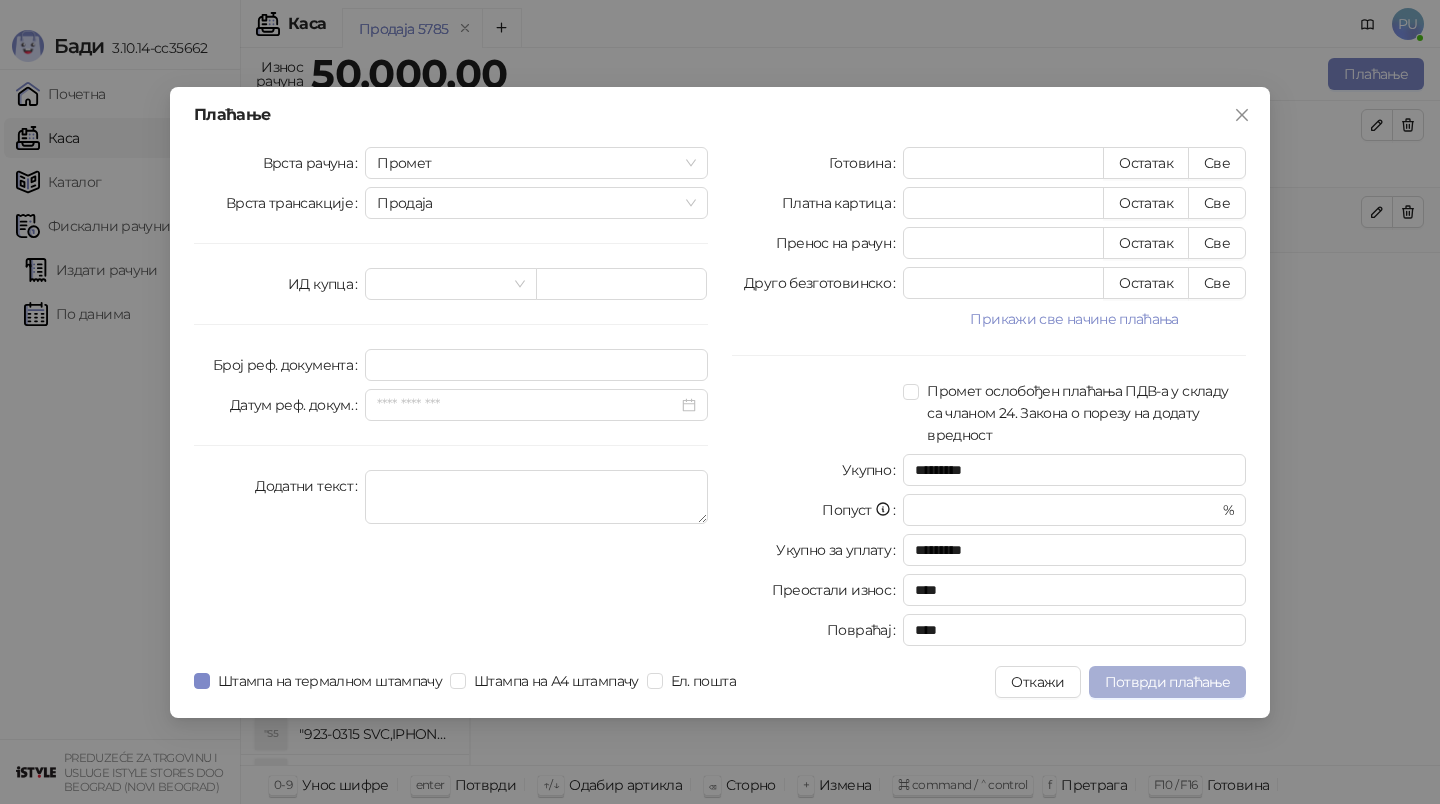 click on "Потврди плаћање" at bounding box center [1167, 682] 